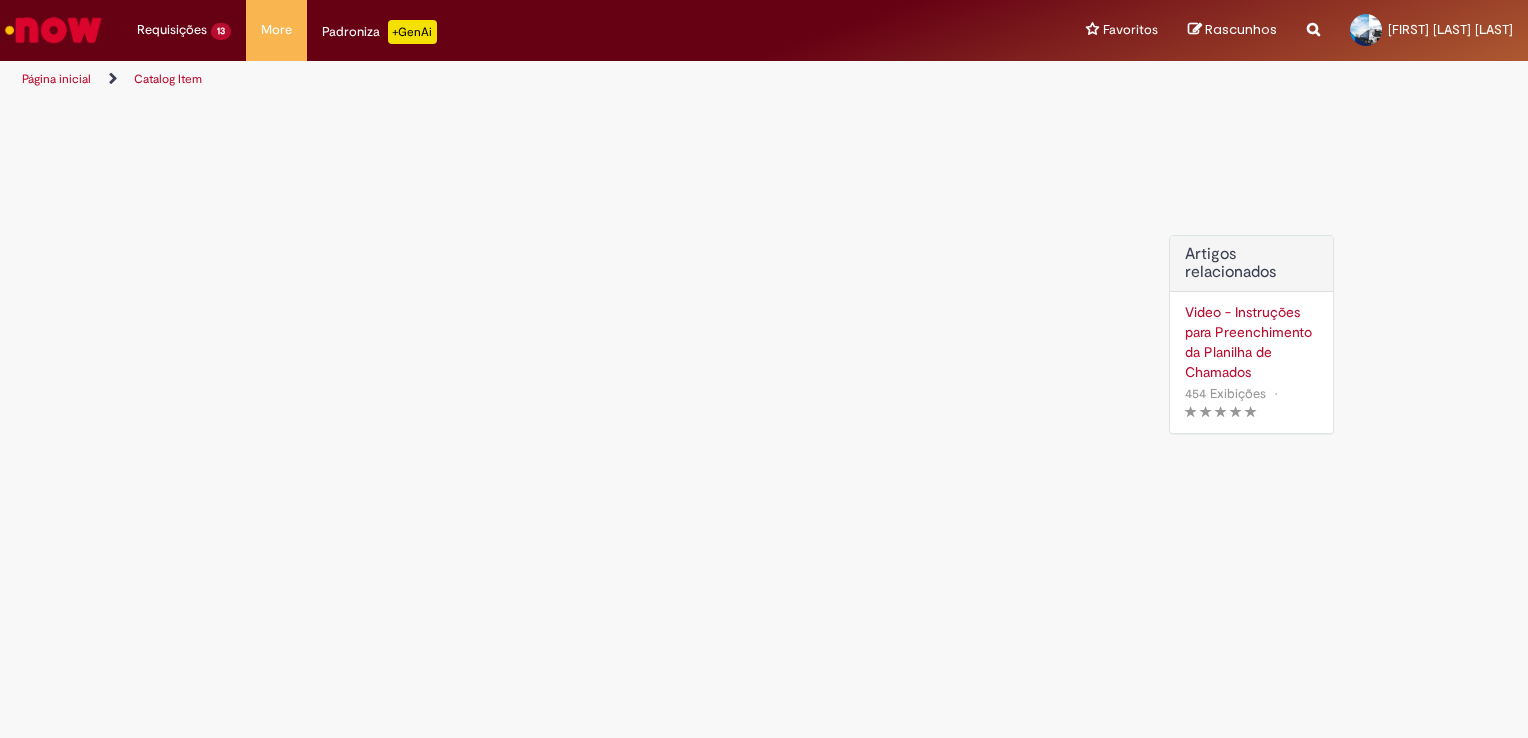 scroll, scrollTop: 0, scrollLeft: 0, axis: both 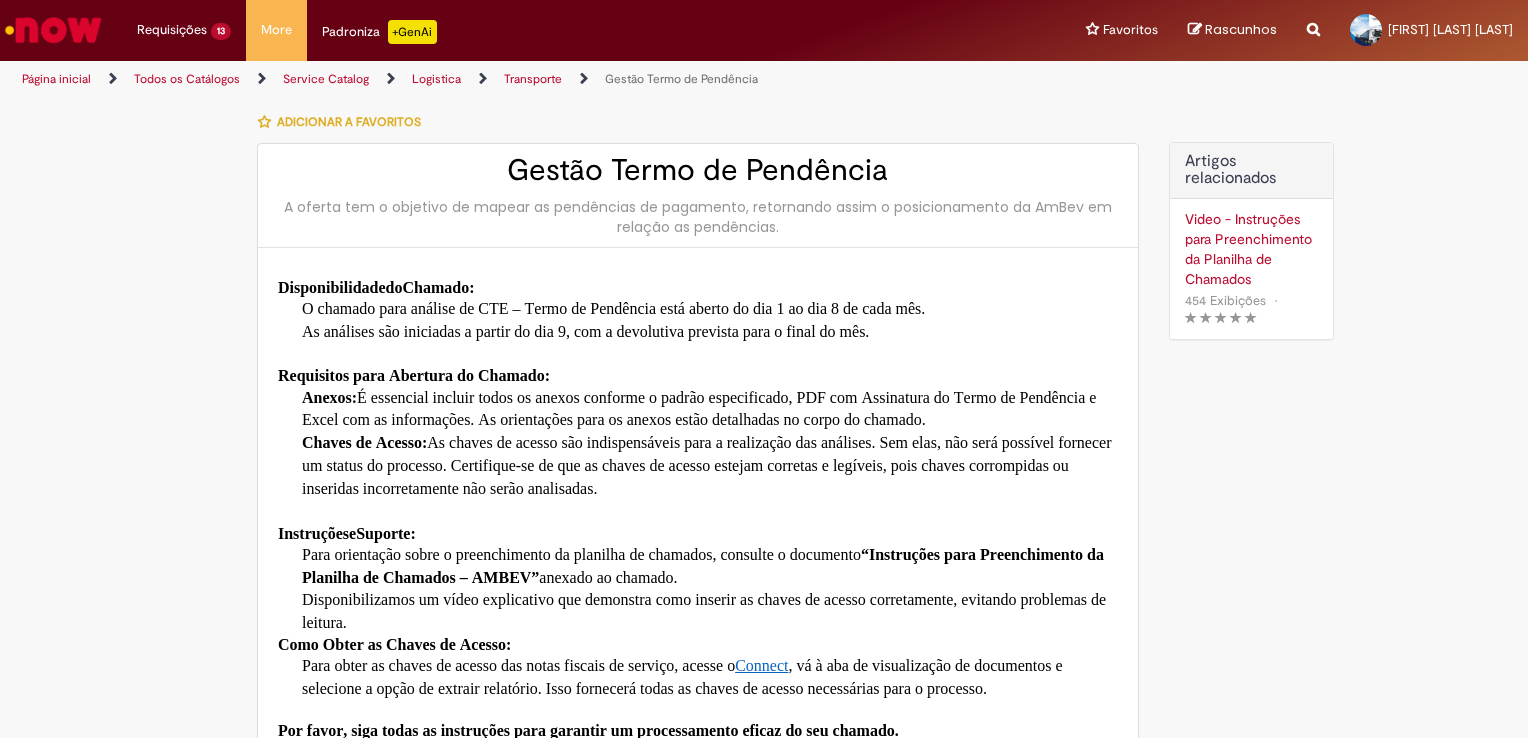drag, startPoint x: 1350, startPoint y: 38, endPoint x: 1290, endPoint y: 108, distance: 92.19544 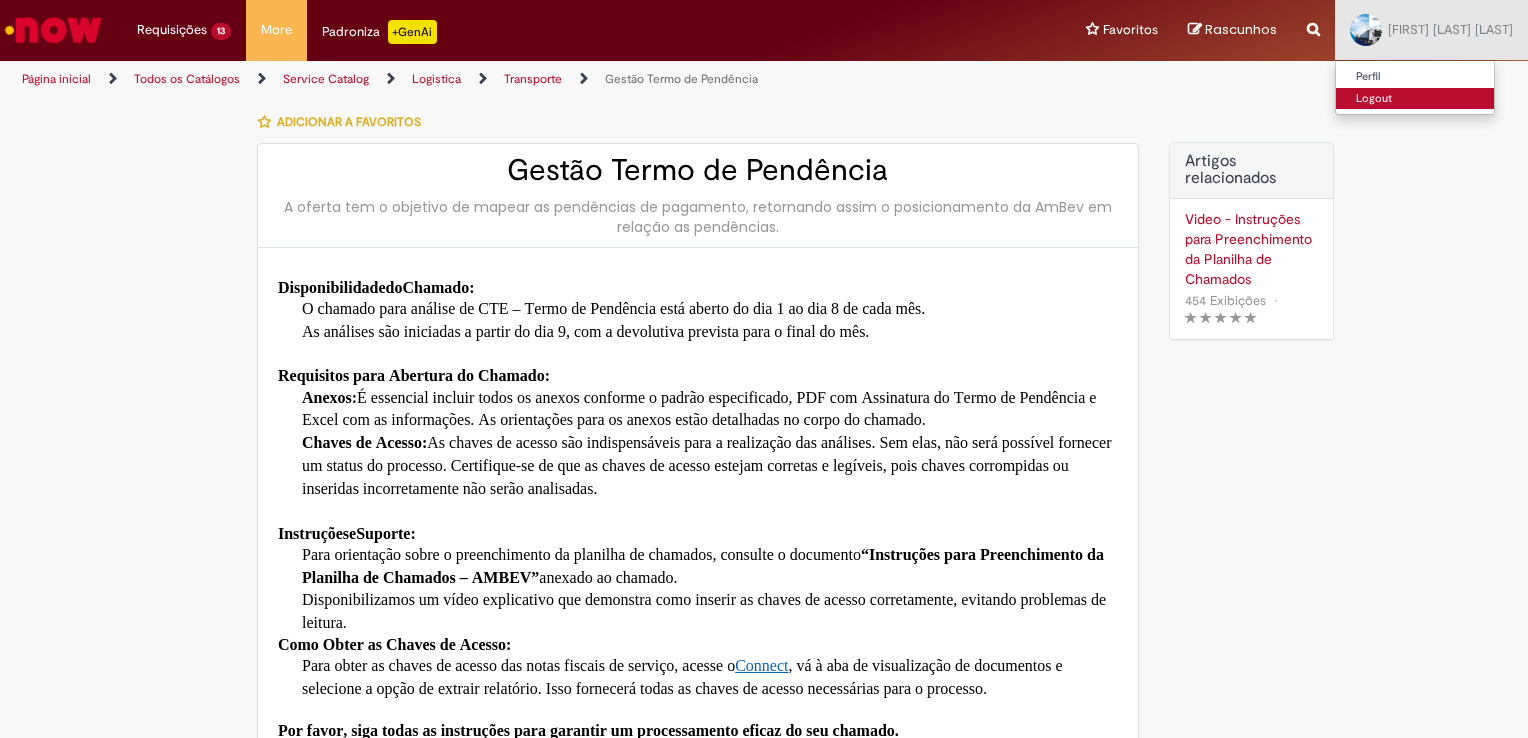click on "Logout" at bounding box center (1415, 99) 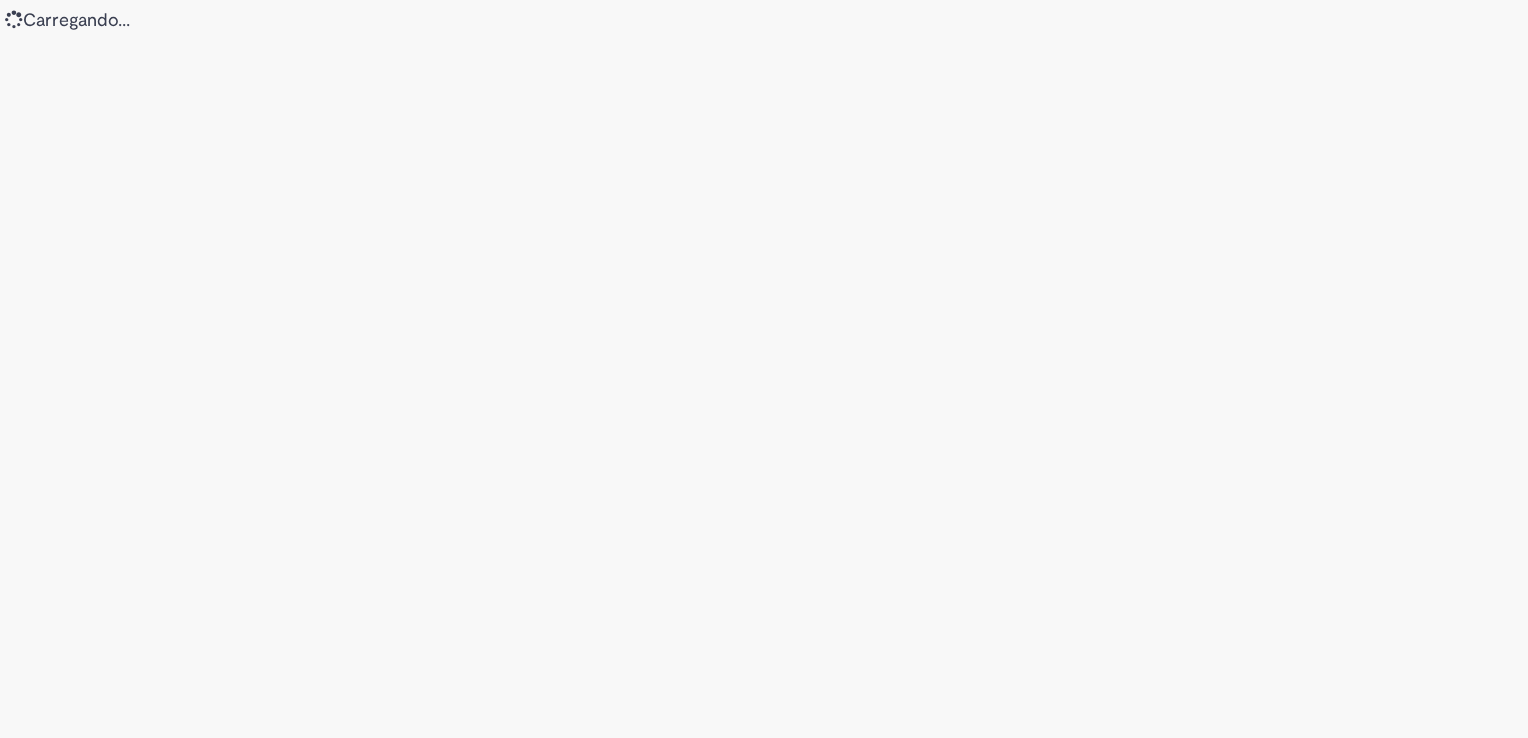 scroll, scrollTop: 0, scrollLeft: 0, axis: both 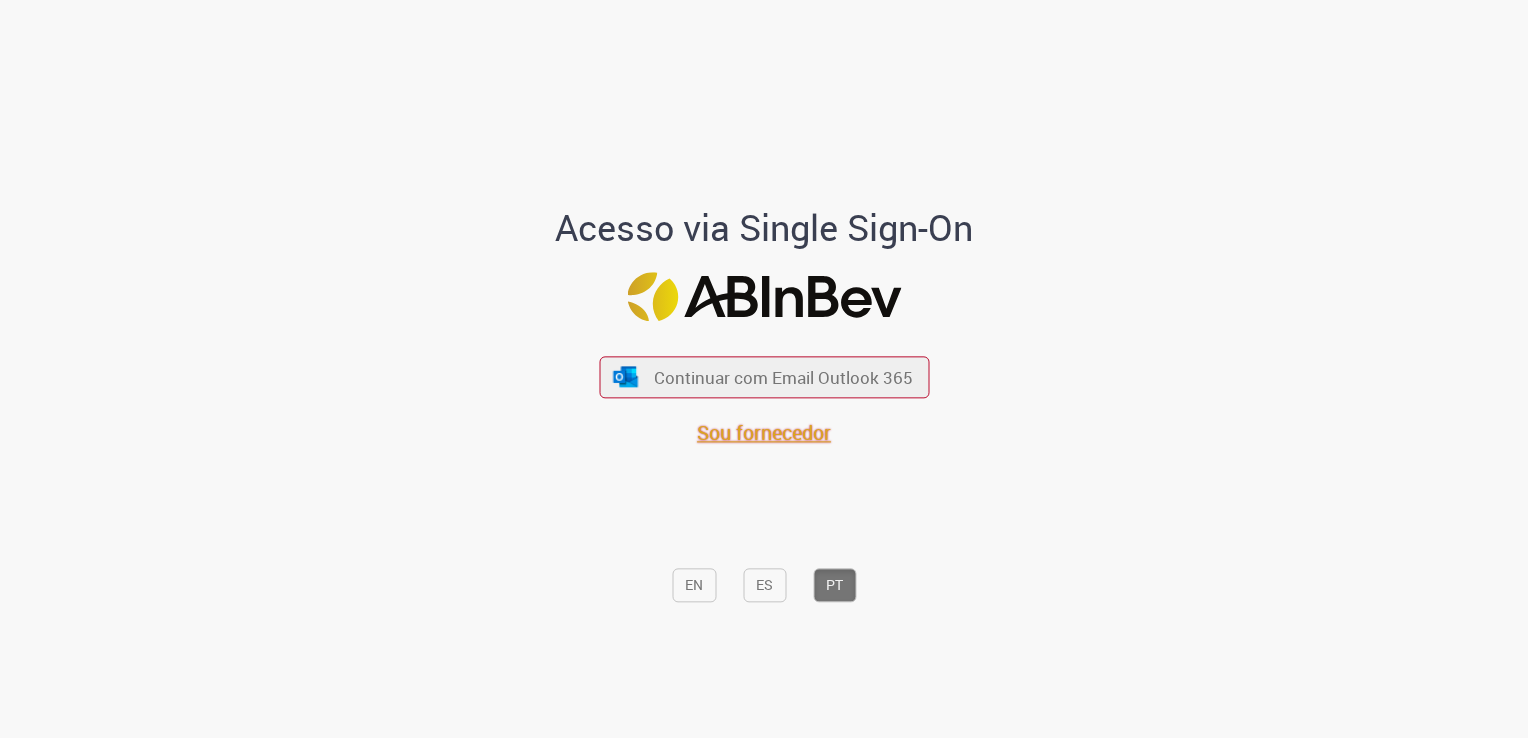 click on "Sou fornecedor" at bounding box center (764, 432) 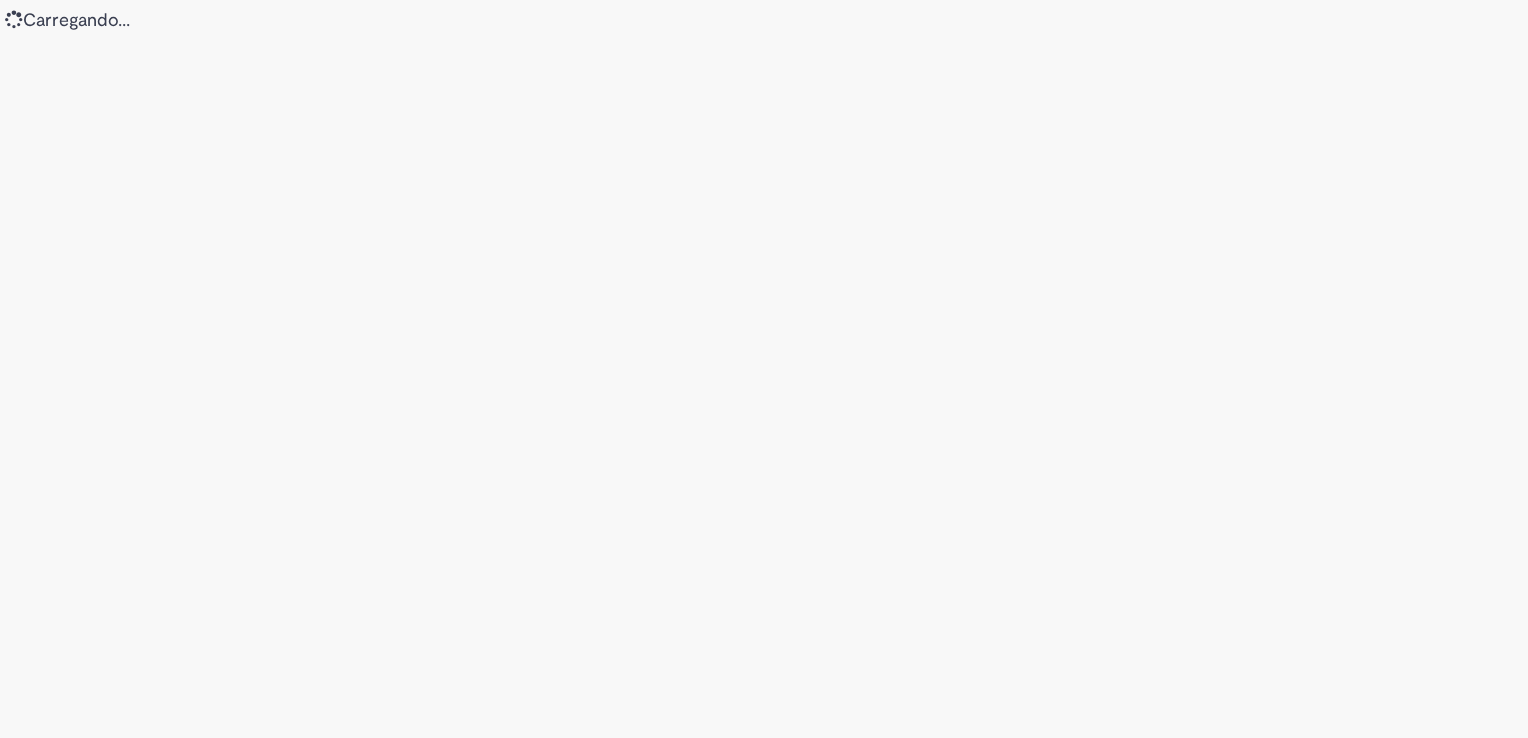 scroll, scrollTop: 0, scrollLeft: 0, axis: both 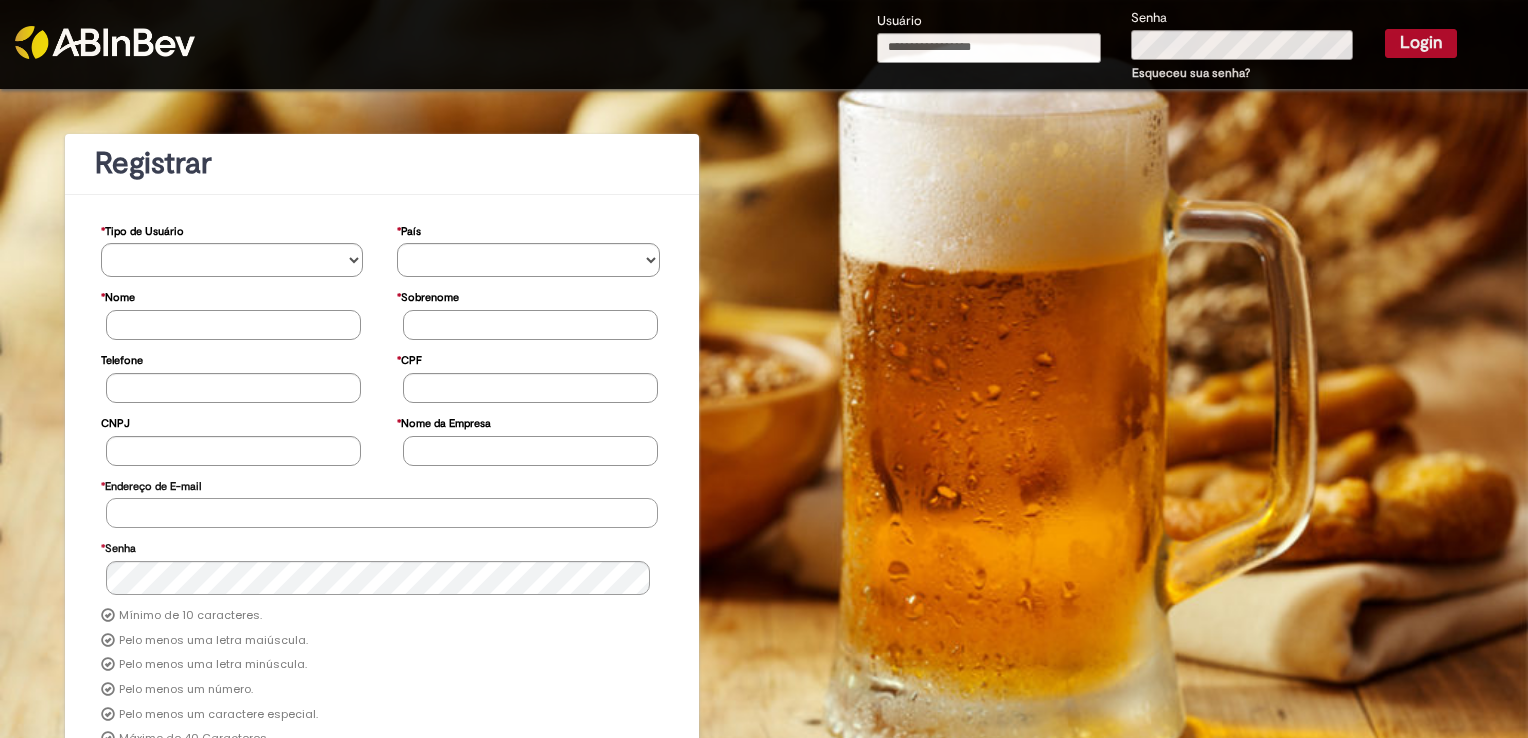 type on "**********" 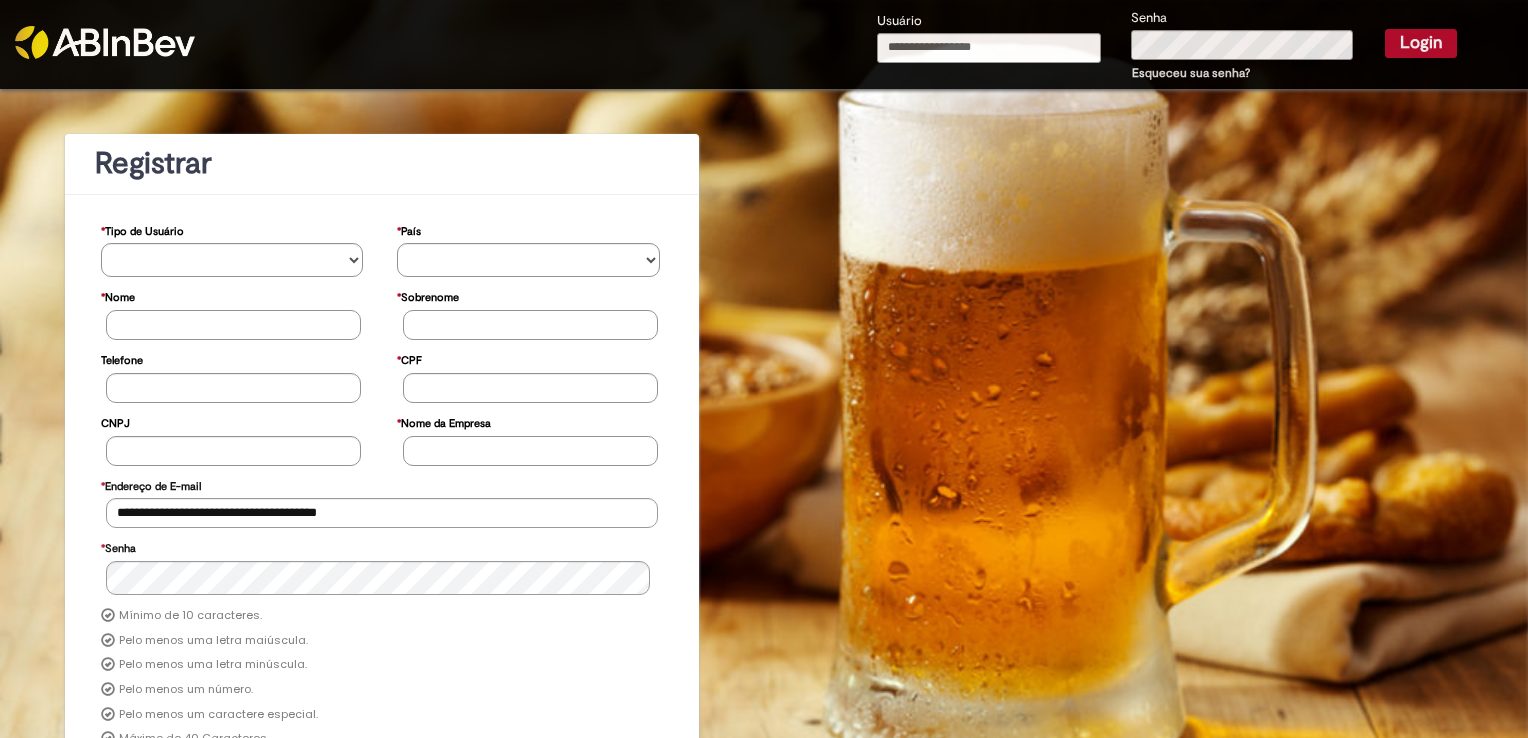 type on "**********" 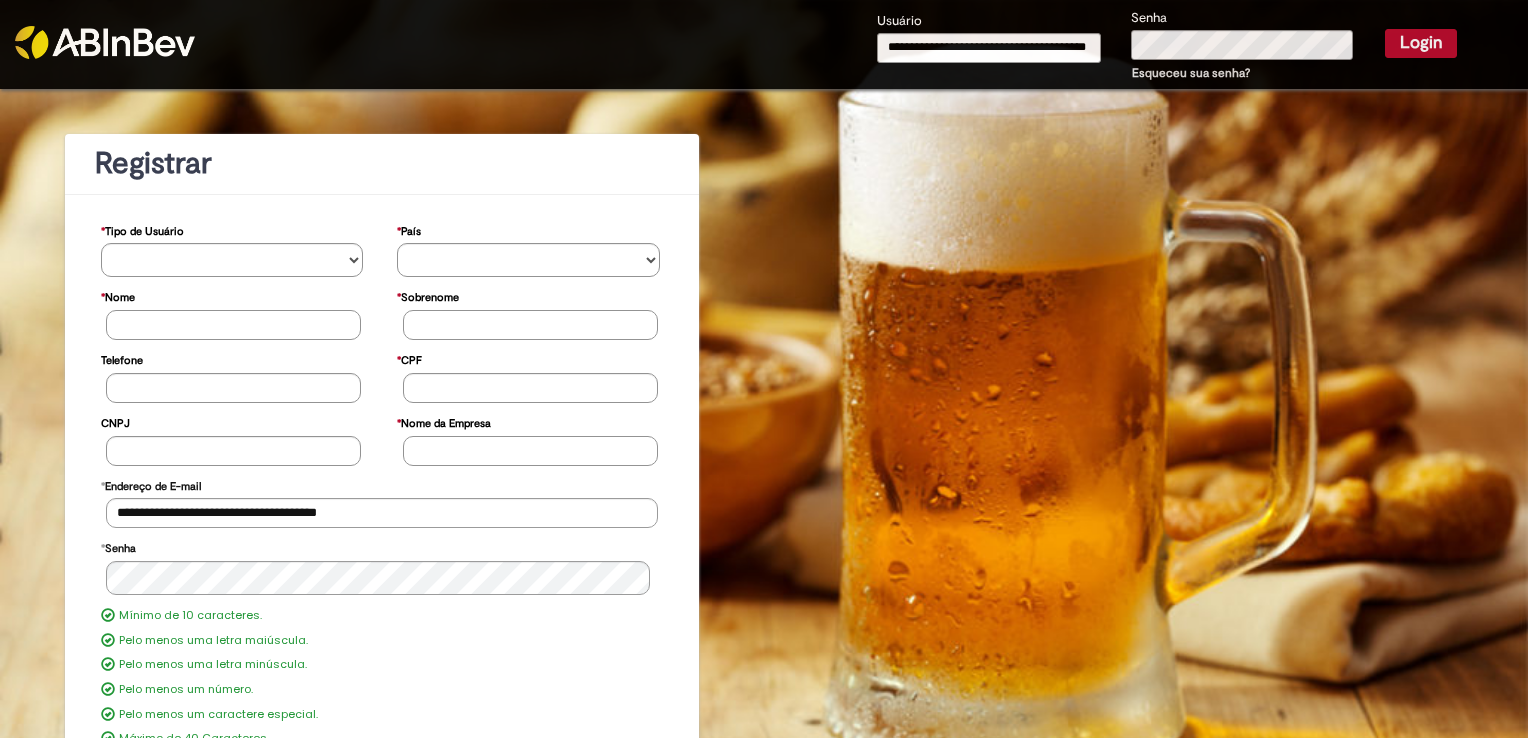 click on "Login" at bounding box center (1421, 43) 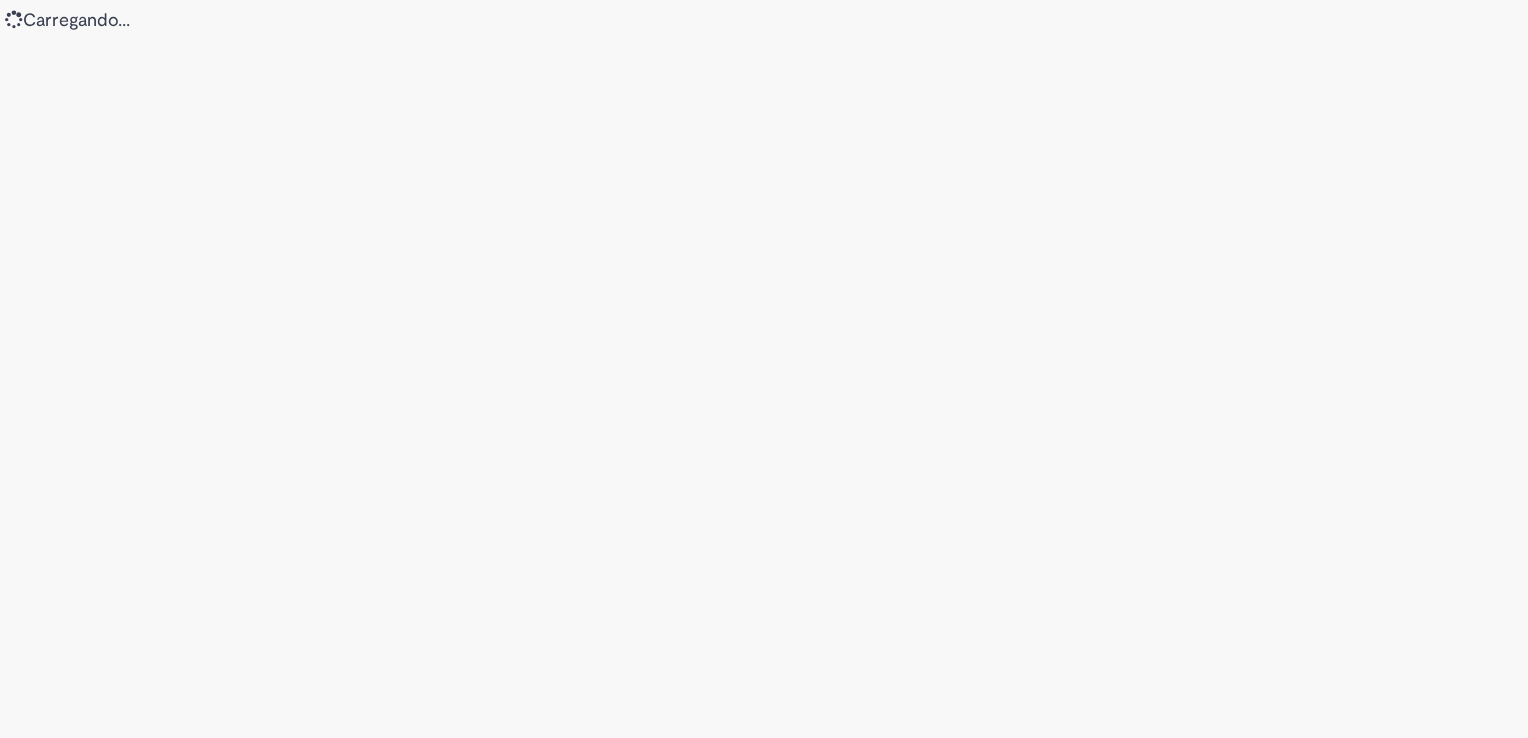 scroll, scrollTop: 0, scrollLeft: 0, axis: both 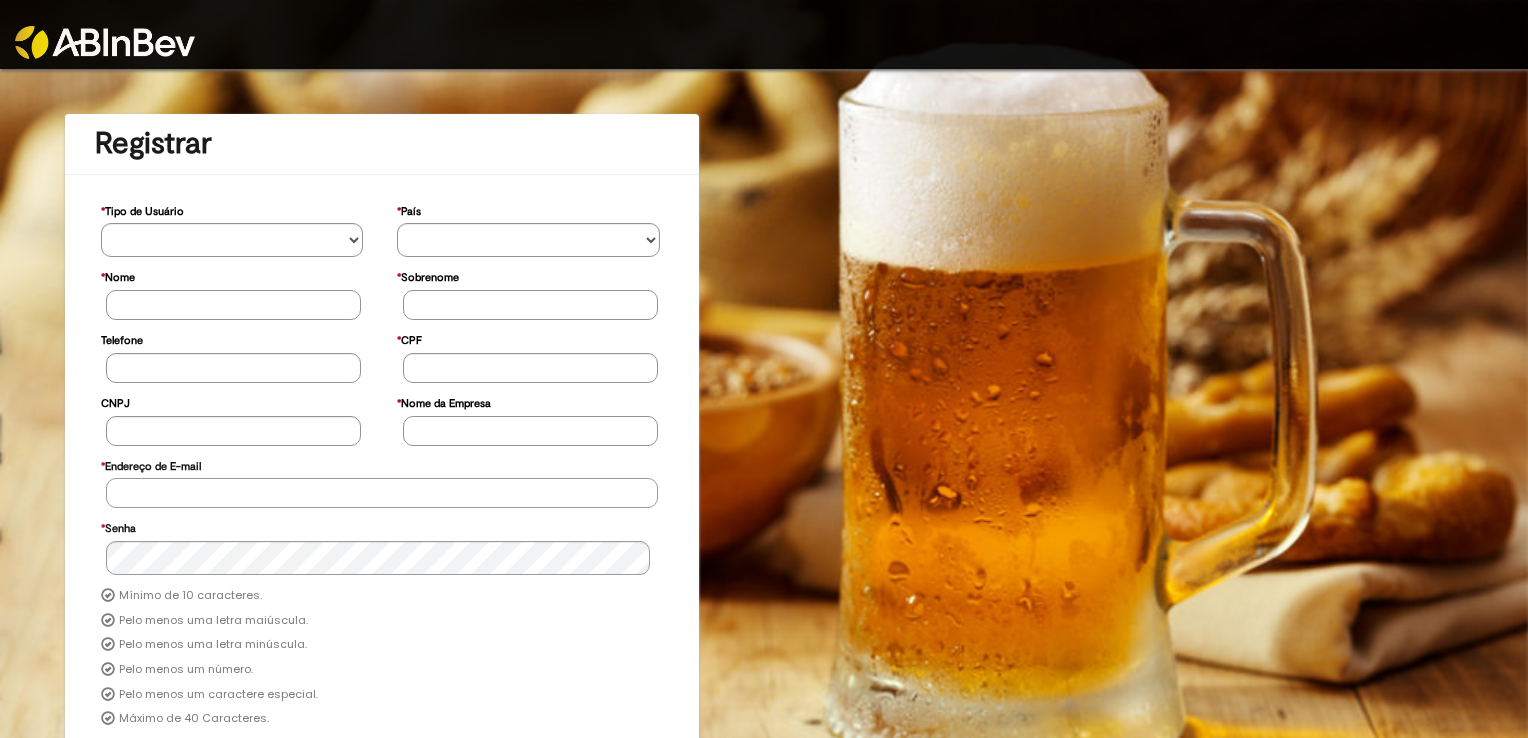 type on "**********" 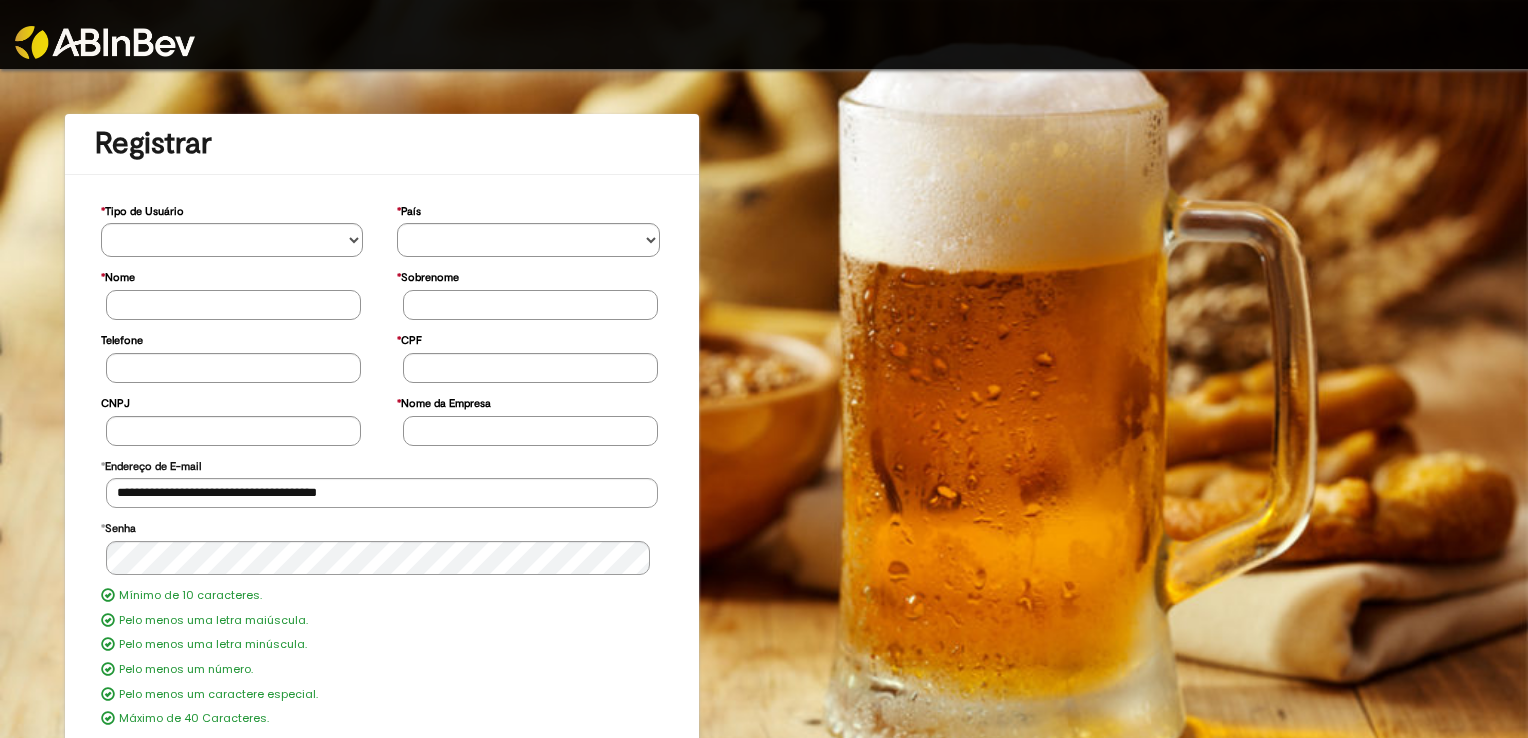 click at bounding box center [105, 42] 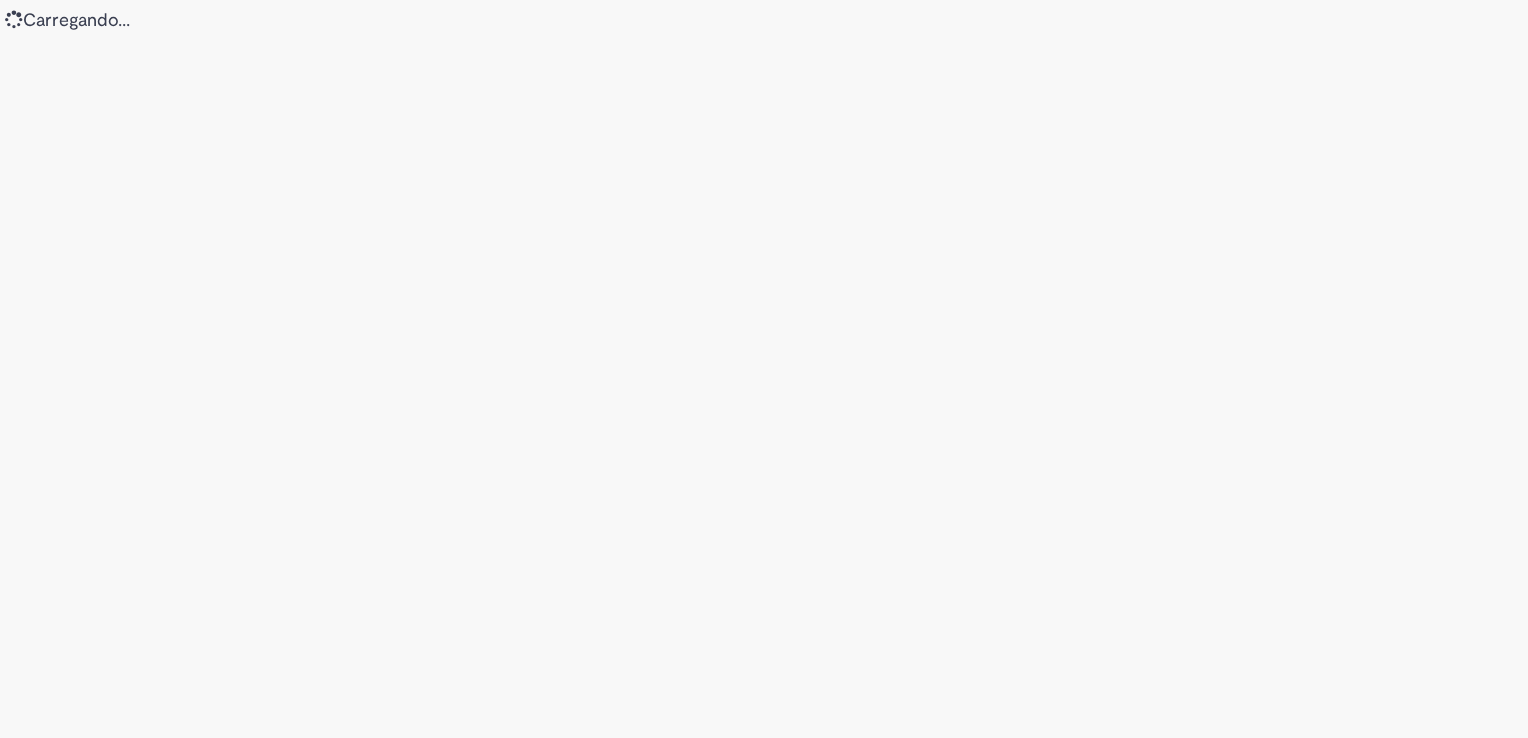 scroll, scrollTop: 0, scrollLeft: 0, axis: both 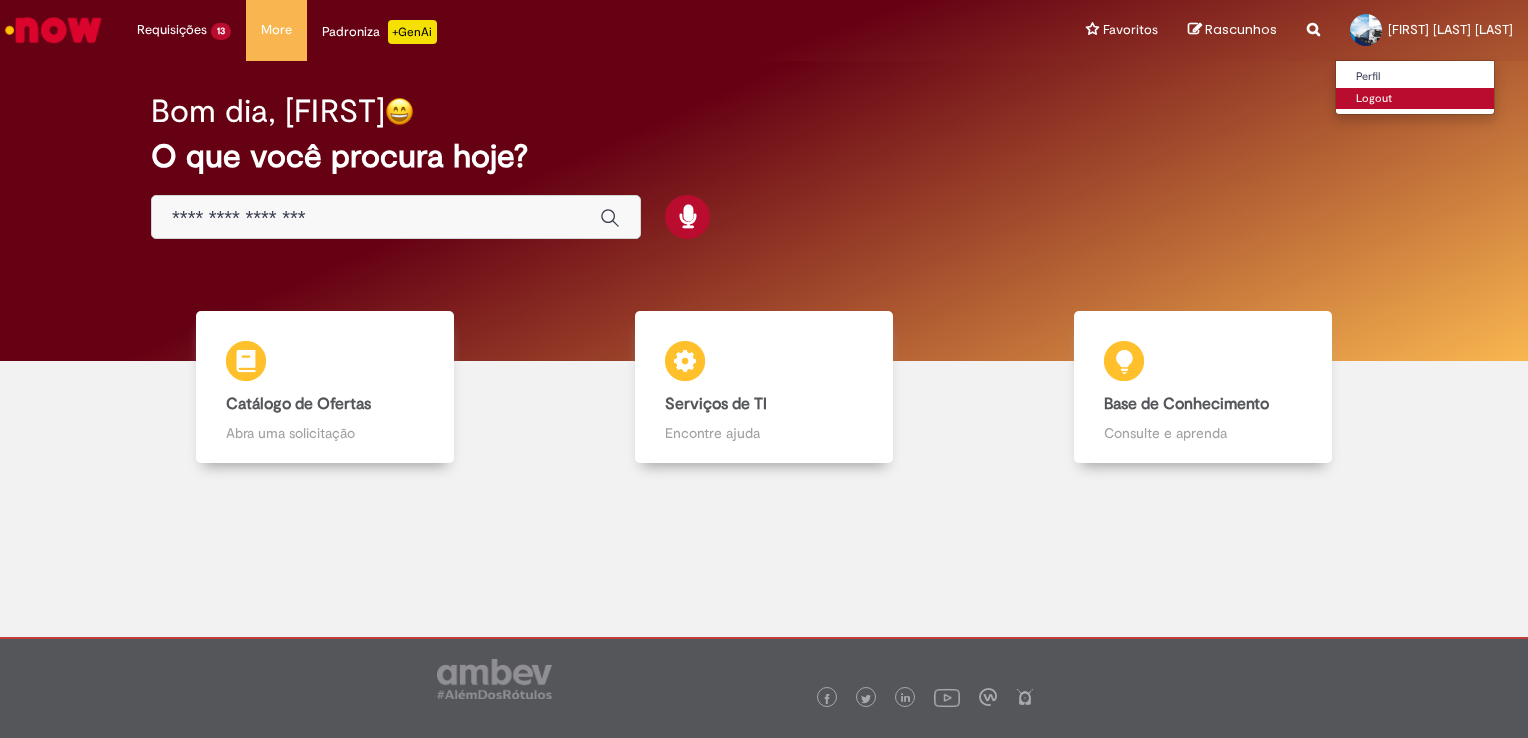 click on "Logout" at bounding box center [1415, 99] 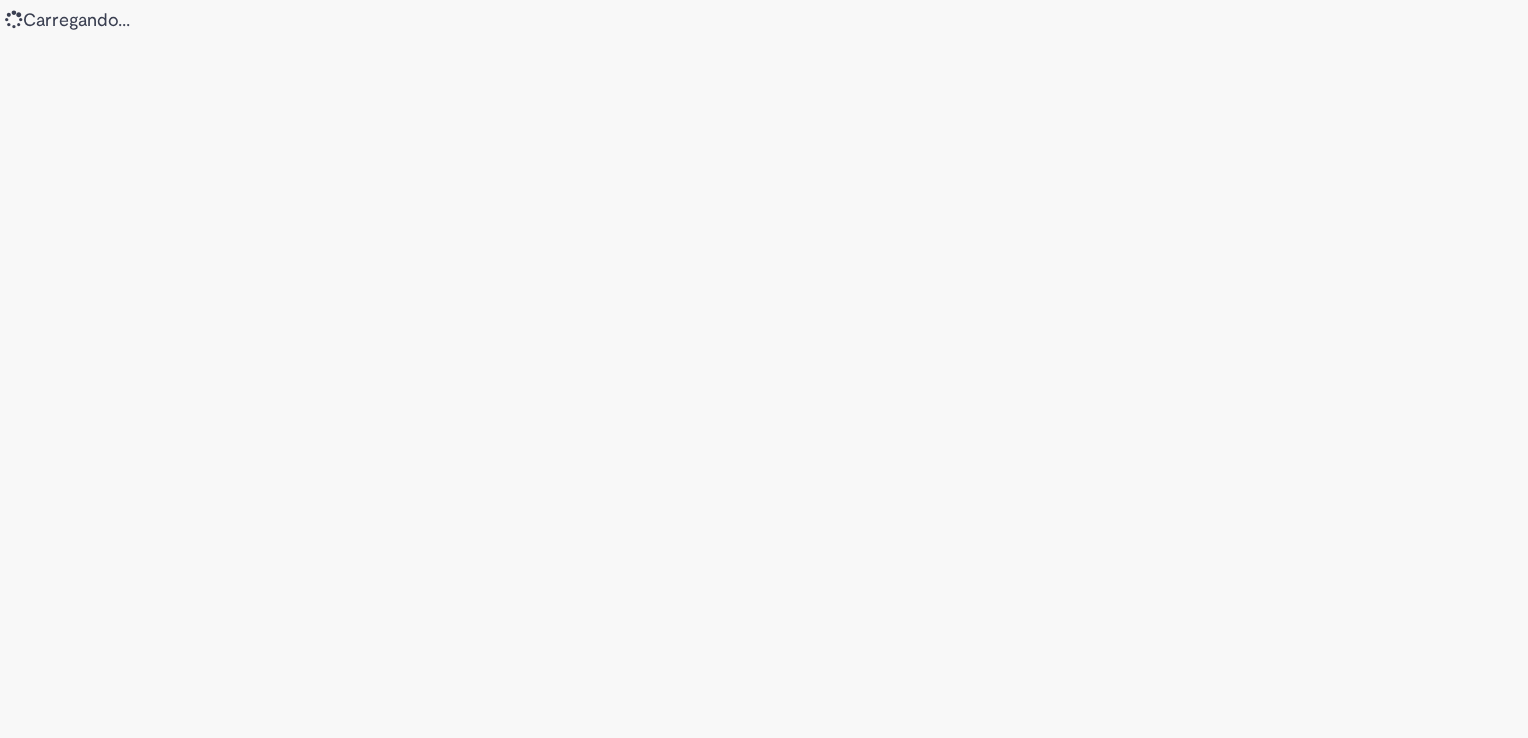 scroll, scrollTop: 0, scrollLeft: 0, axis: both 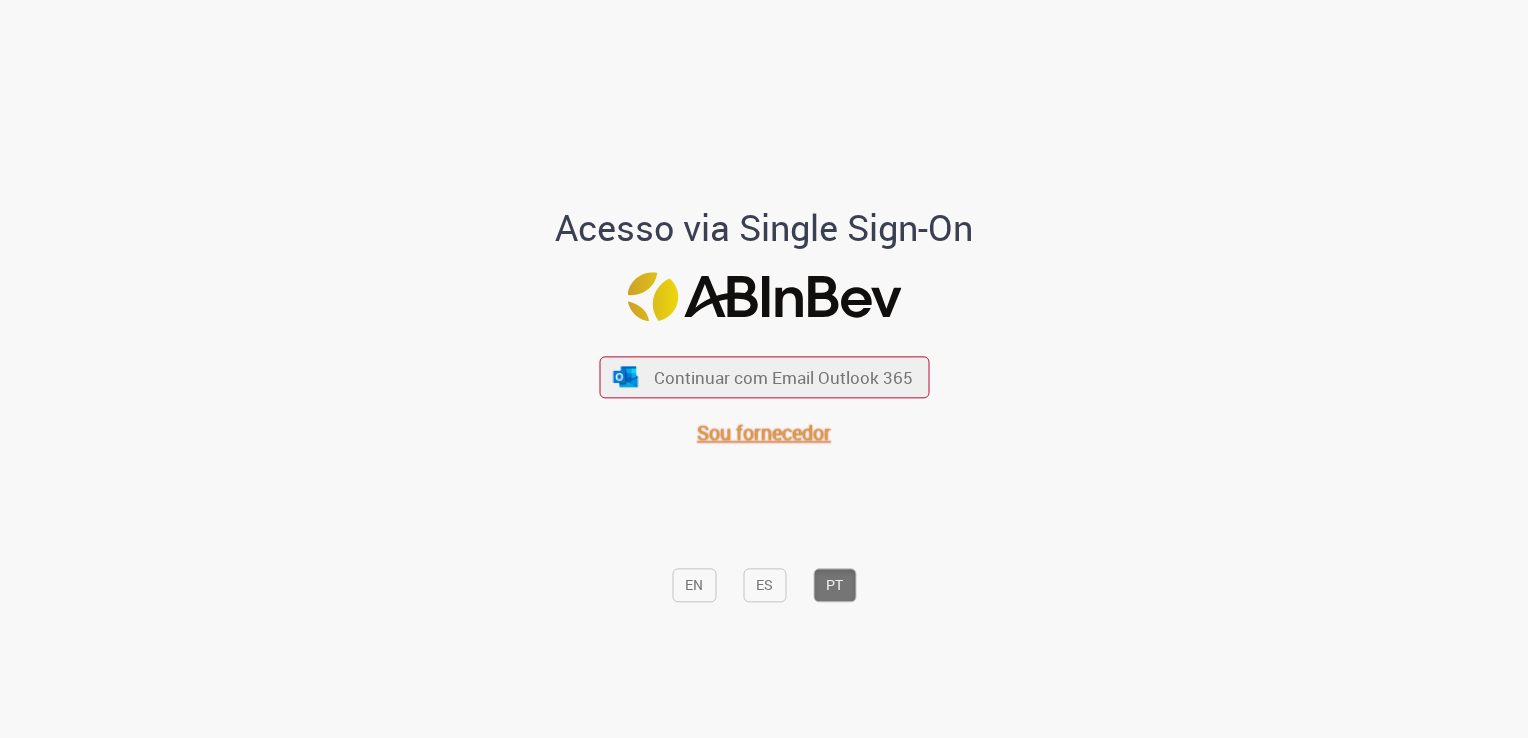 click on "Sou fornecedor" at bounding box center (764, 432) 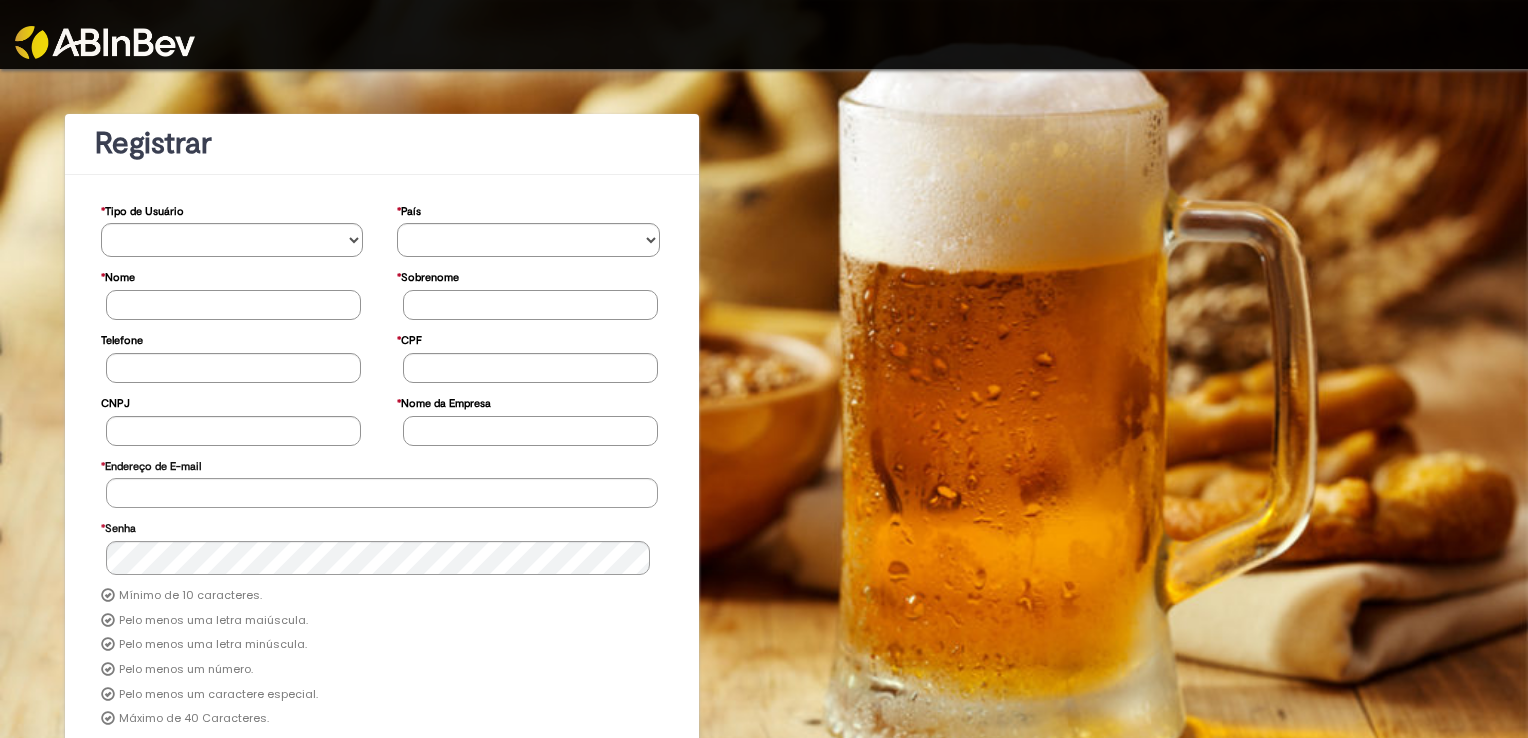 scroll, scrollTop: 0, scrollLeft: 0, axis: both 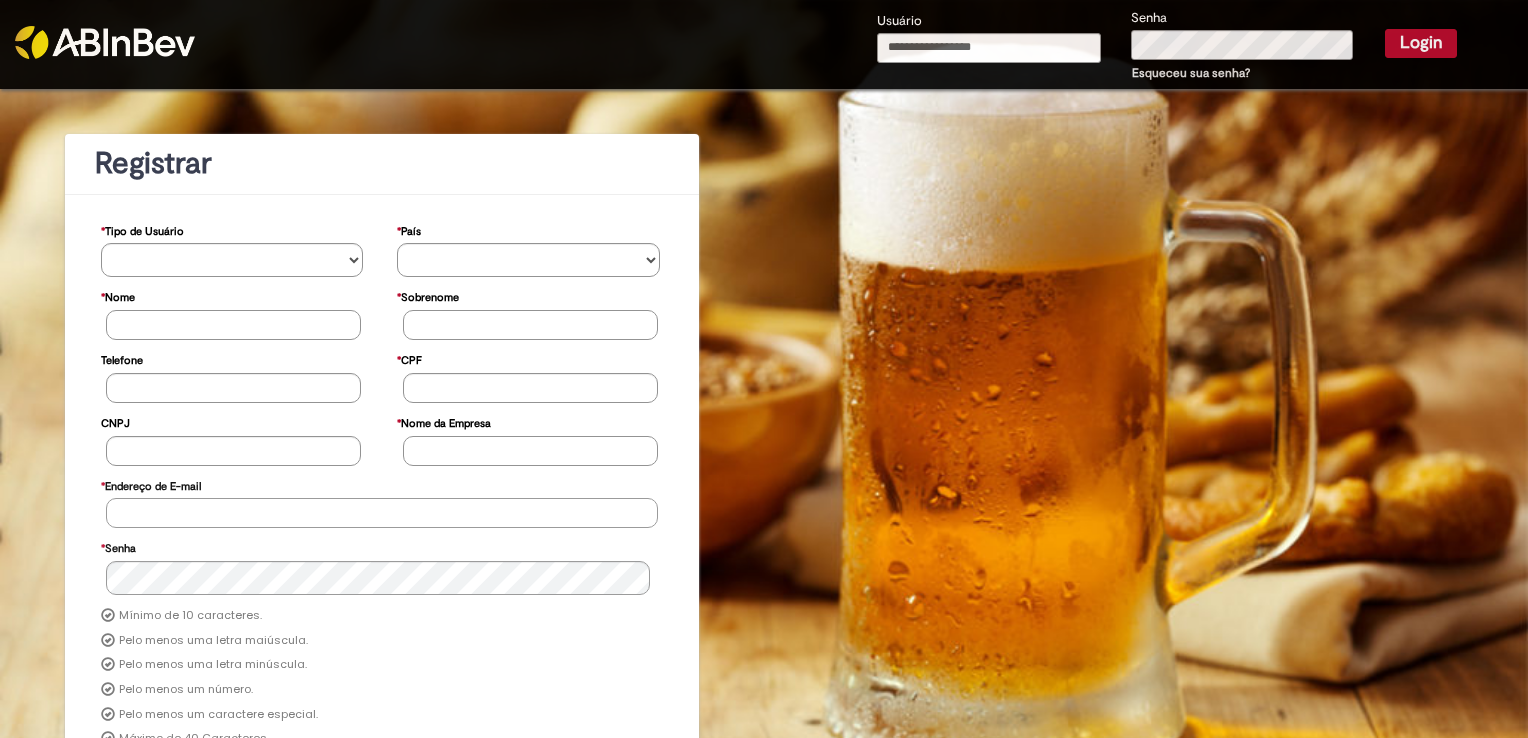 type on "**********" 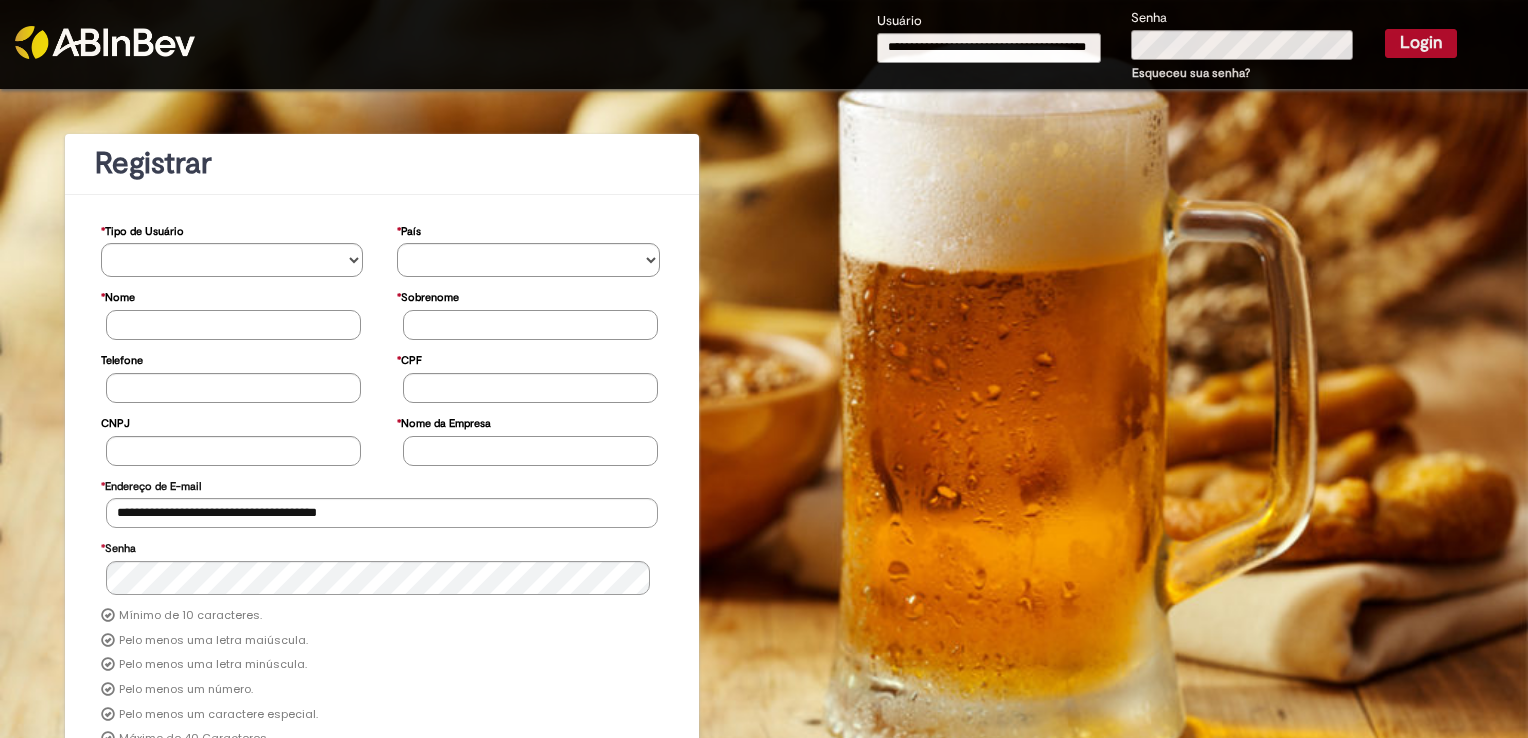 click on "**********" at bounding box center [989, 48] 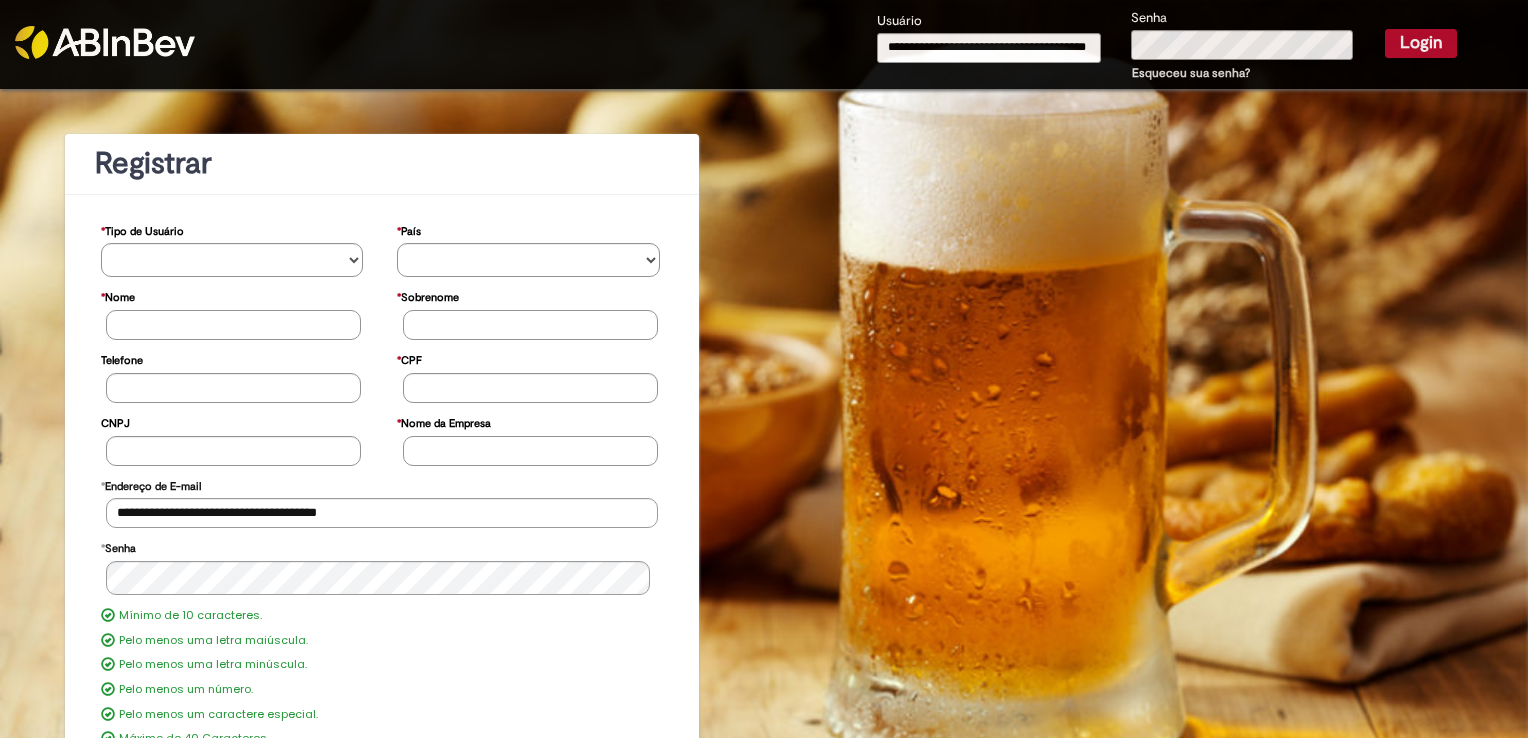 type on "**********" 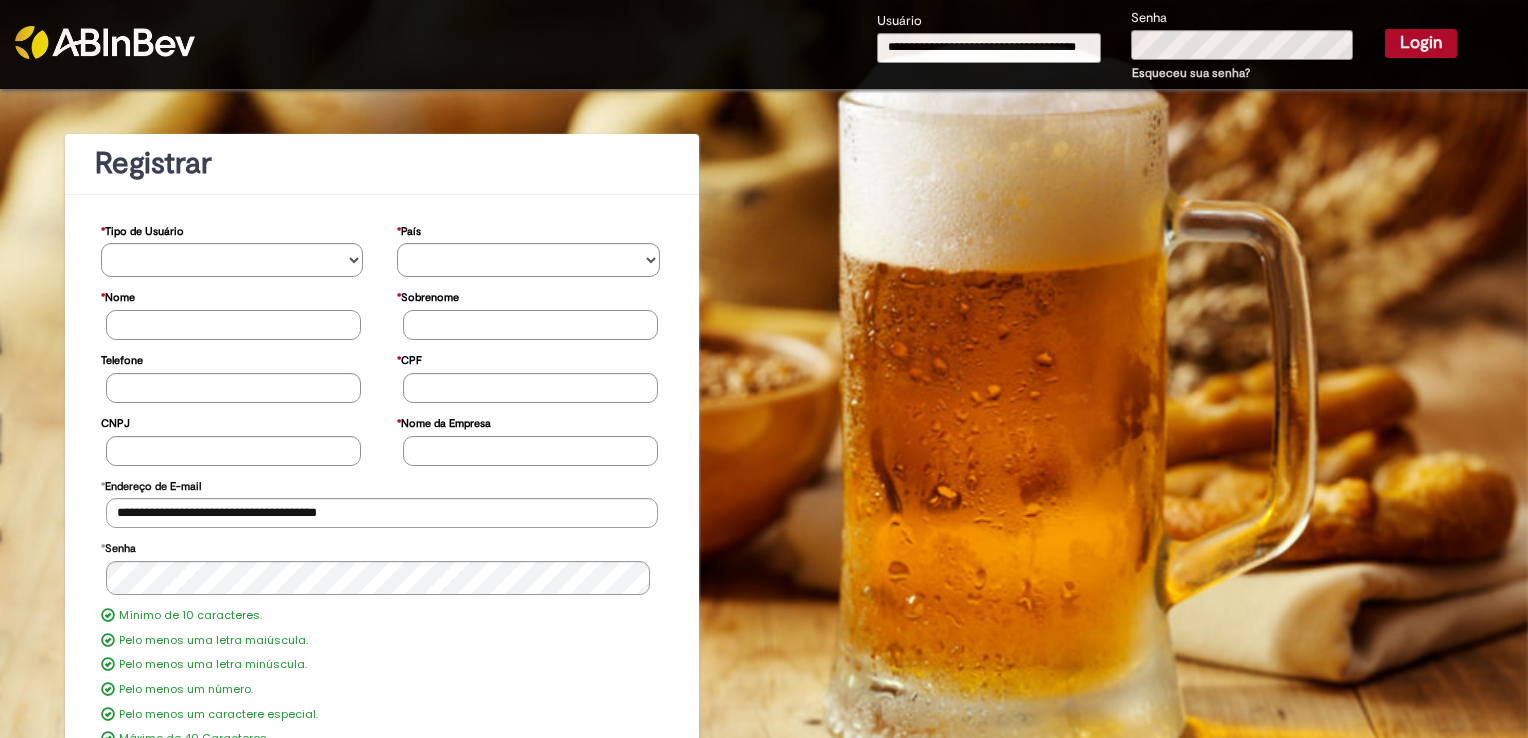 click on "Login" at bounding box center (1421, 43) 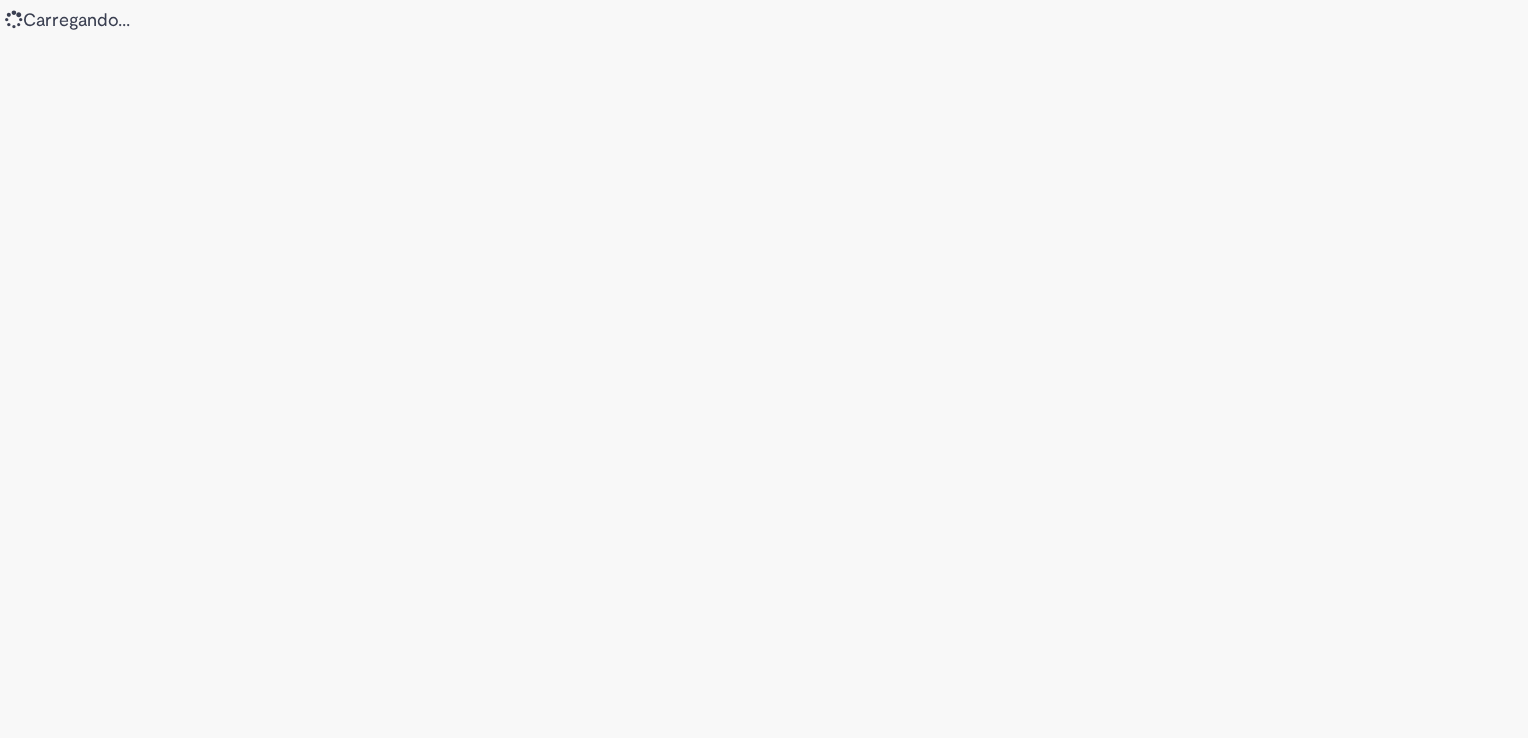 scroll, scrollTop: 0, scrollLeft: 0, axis: both 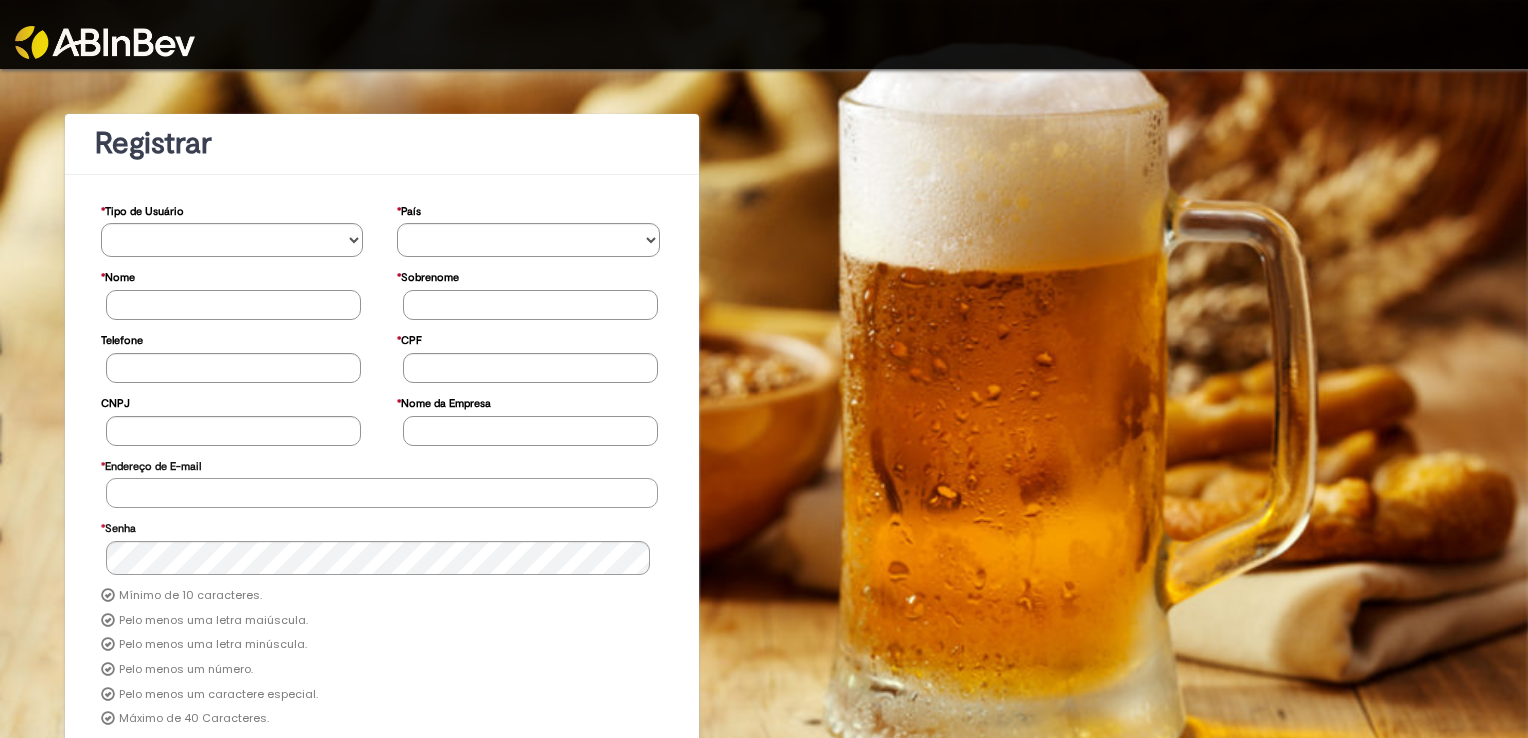 type on "**********" 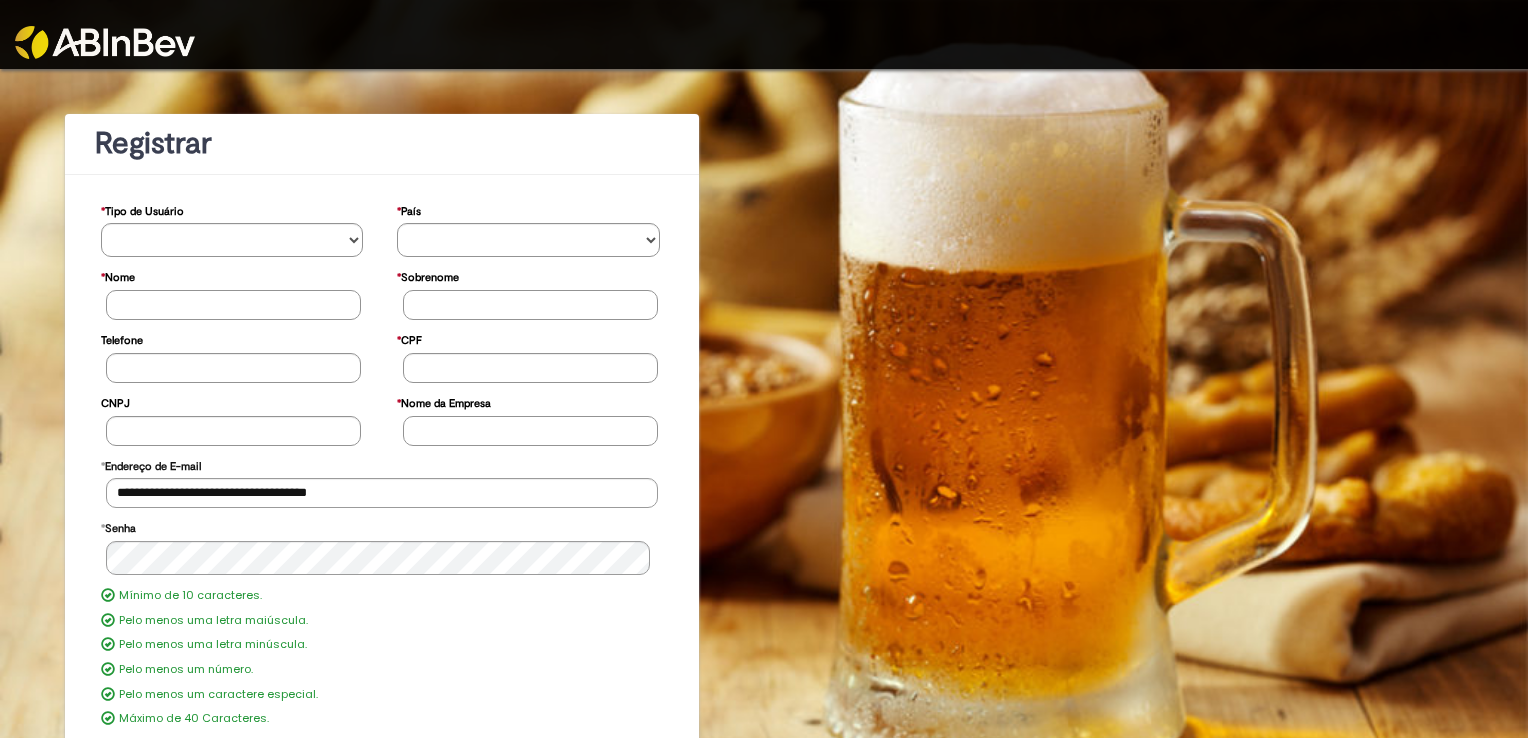 click at bounding box center (105, 42) 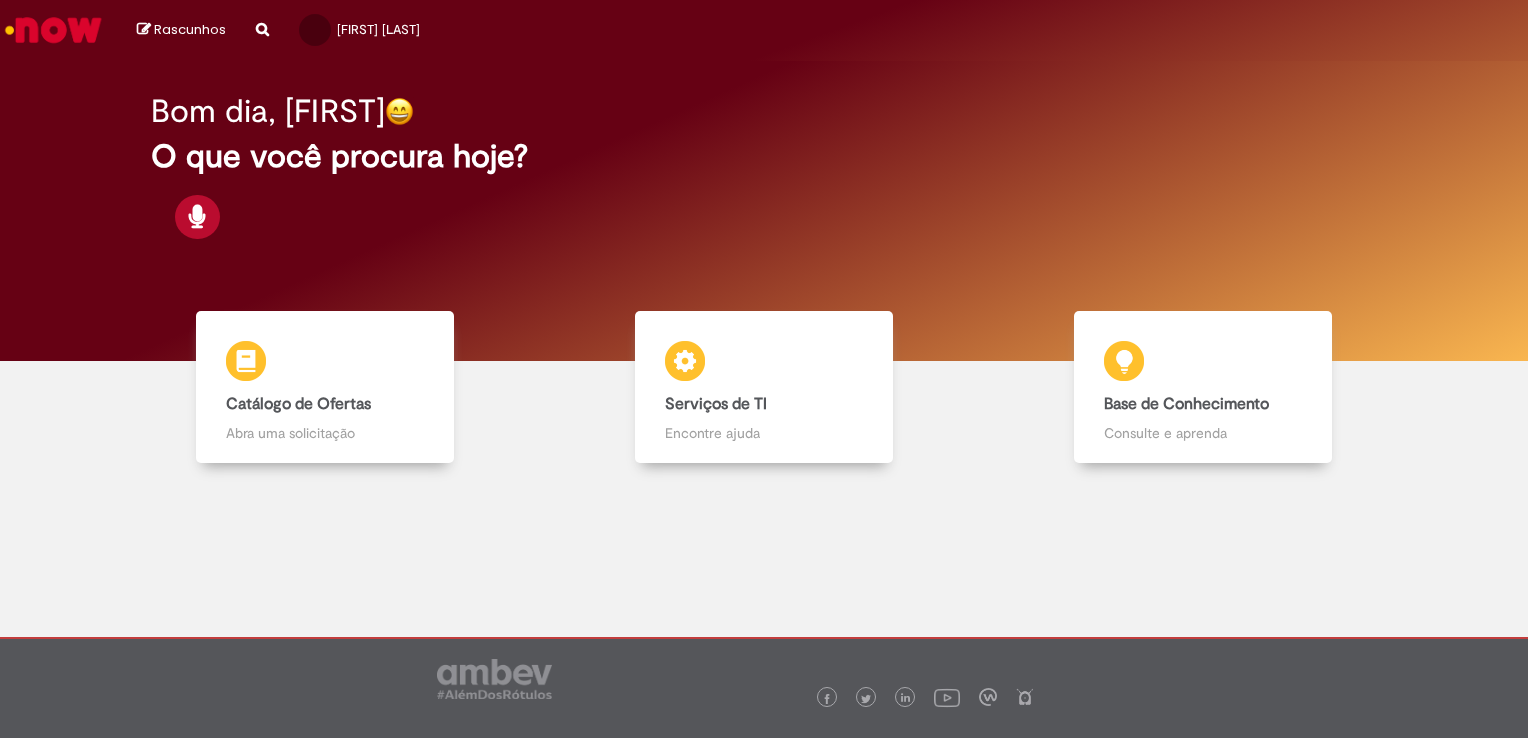 scroll, scrollTop: 0, scrollLeft: 0, axis: both 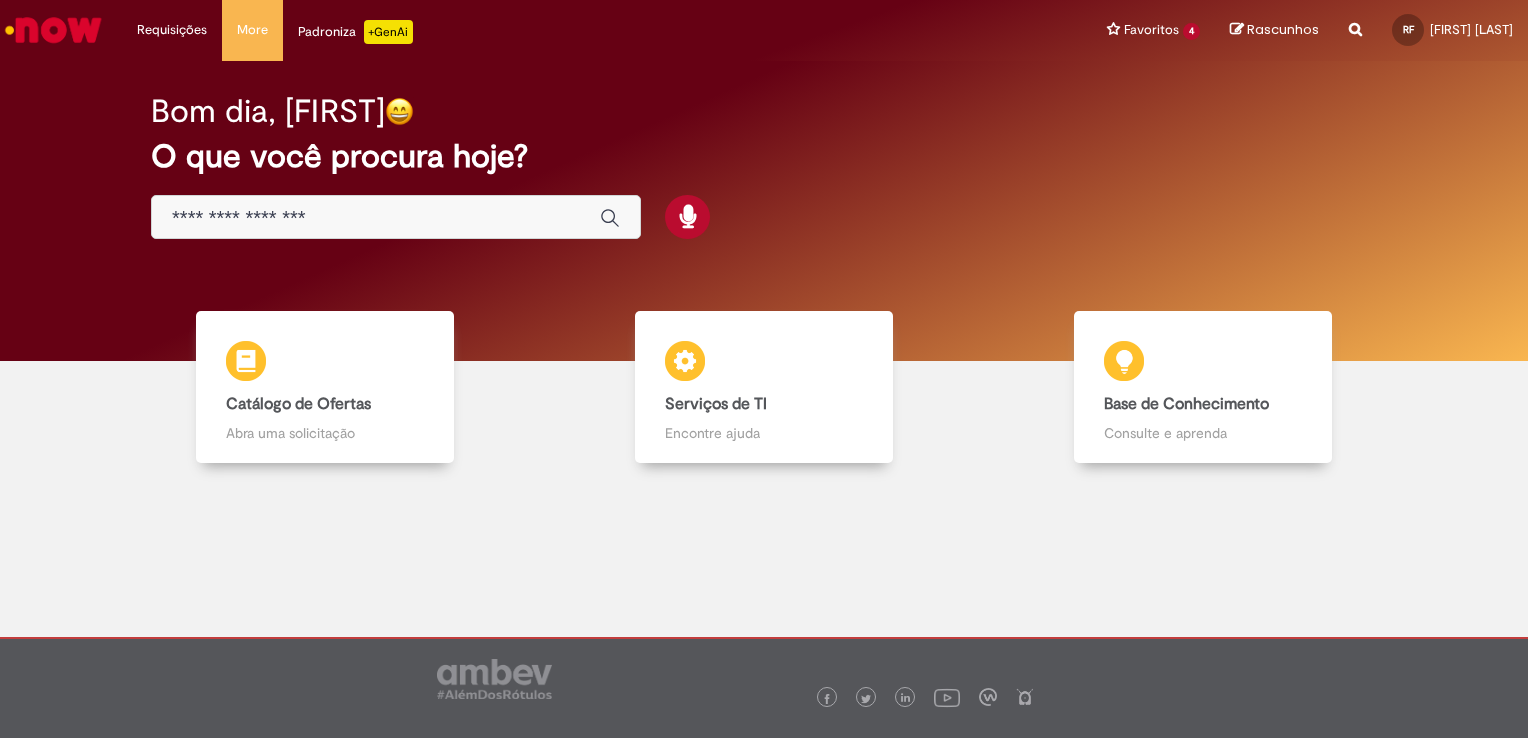 click on "Bom dia, [FIRST]
O que você procura hoje?" at bounding box center [764, 167] 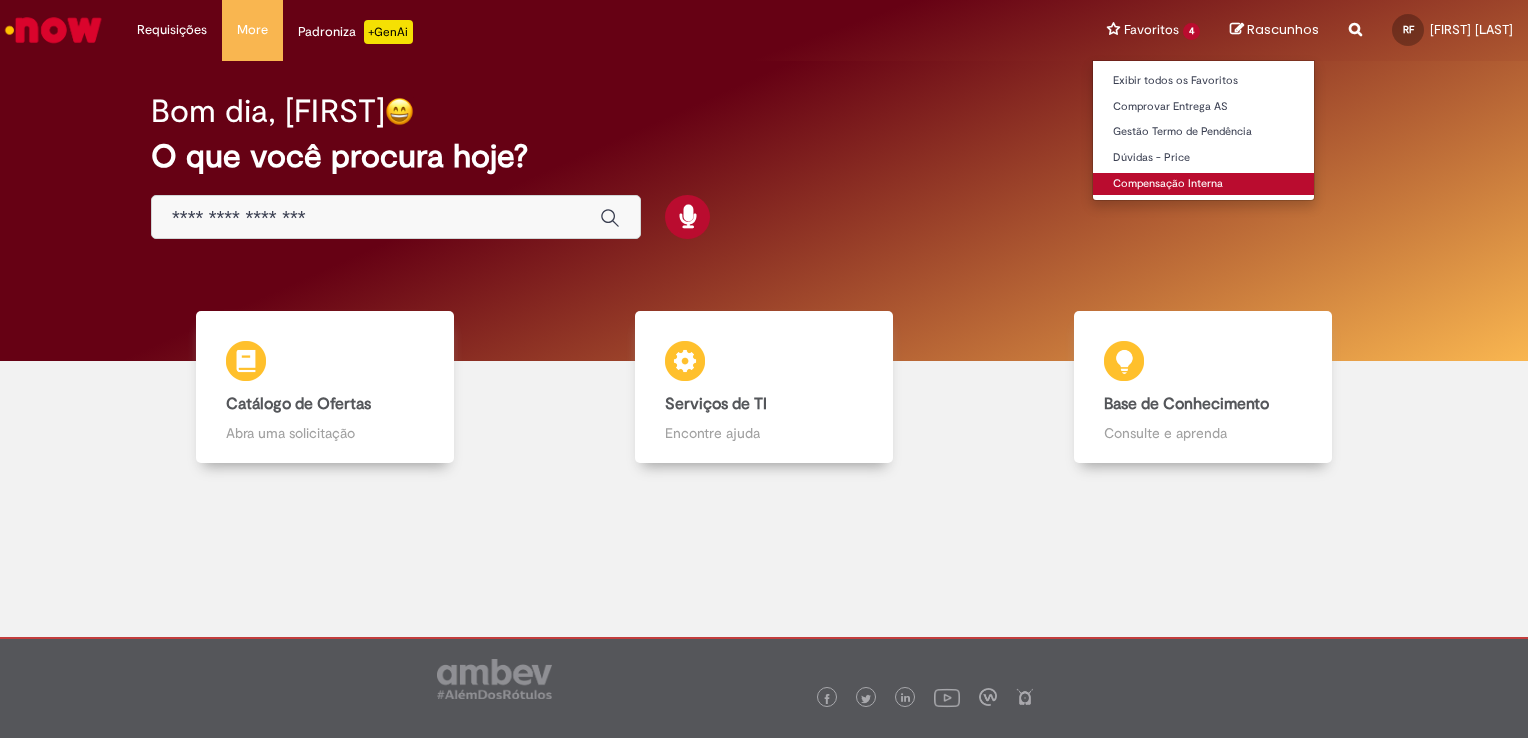 click on "Compensação Interna" at bounding box center (1203, 184) 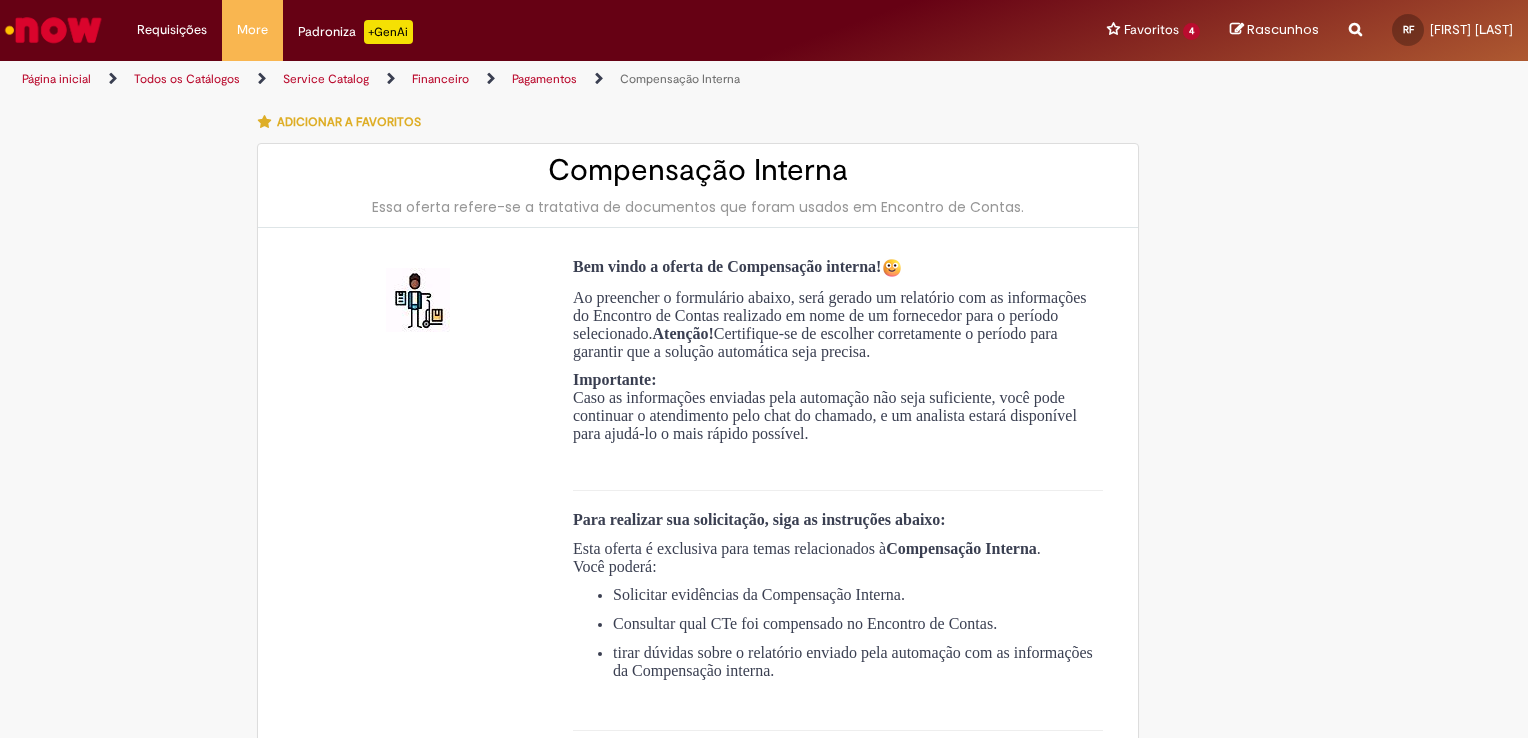 type on "**********" 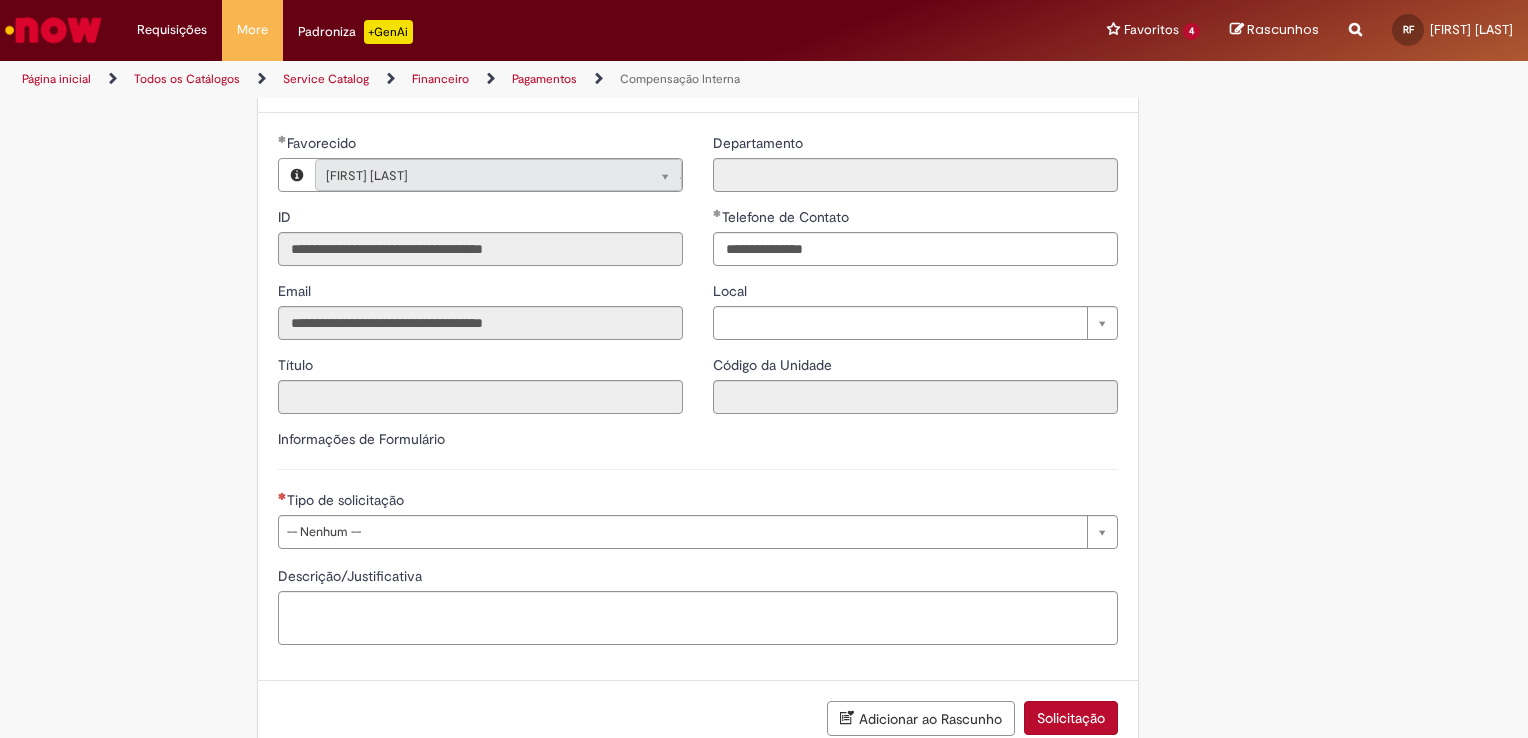scroll, scrollTop: 856, scrollLeft: 0, axis: vertical 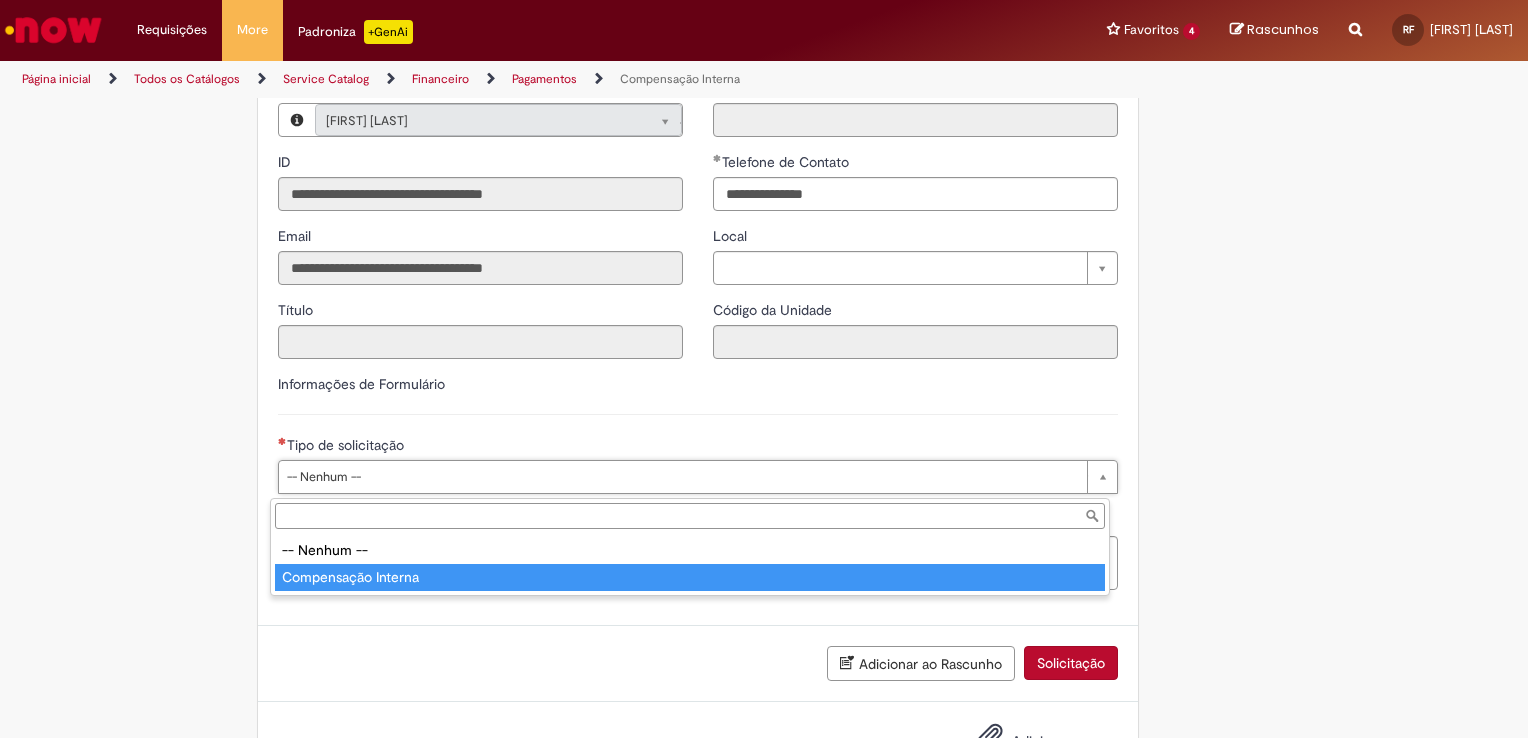 type on "**********" 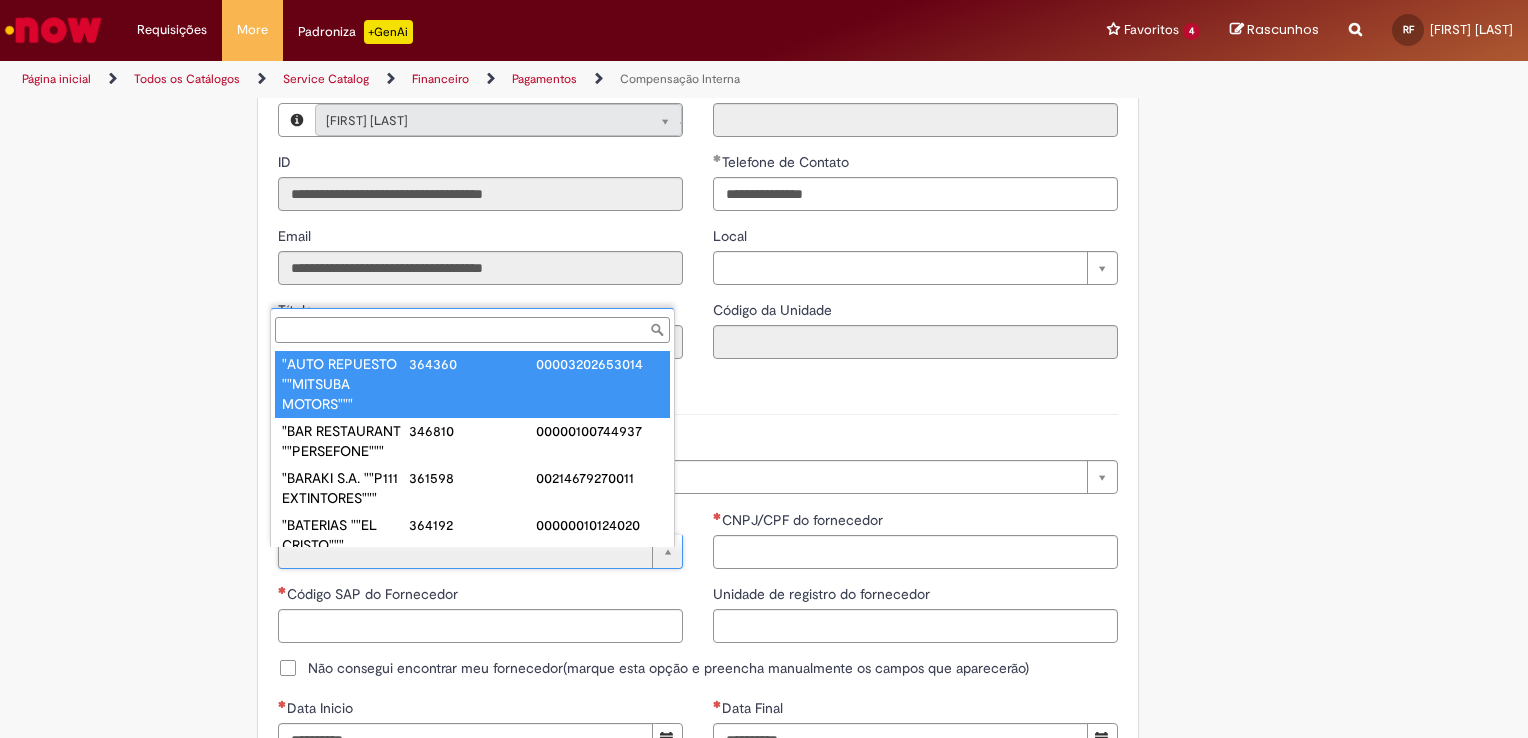 paste on "**********" 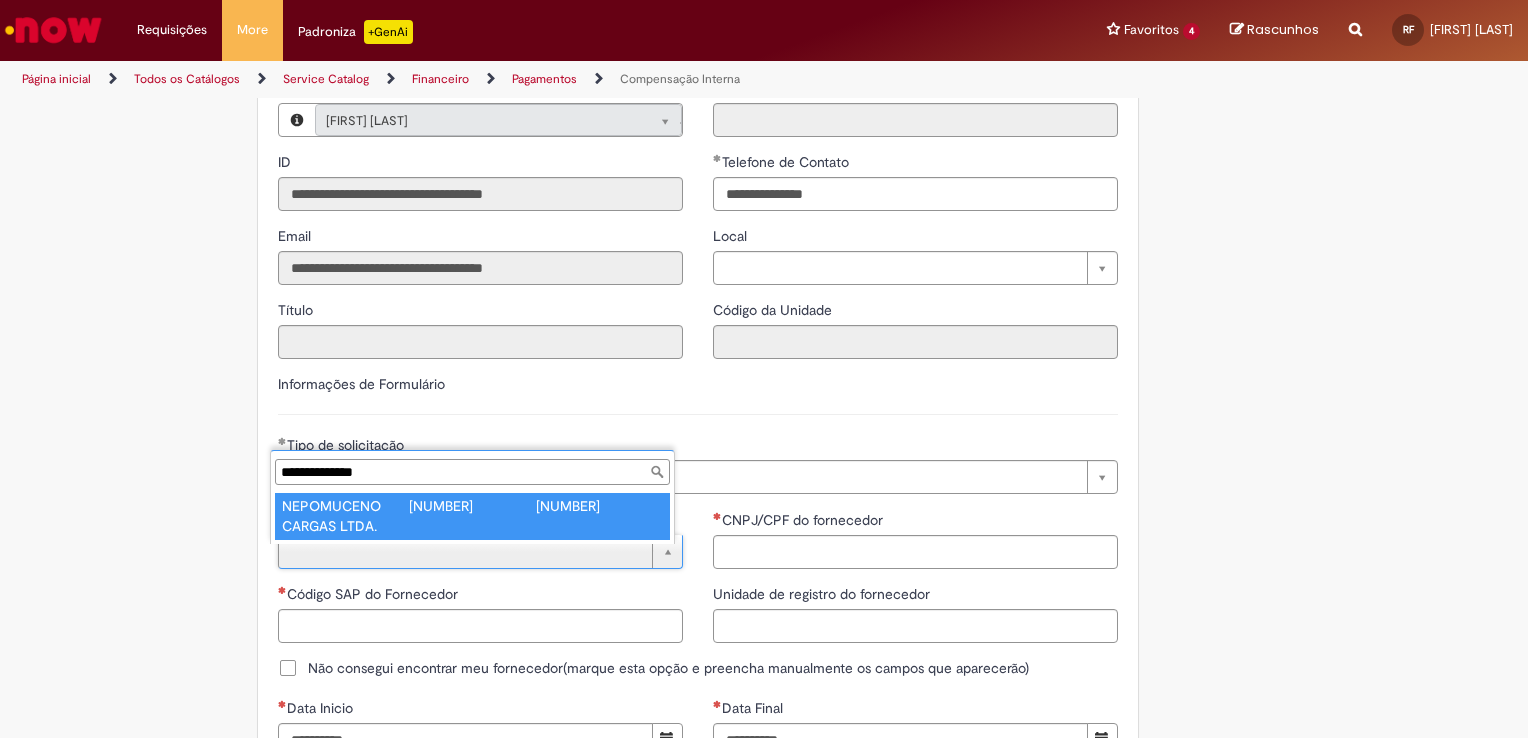 type on "**********" 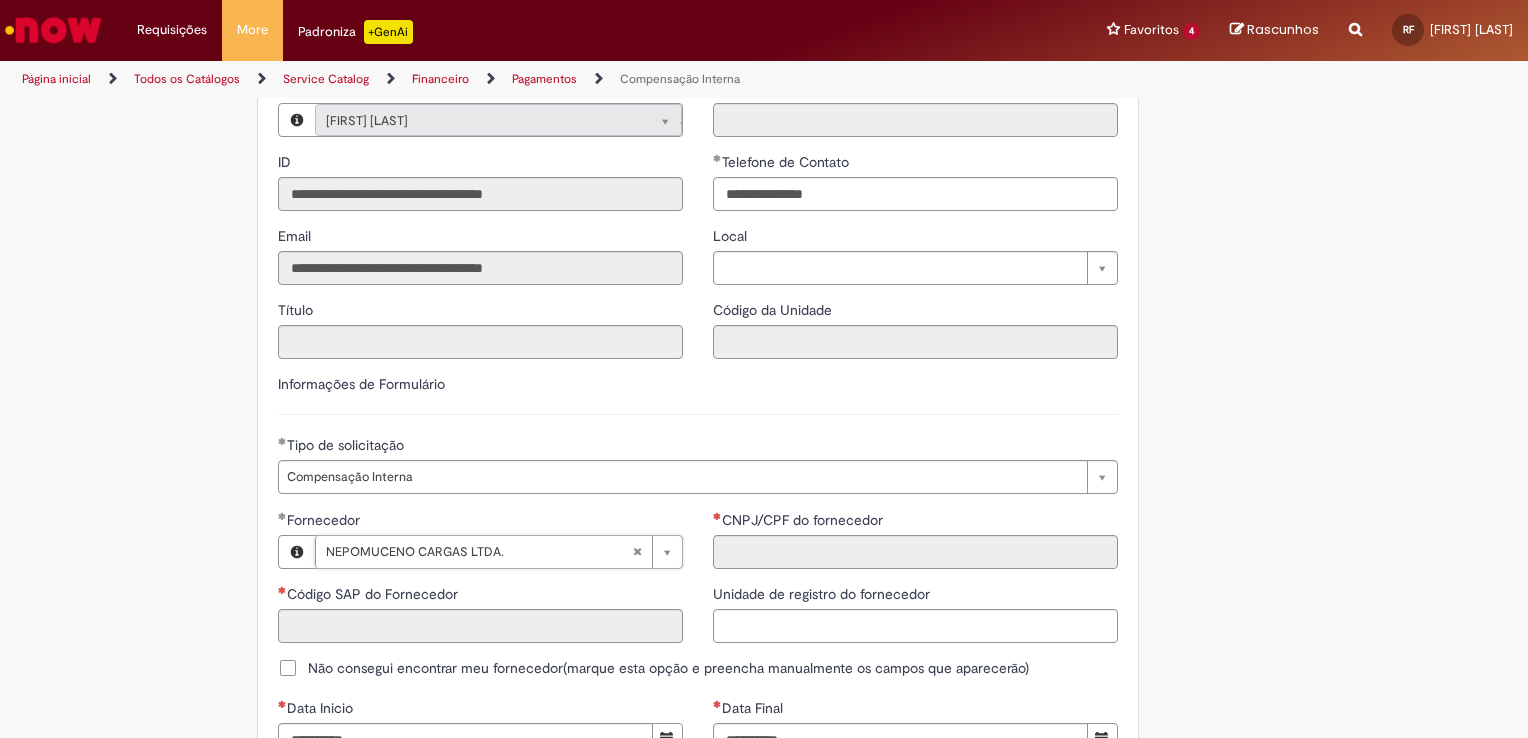 type on "******" 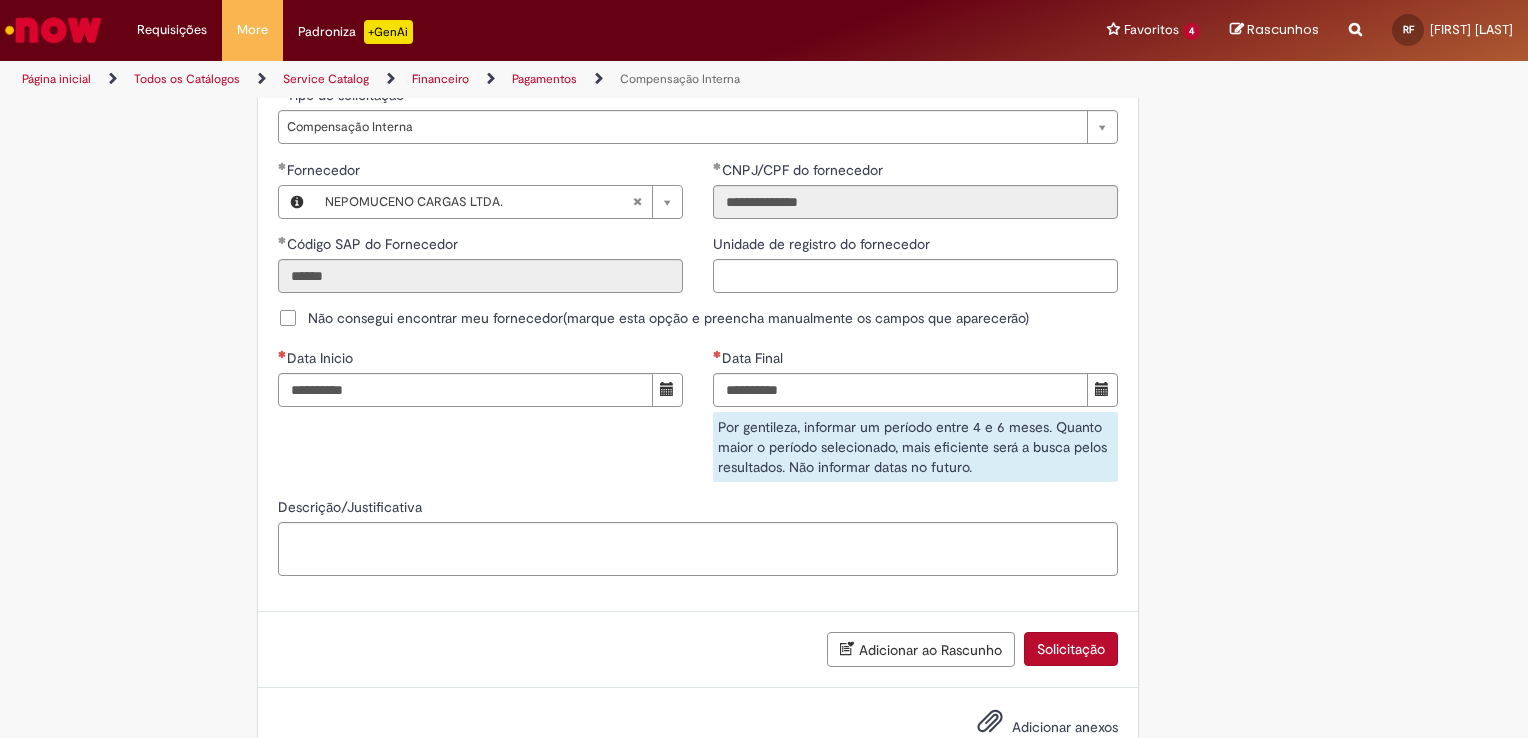 scroll, scrollTop: 1227, scrollLeft: 0, axis: vertical 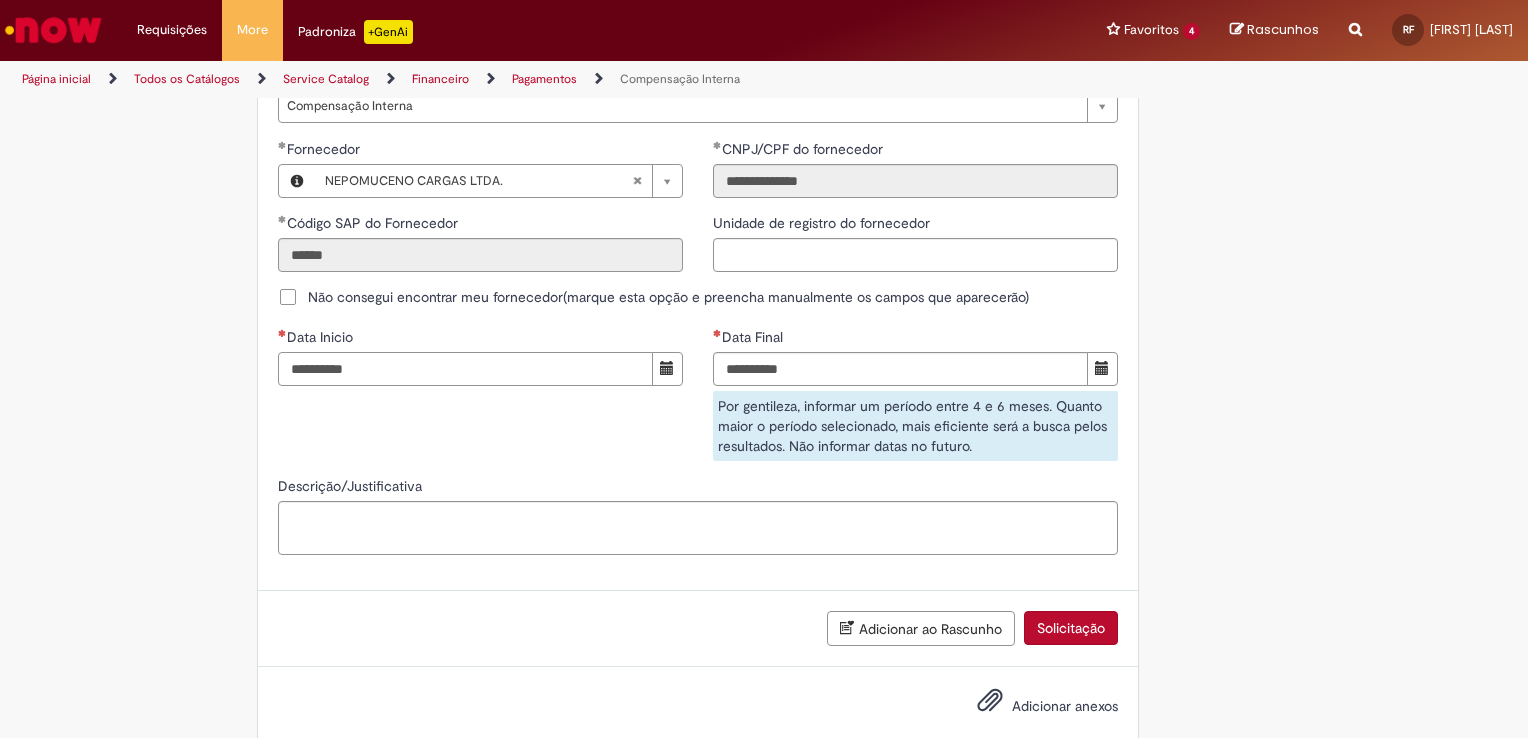 click on "Data Inicio" at bounding box center (465, 369) 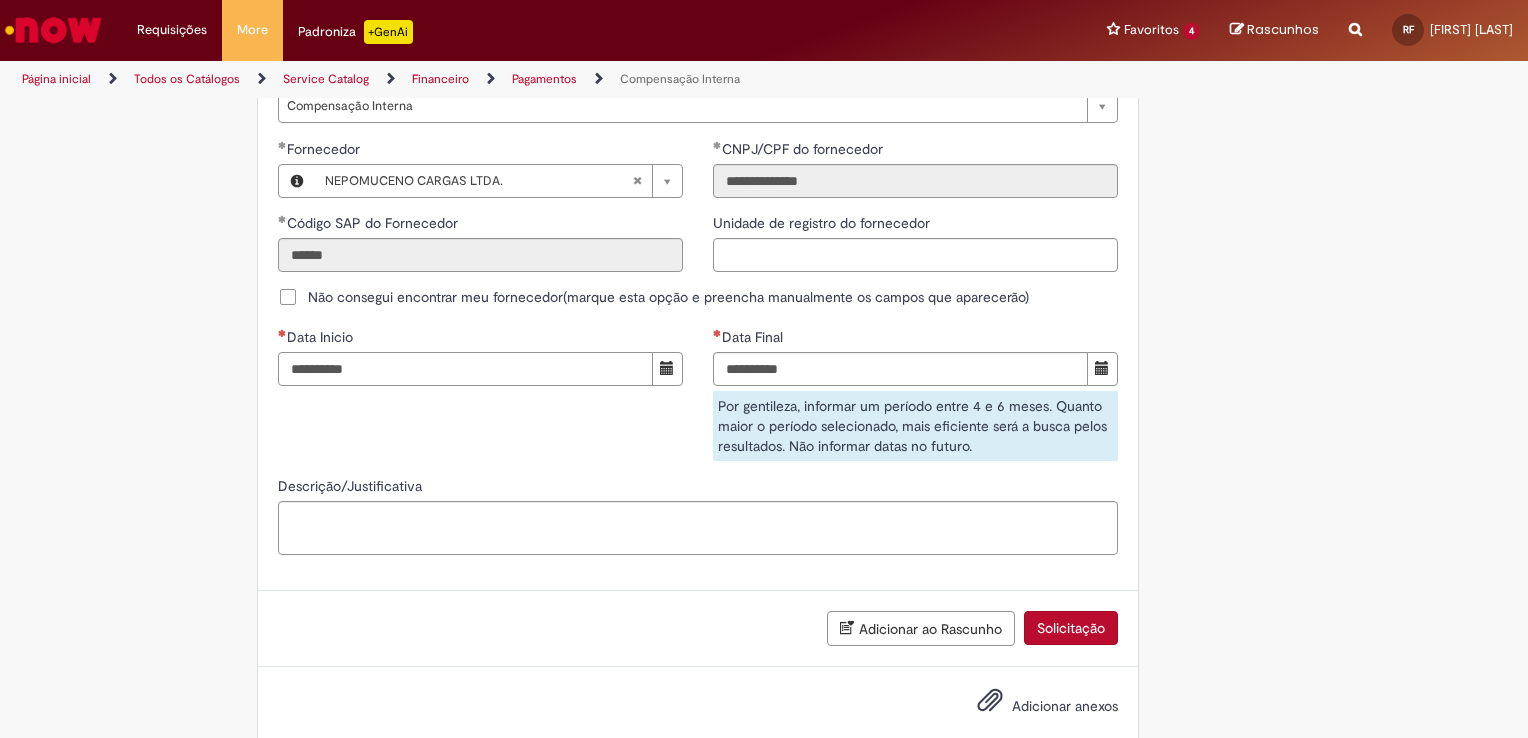 type on "**********" 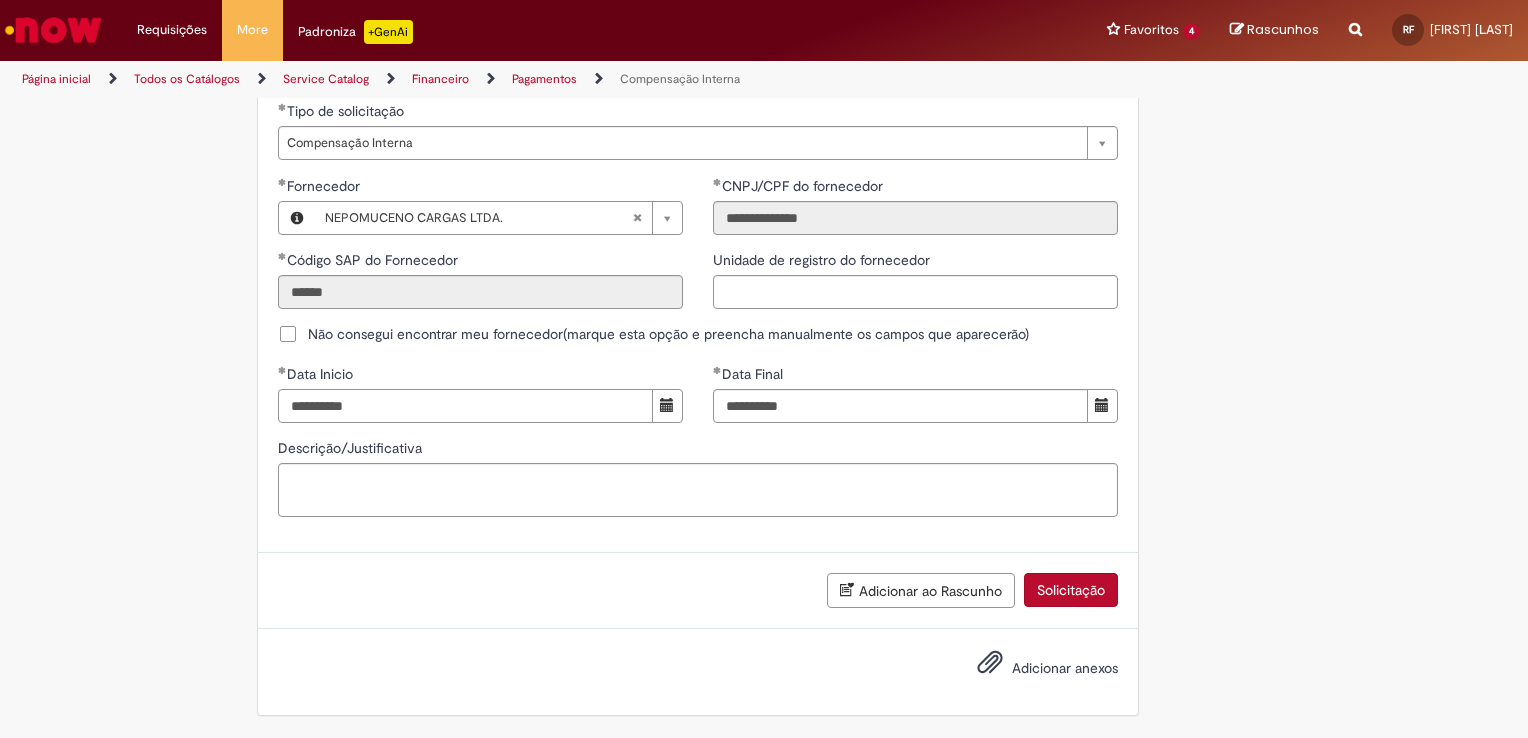 scroll, scrollTop: 1196, scrollLeft: 0, axis: vertical 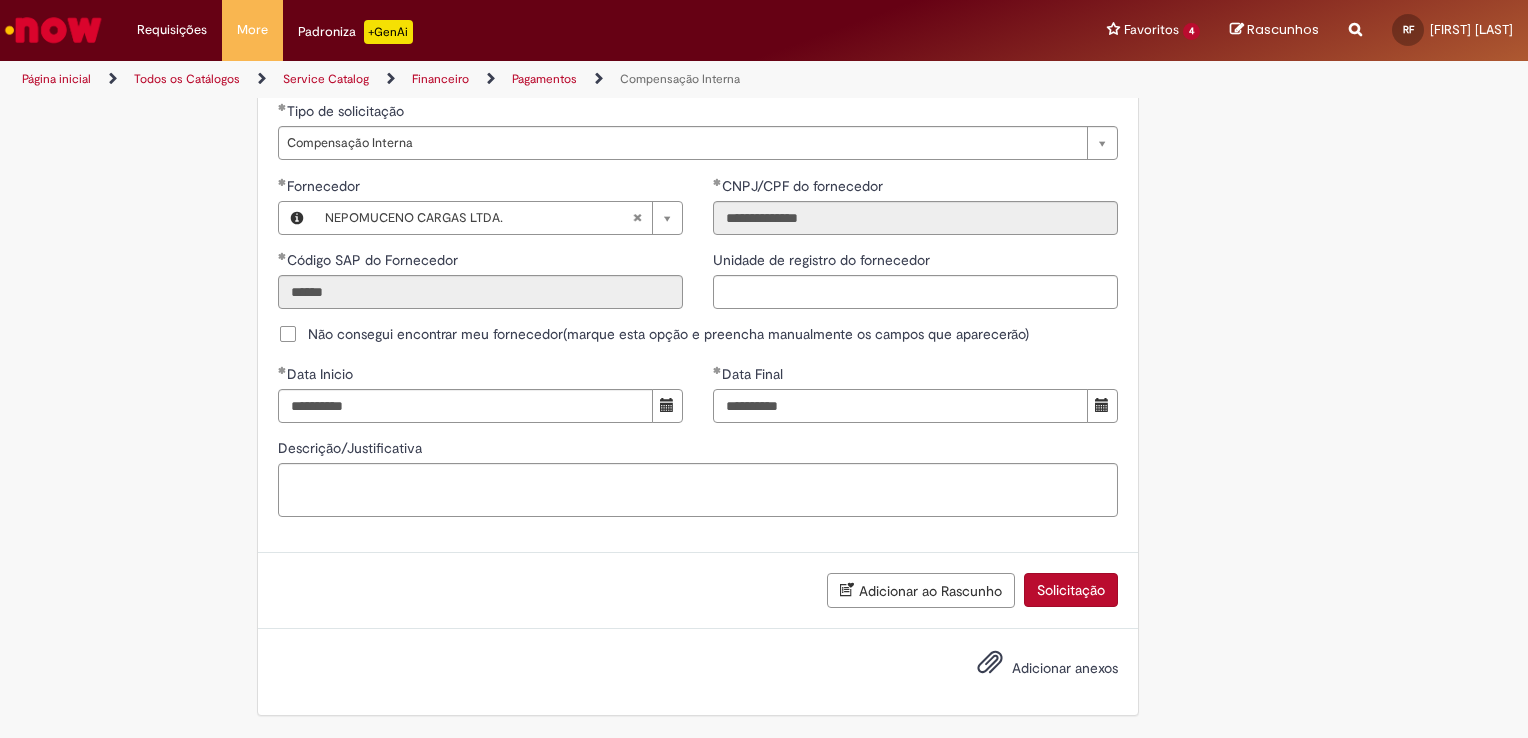 click on "**********" at bounding box center [900, 406] 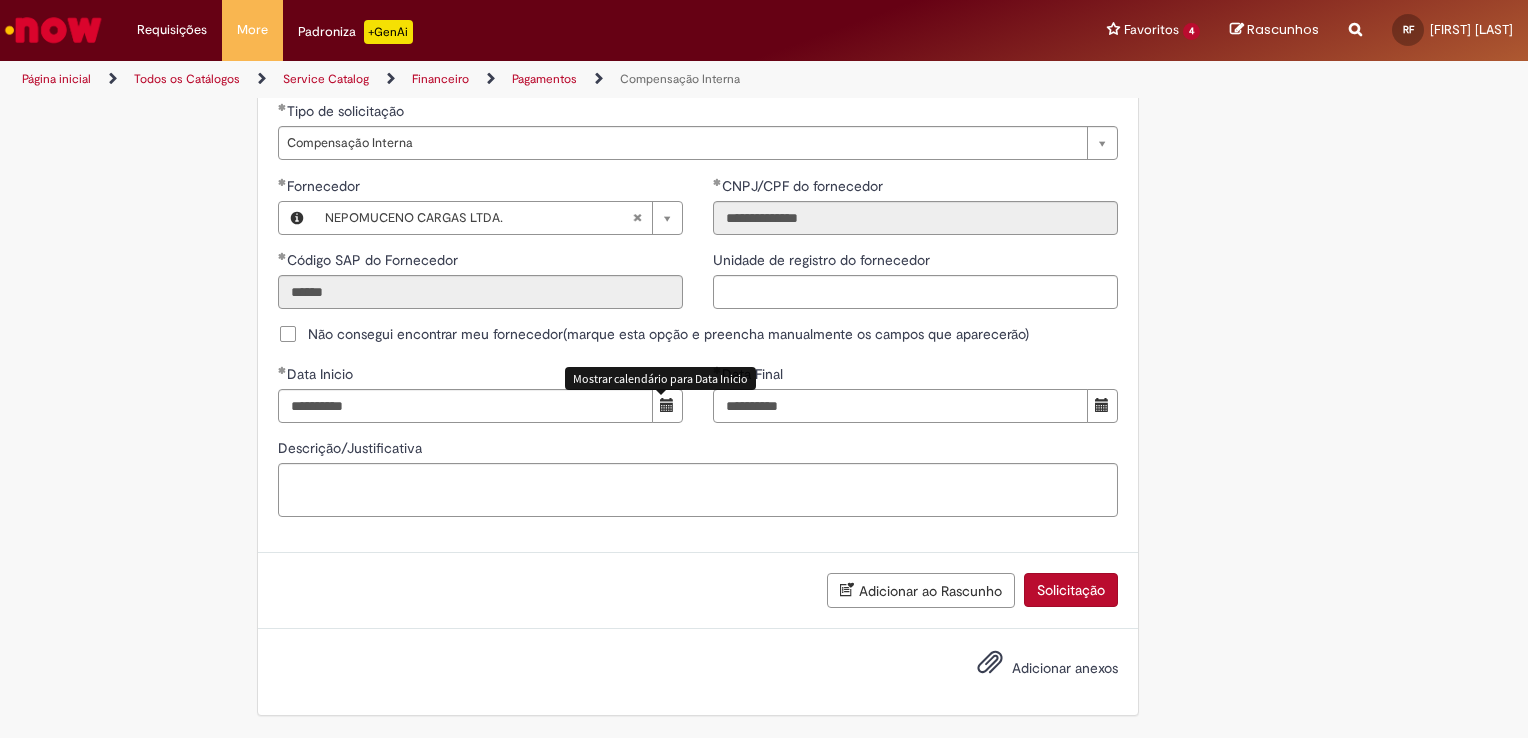 drag, startPoint x: 845, startPoint y: 409, endPoint x: 596, endPoint y: 408, distance: 249.00201 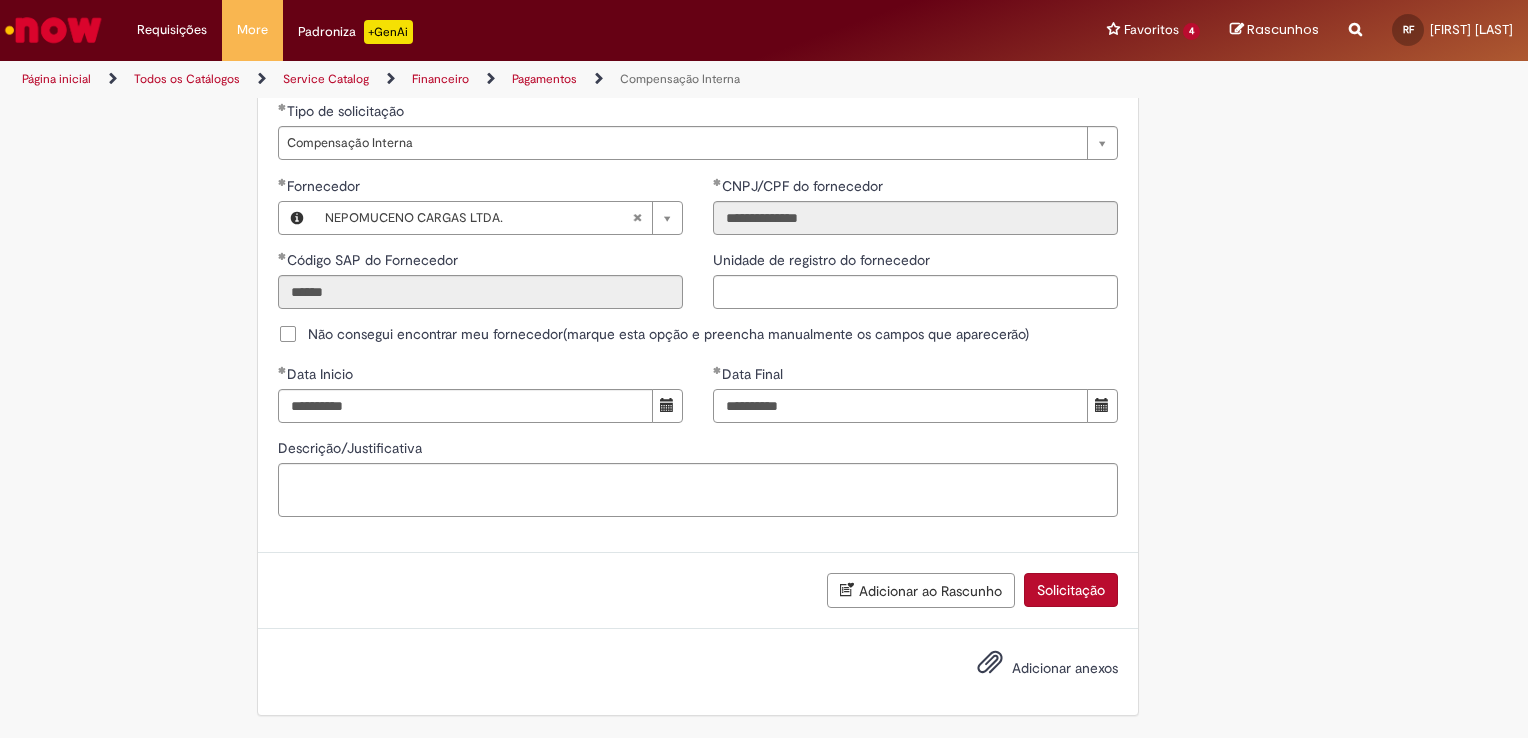 type on "**********" 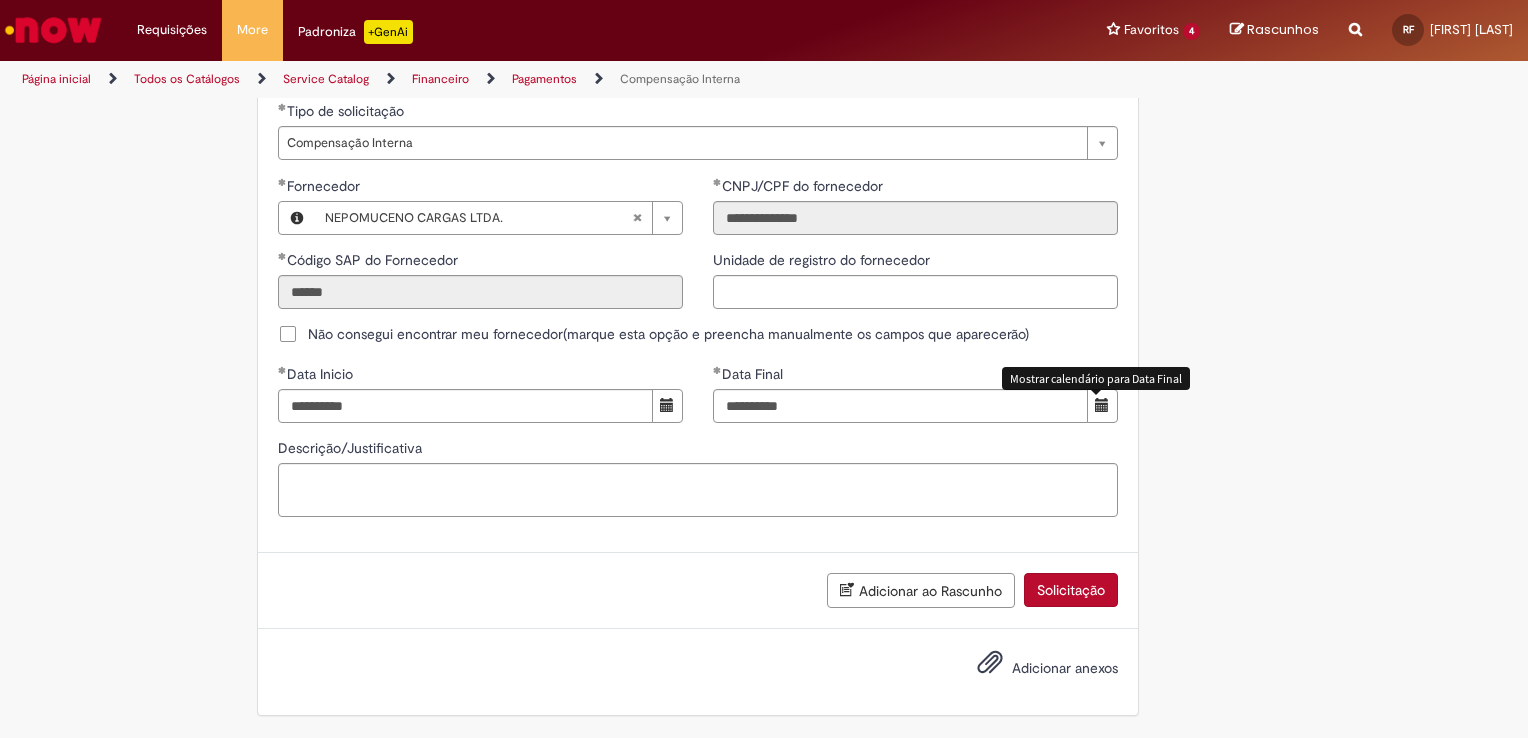 type 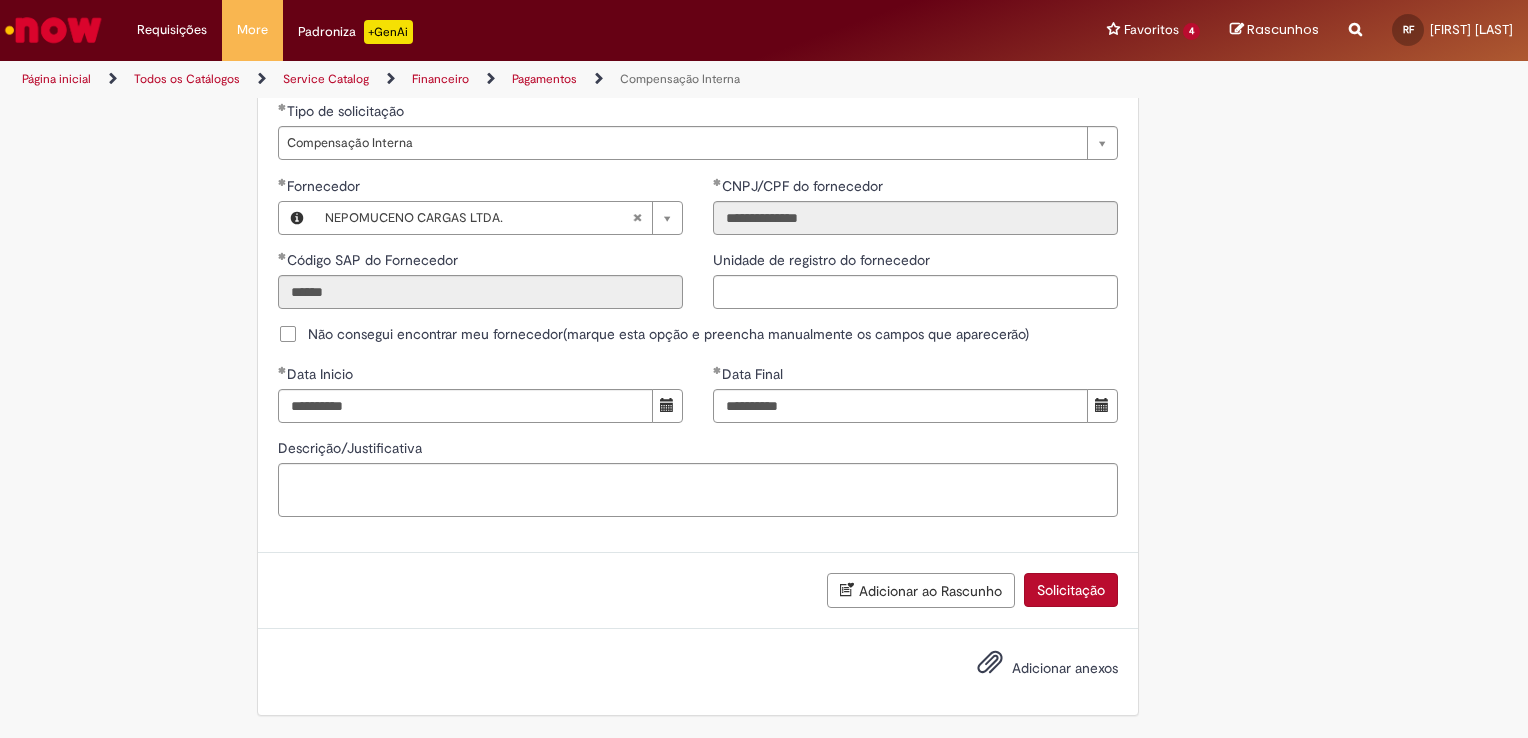 click on "Solicitação" at bounding box center (1071, 590) 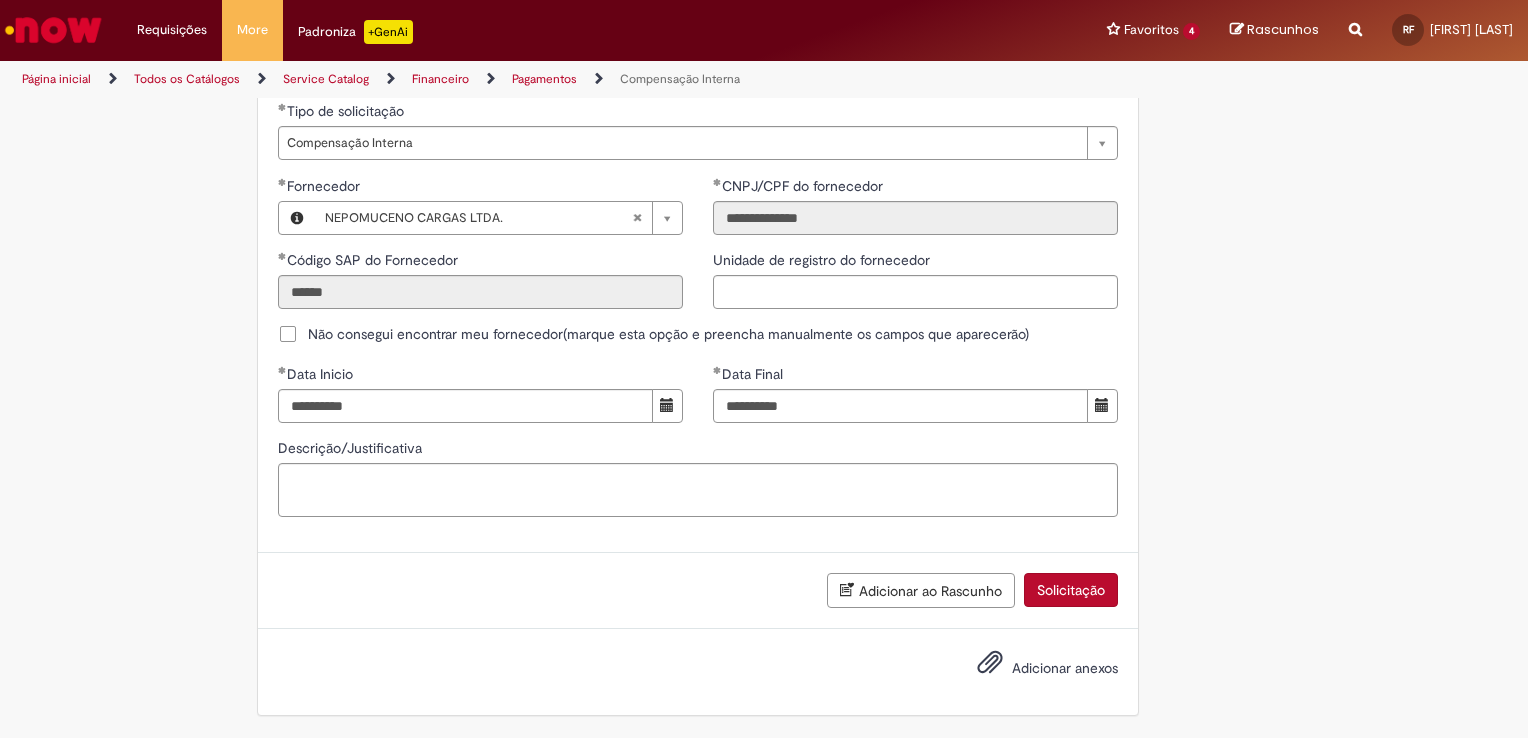 scroll, scrollTop: 1151, scrollLeft: 0, axis: vertical 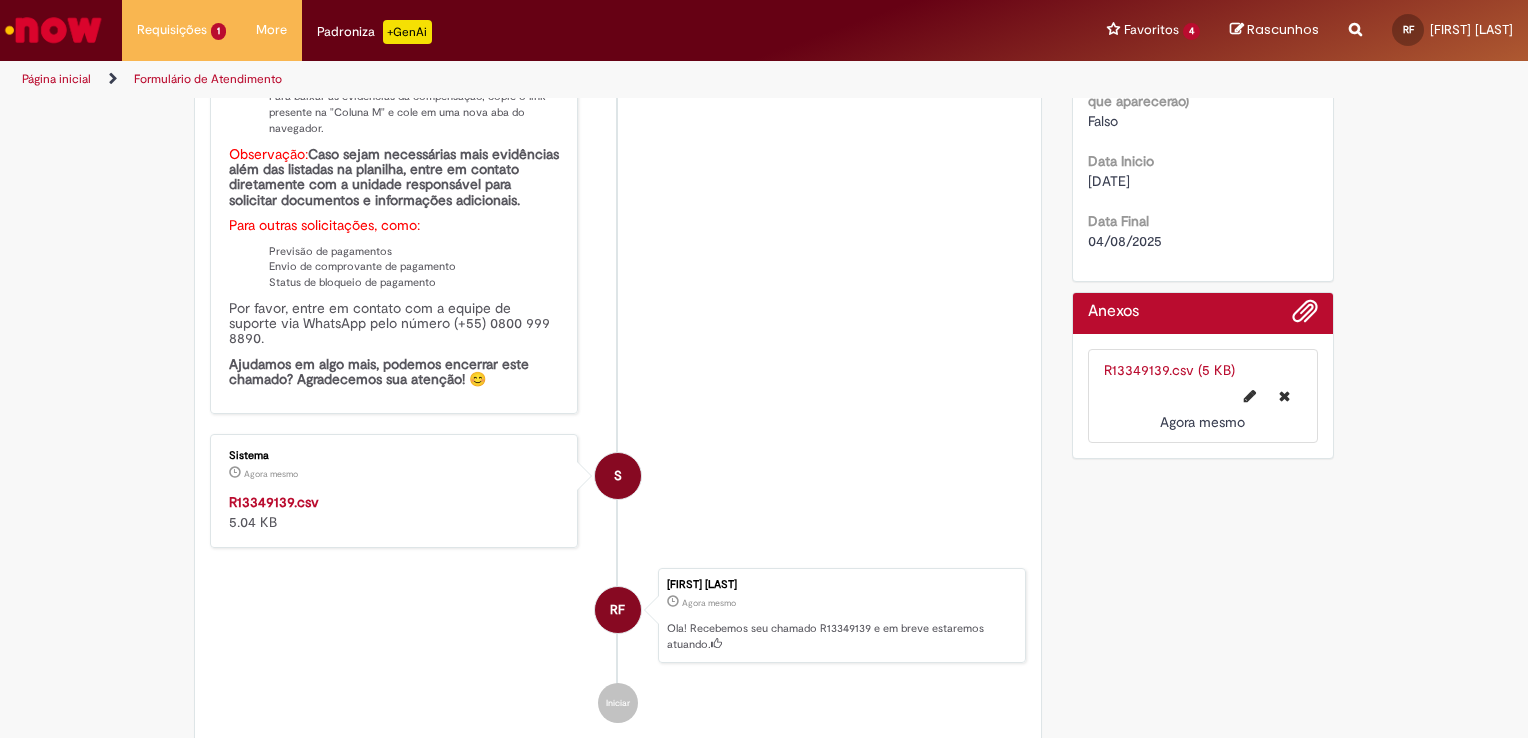 click on "R[NUMBER].csv" at bounding box center [274, 502] 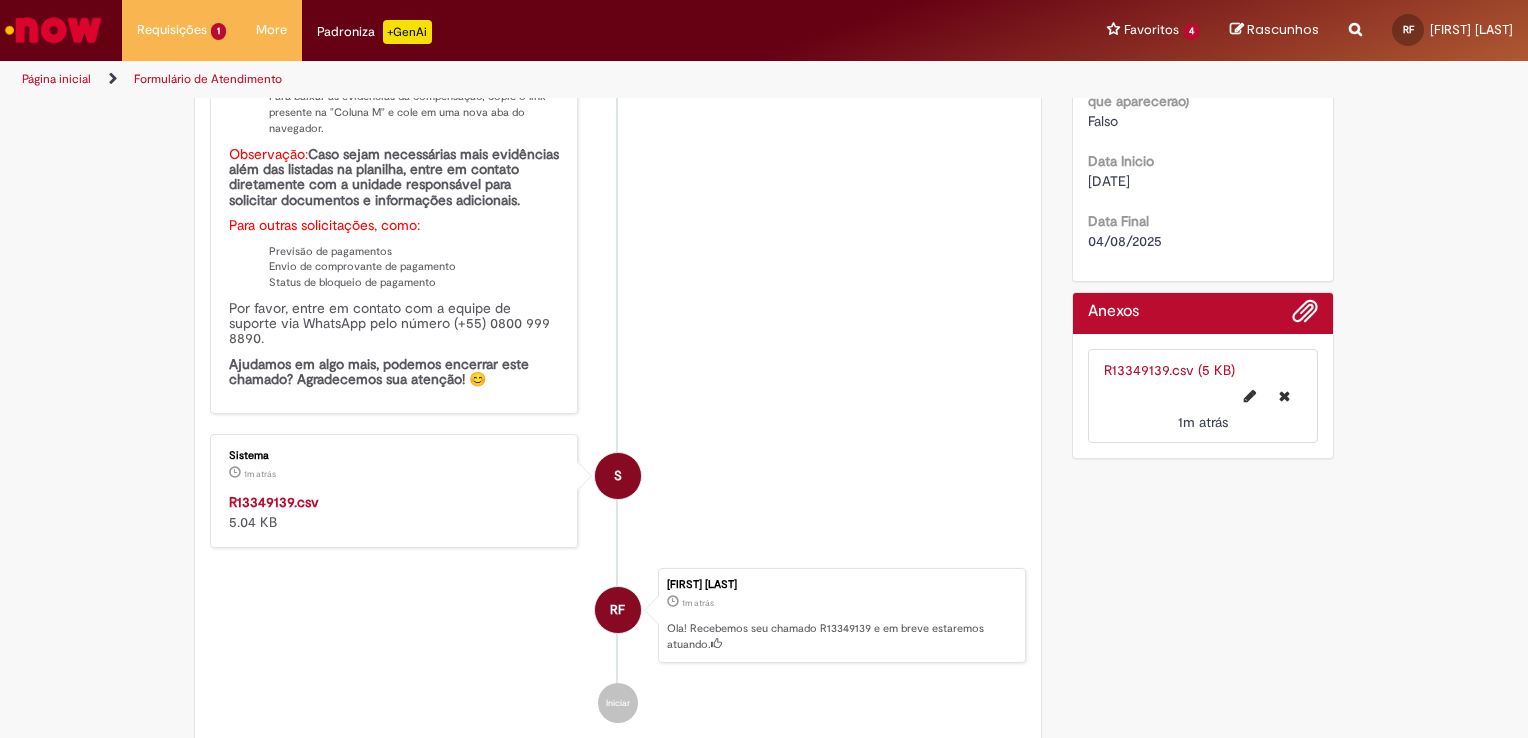 click at bounding box center (53, 30) 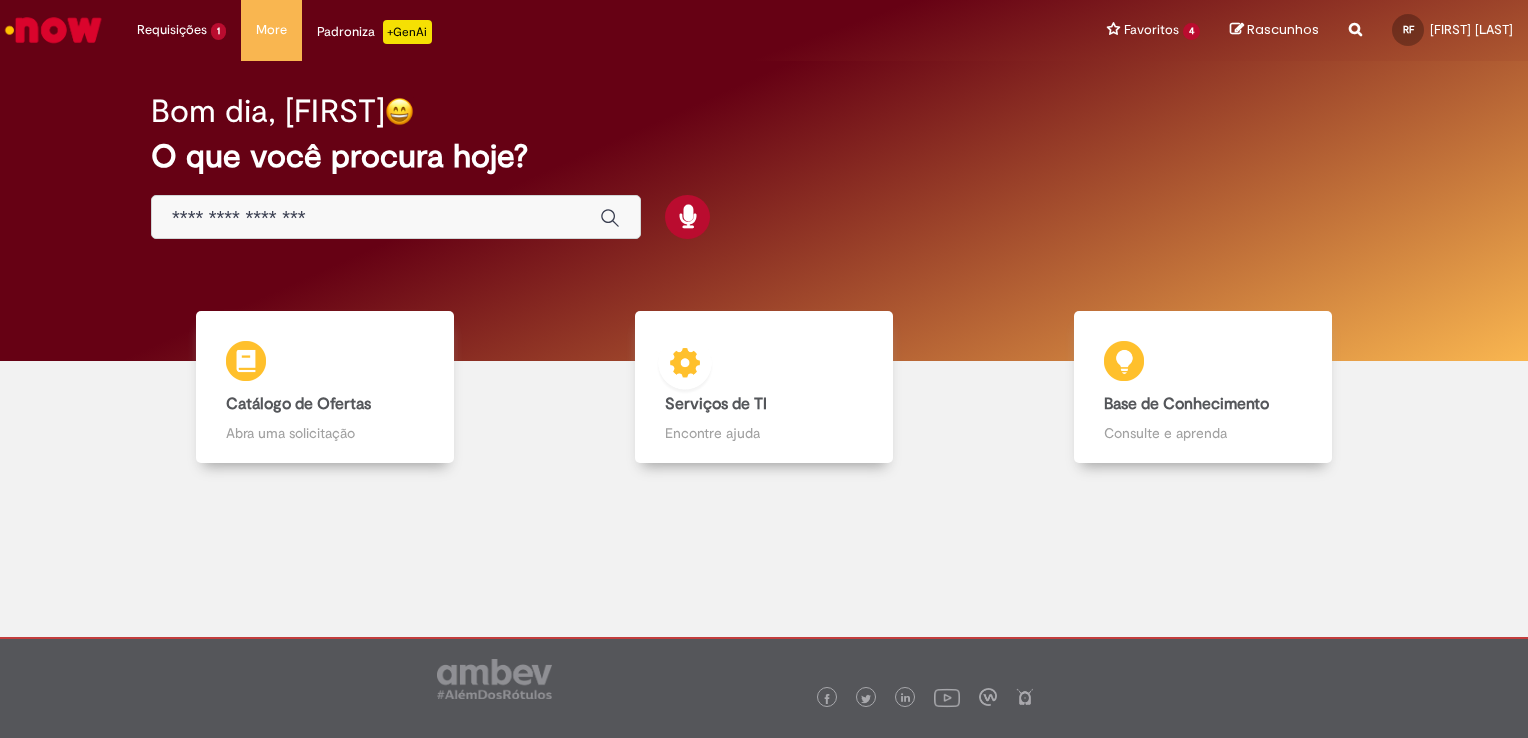scroll, scrollTop: 0, scrollLeft: 0, axis: both 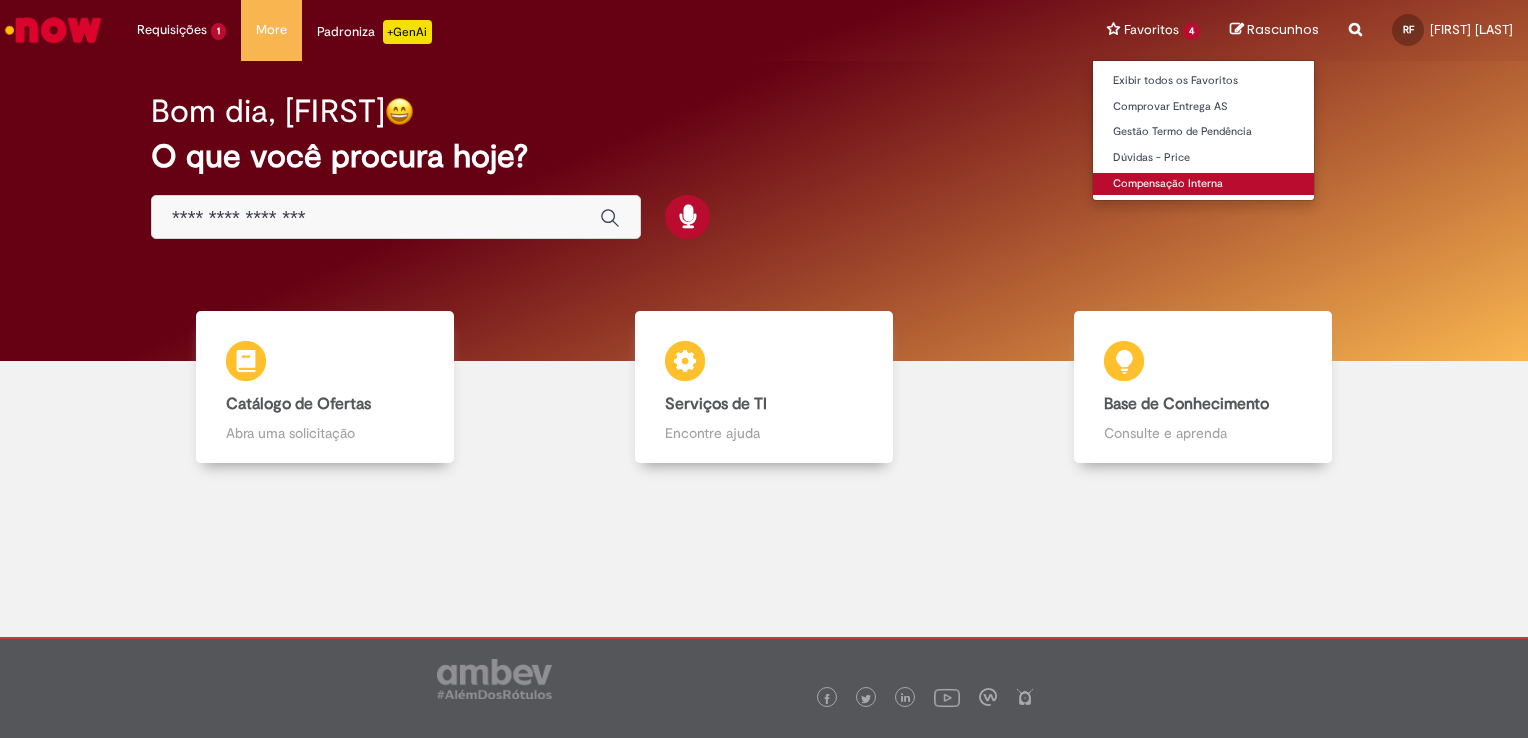 click on "Compensação Interna" at bounding box center (1203, 184) 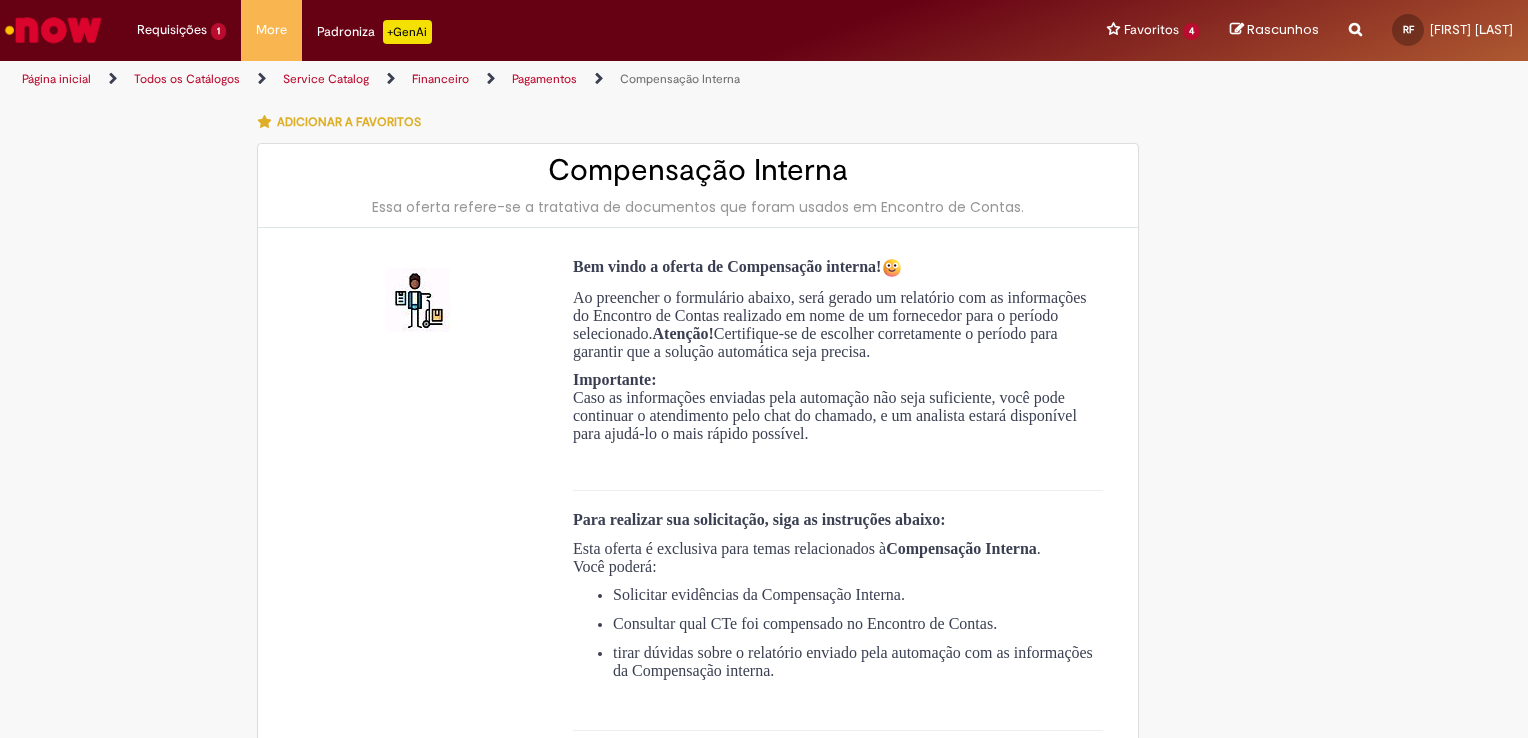 type on "**********" 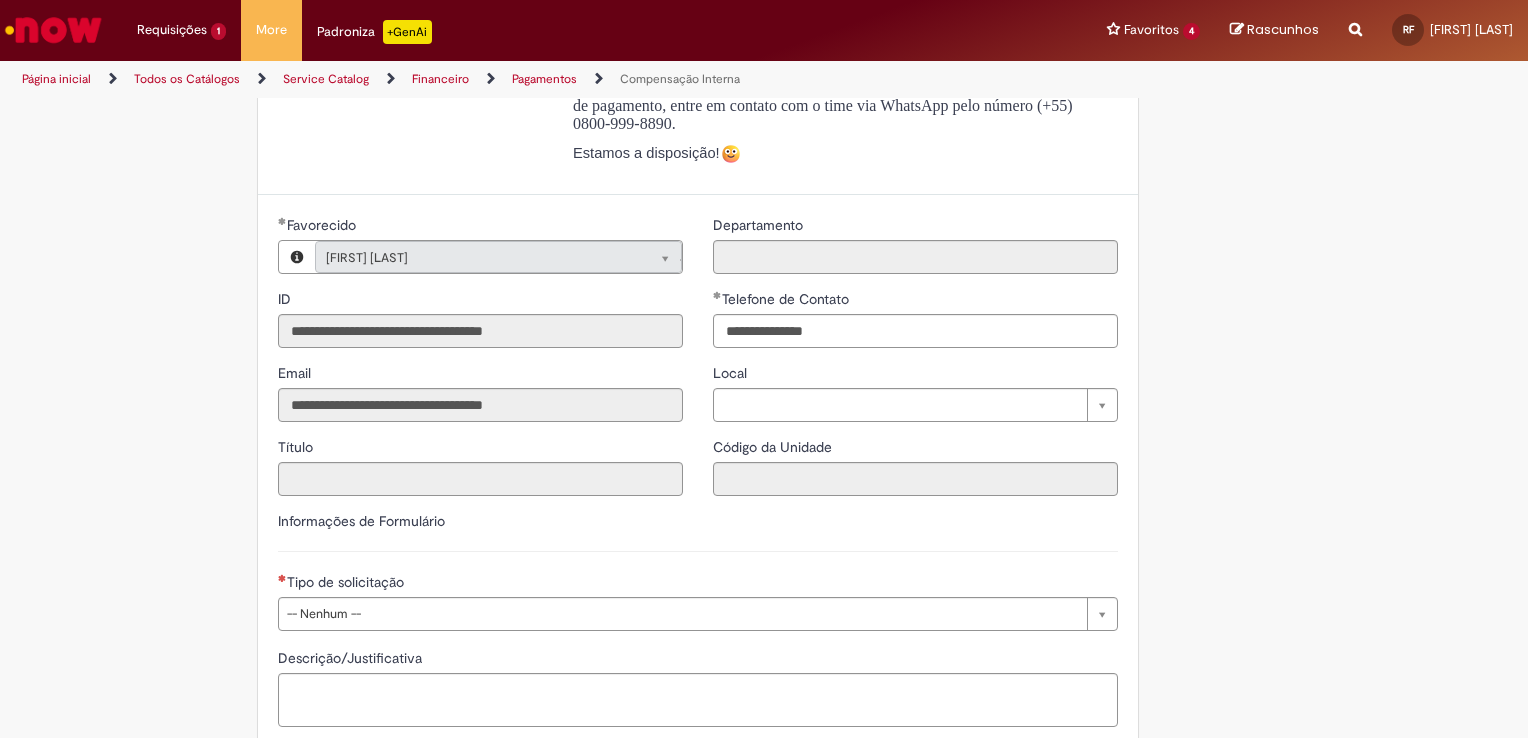 scroll, scrollTop: 840, scrollLeft: 0, axis: vertical 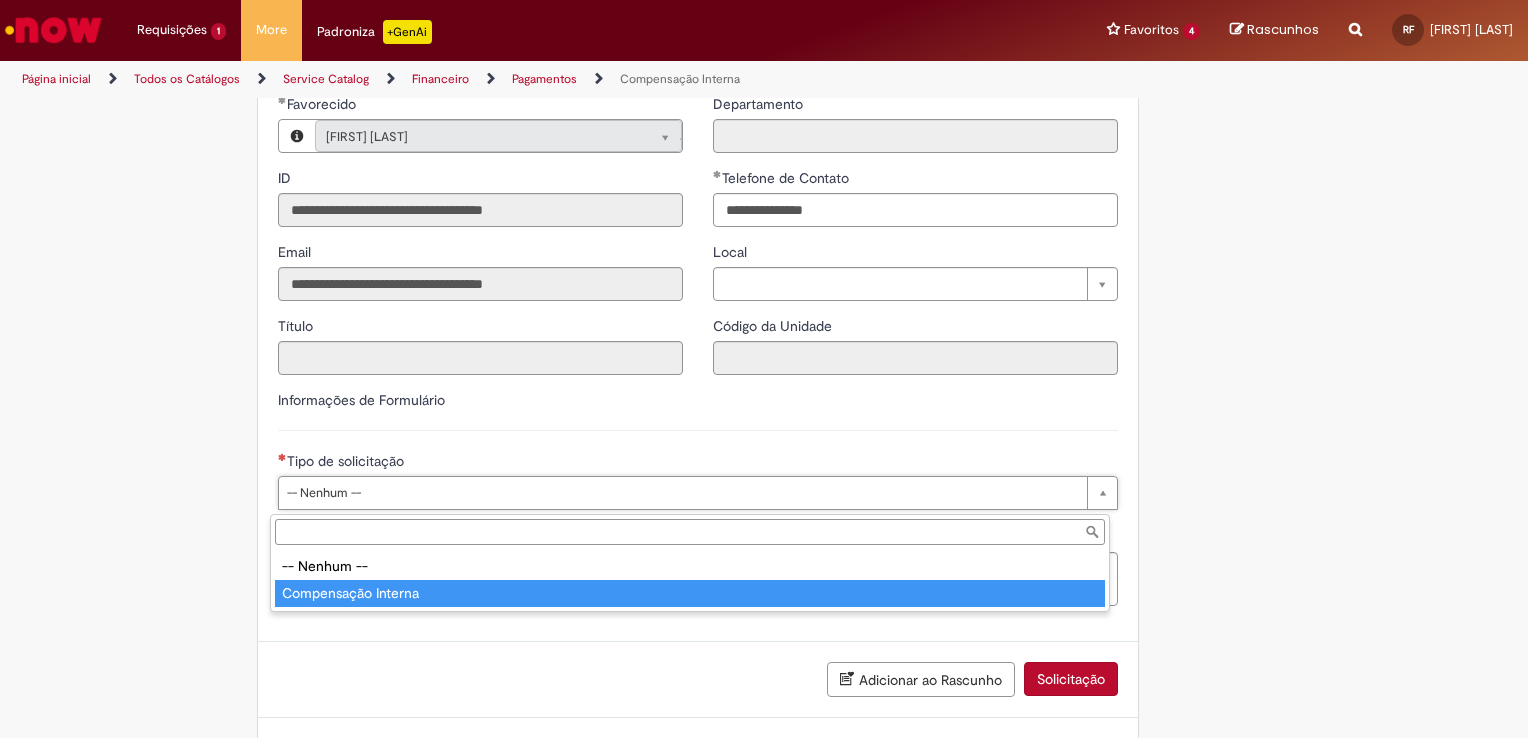 type on "**********" 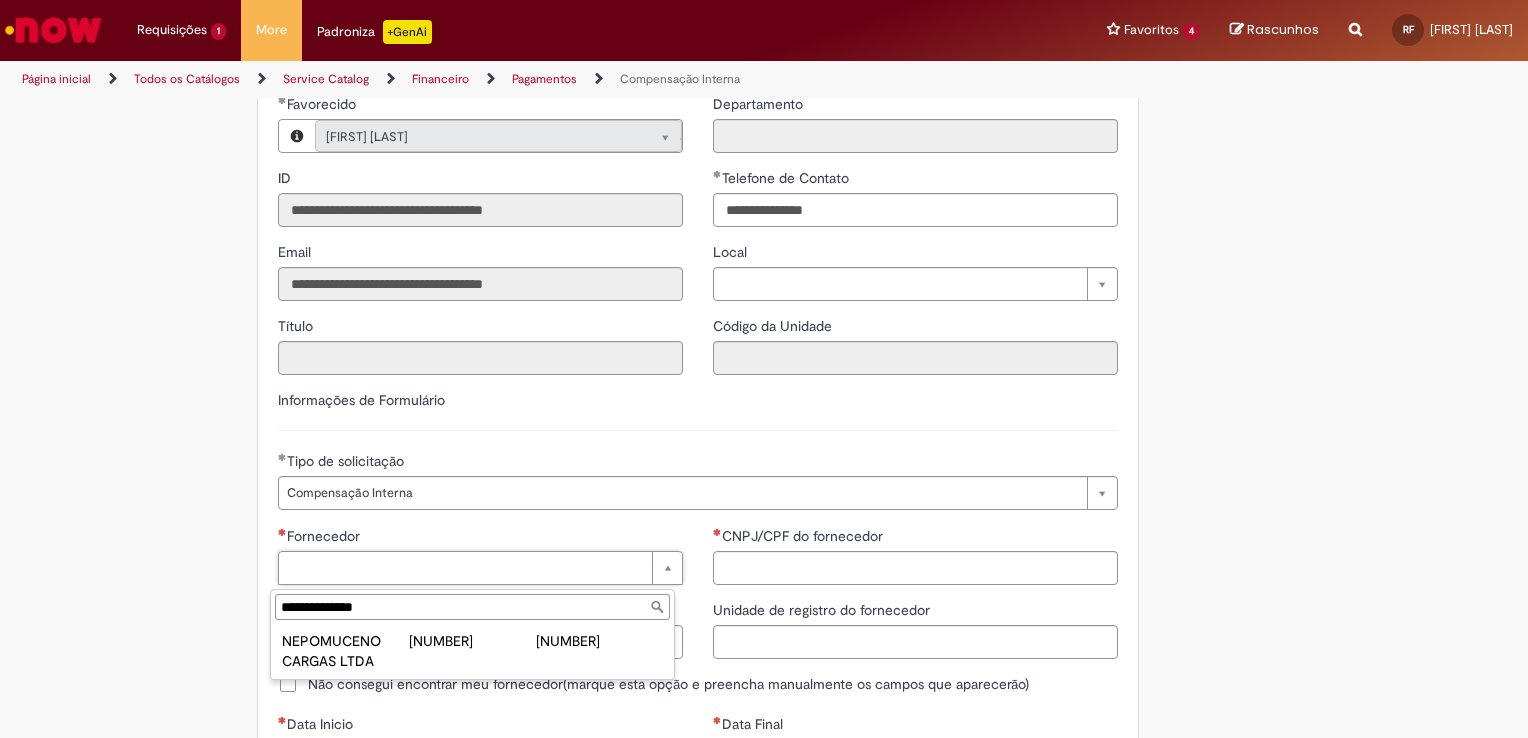 type on "**********" 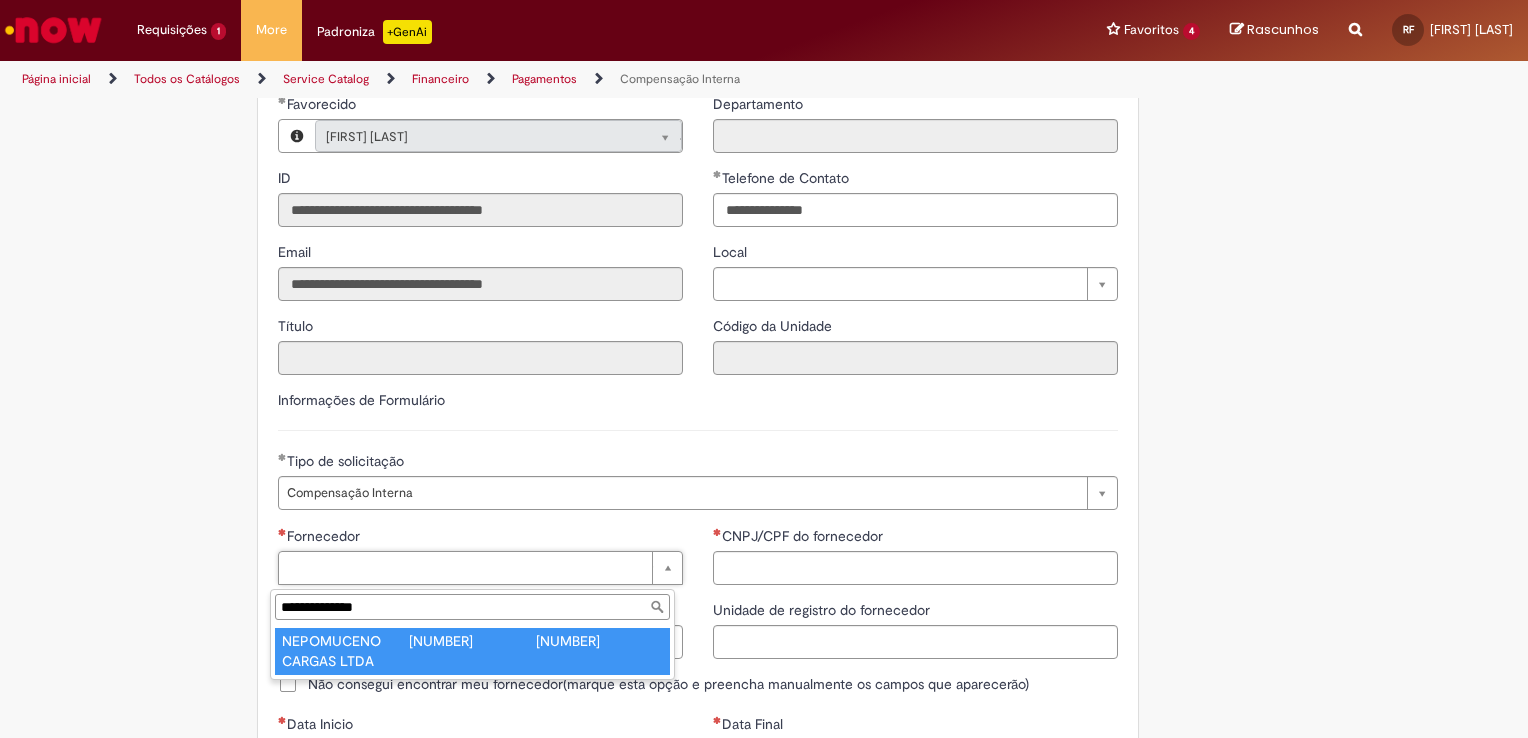 type on "**********" 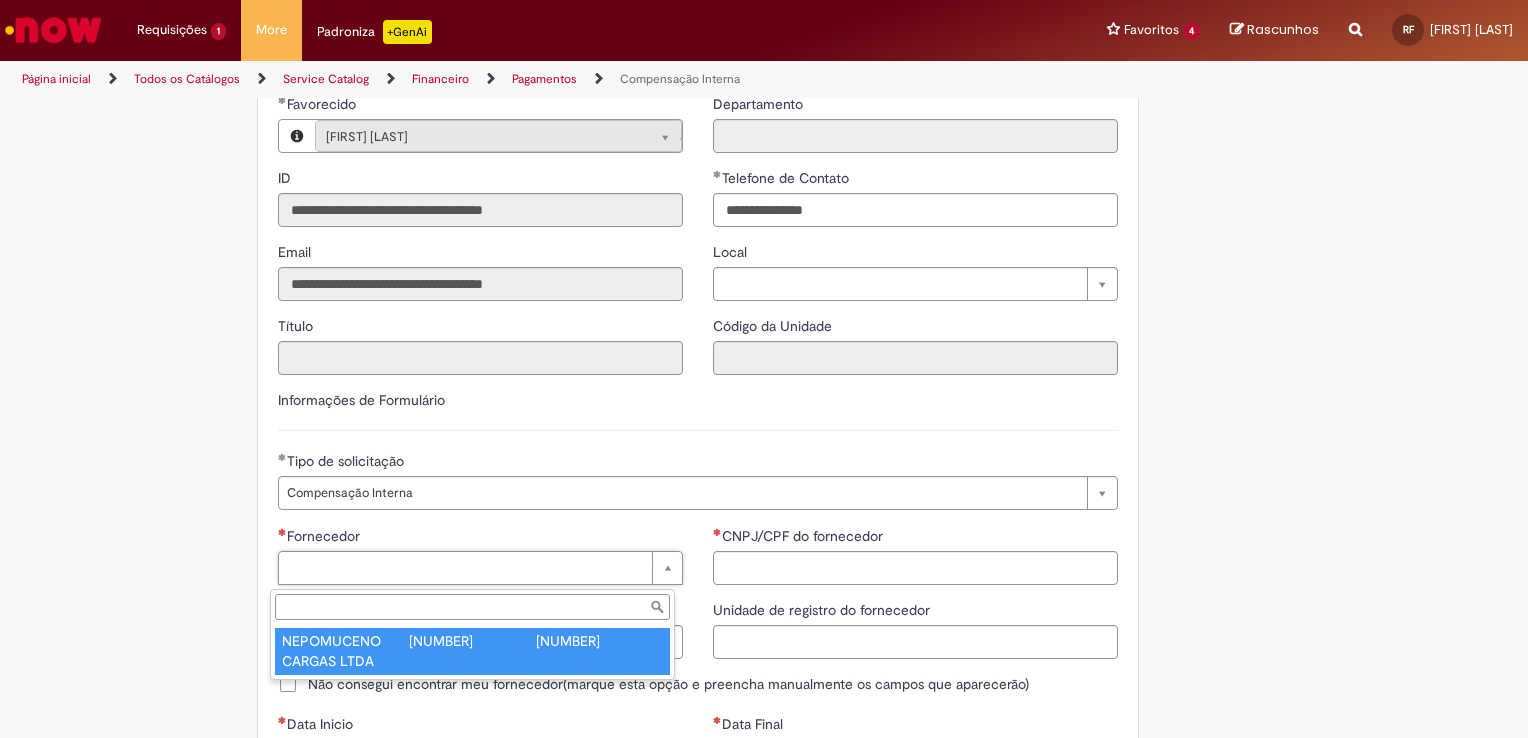 type on "******" 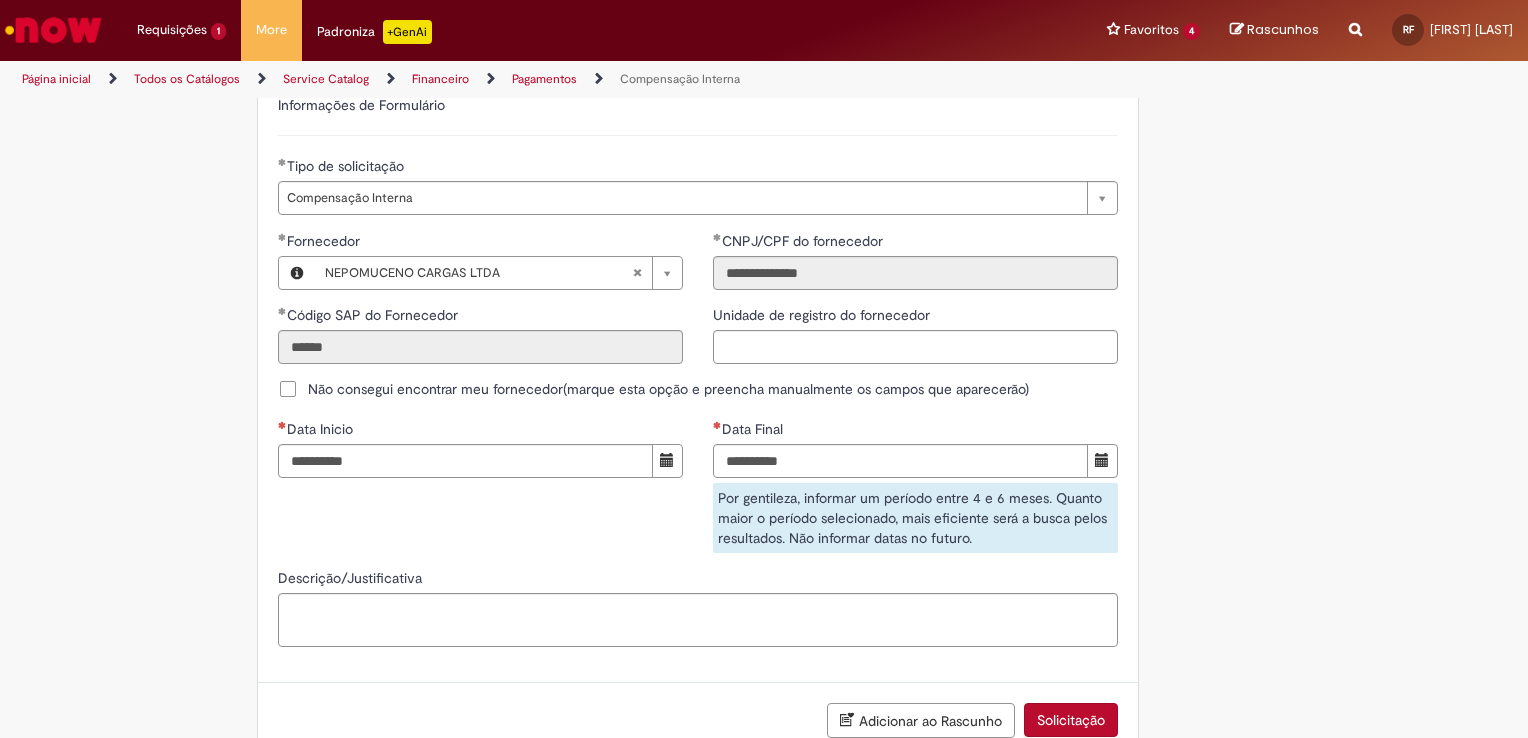 scroll, scrollTop: 1143, scrollLeft: 0, axis: vertical 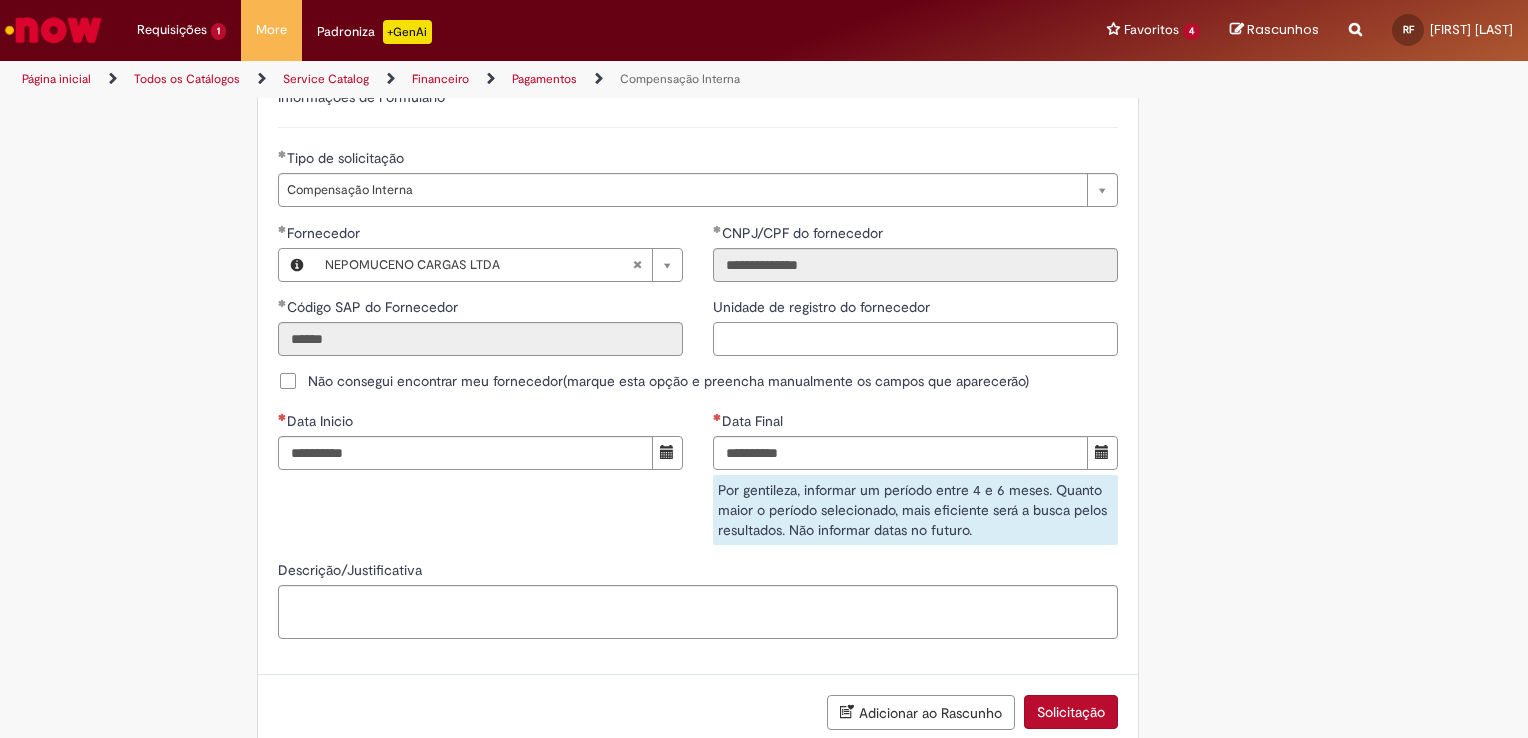 click on "Unidade de registro do fornecedor" at bounding box center [915, 339] 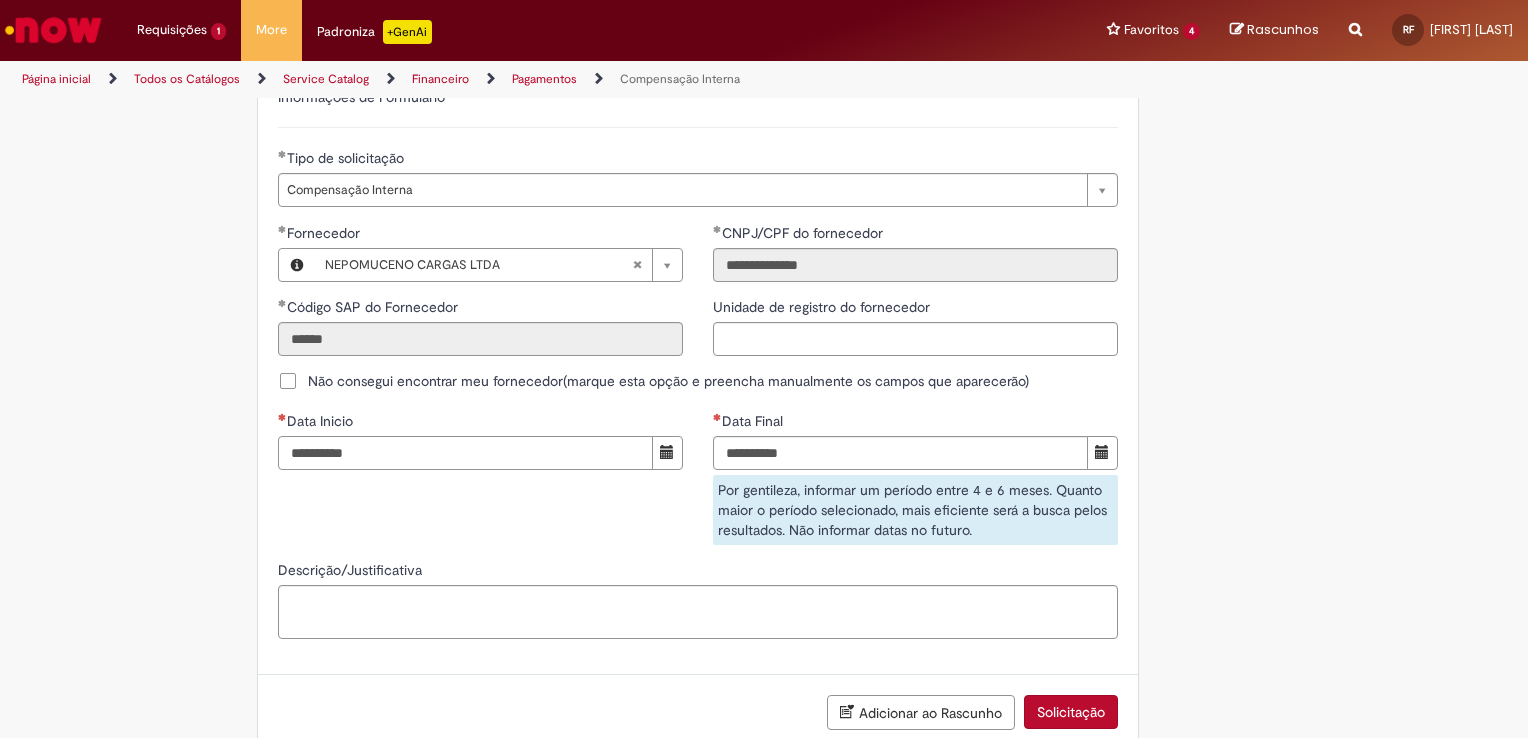click on "Data Inicio" at bounding box center [465, 453] 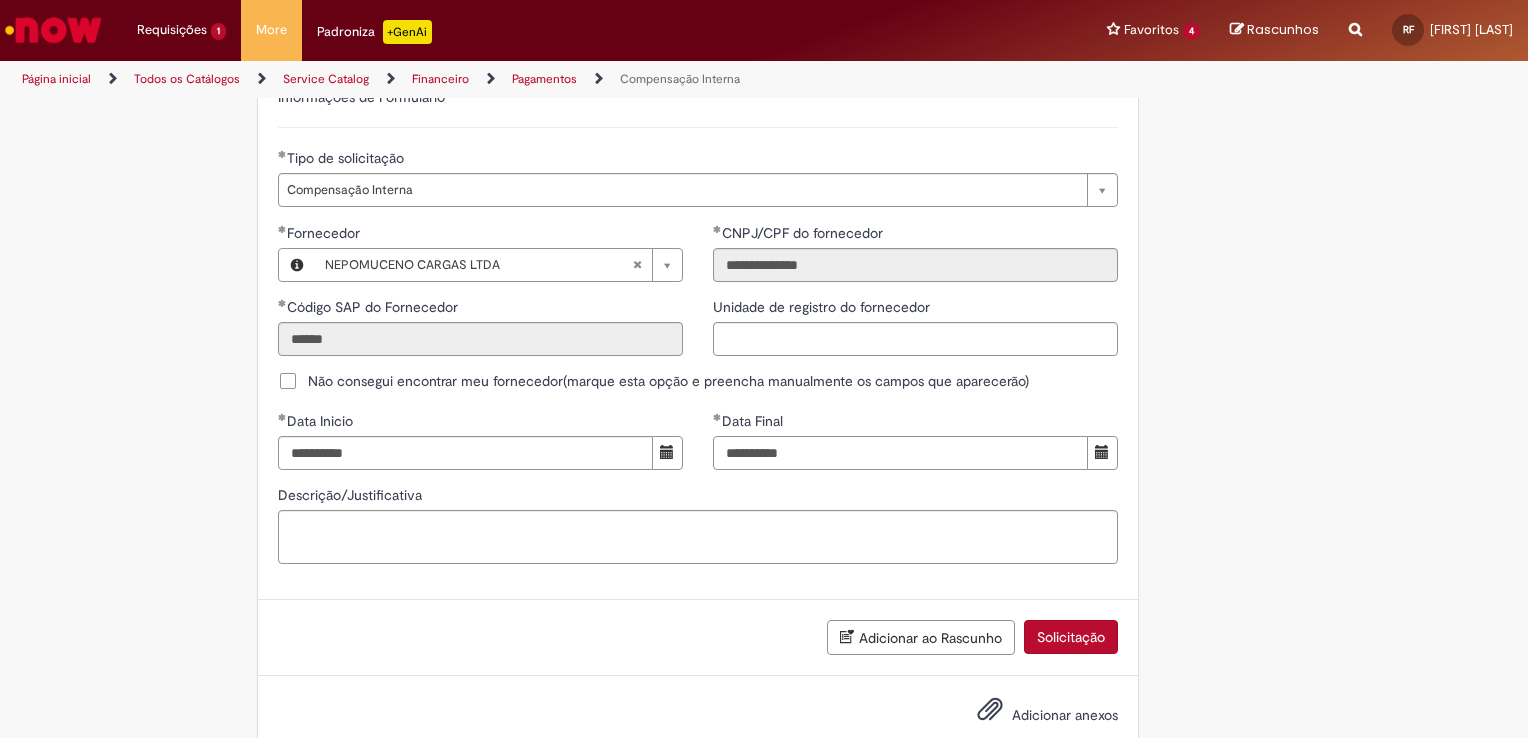 click on "**********" at bounding box center (900, 453) 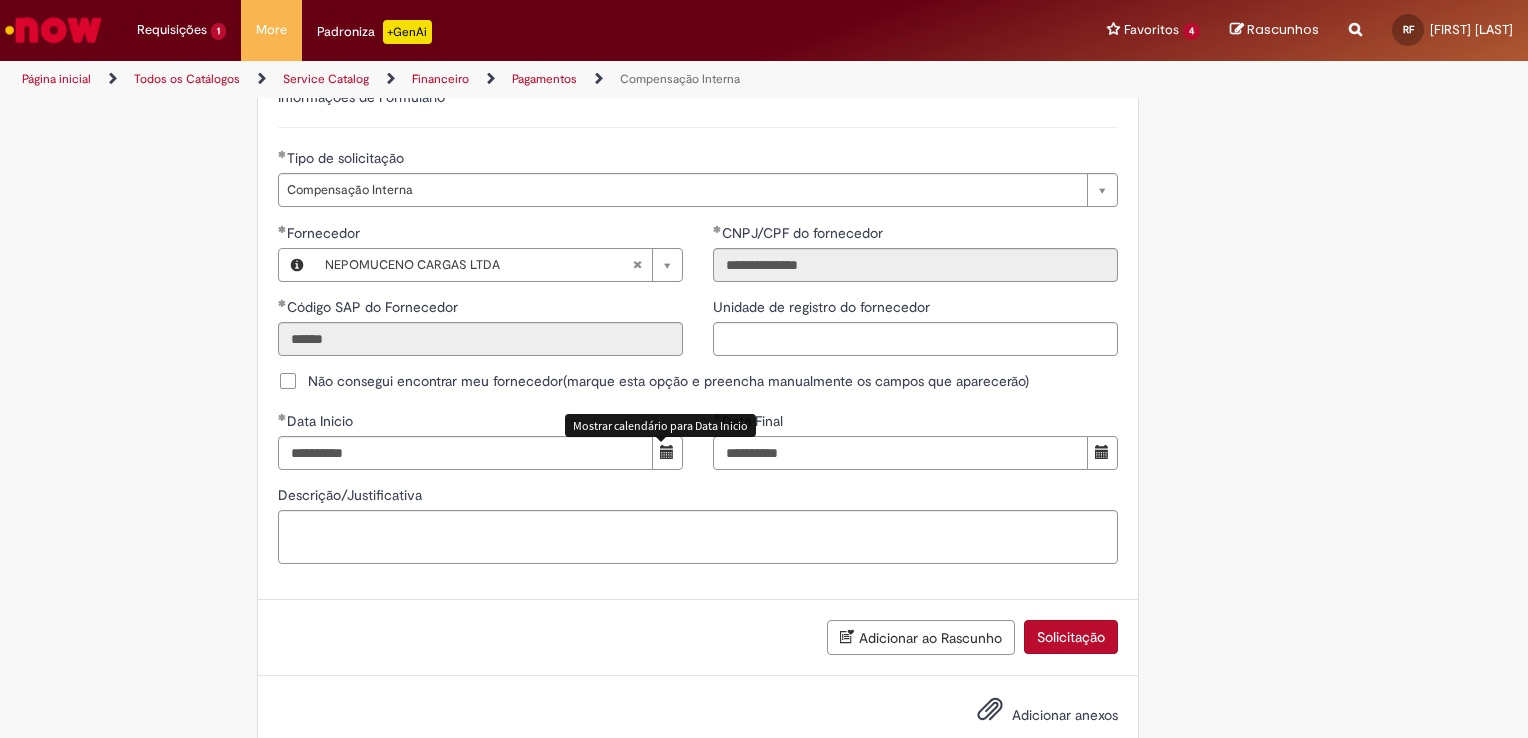 drag, startPoint x: 831, startPoint y: 461, endPoint x: 659, endPoint y: 459, distance: 172.01163 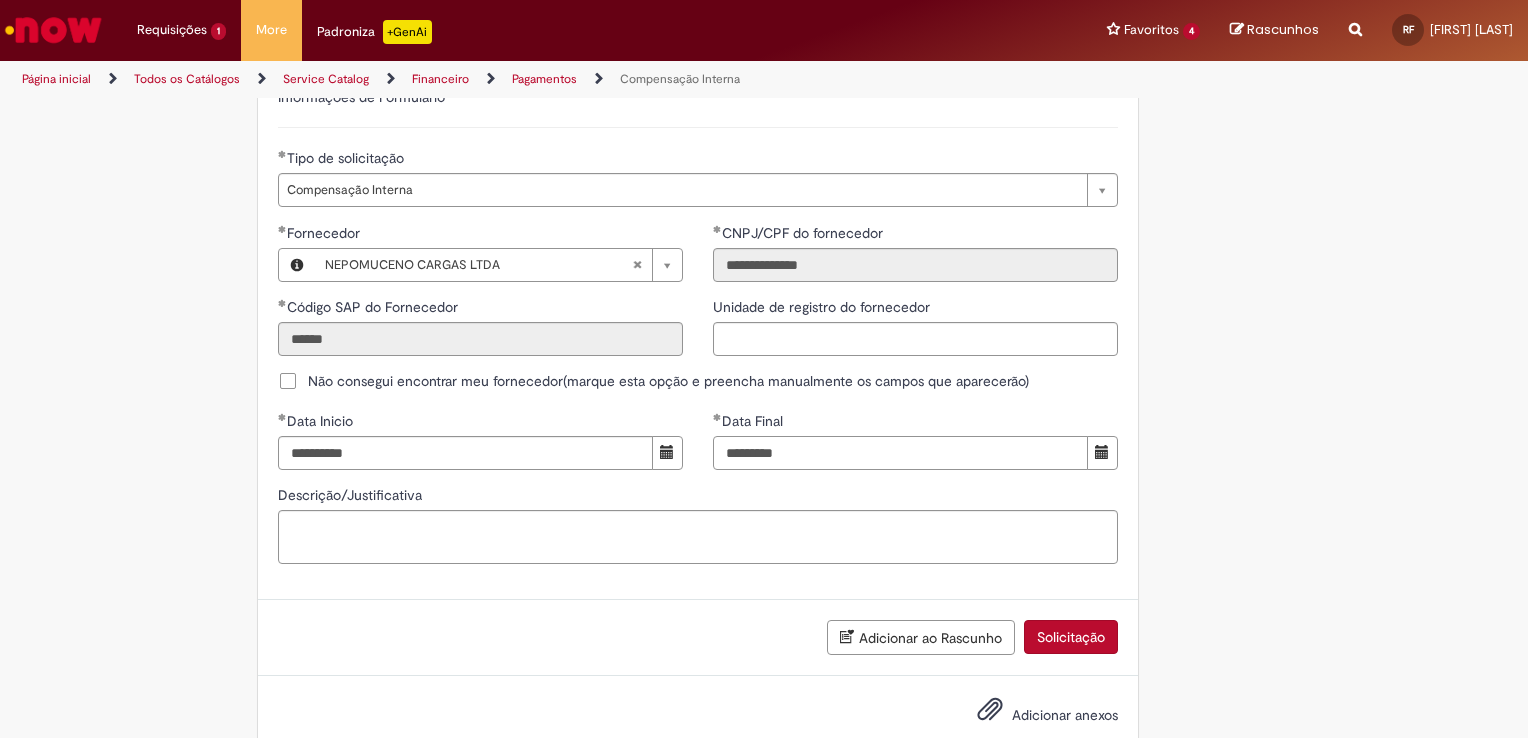 type on "**********" 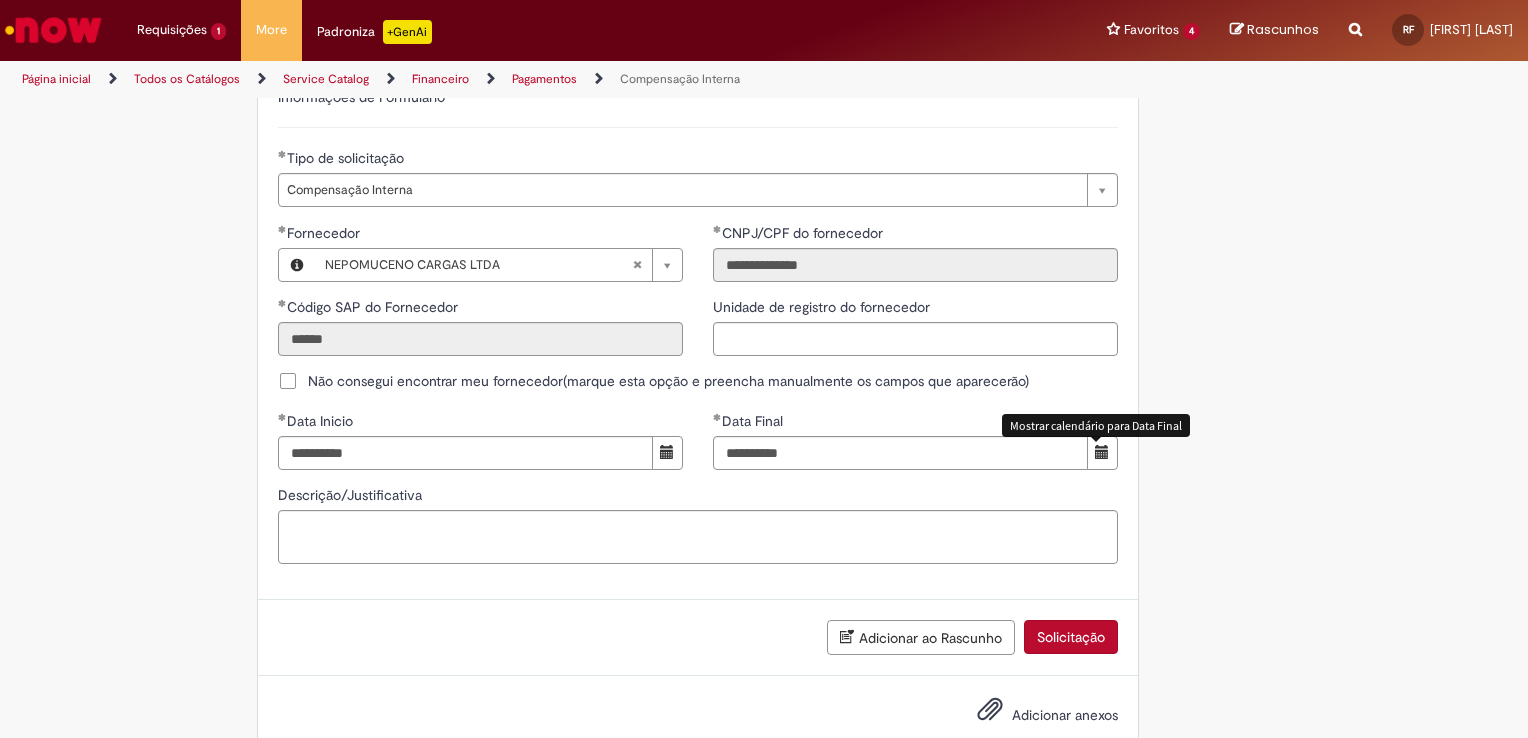 type 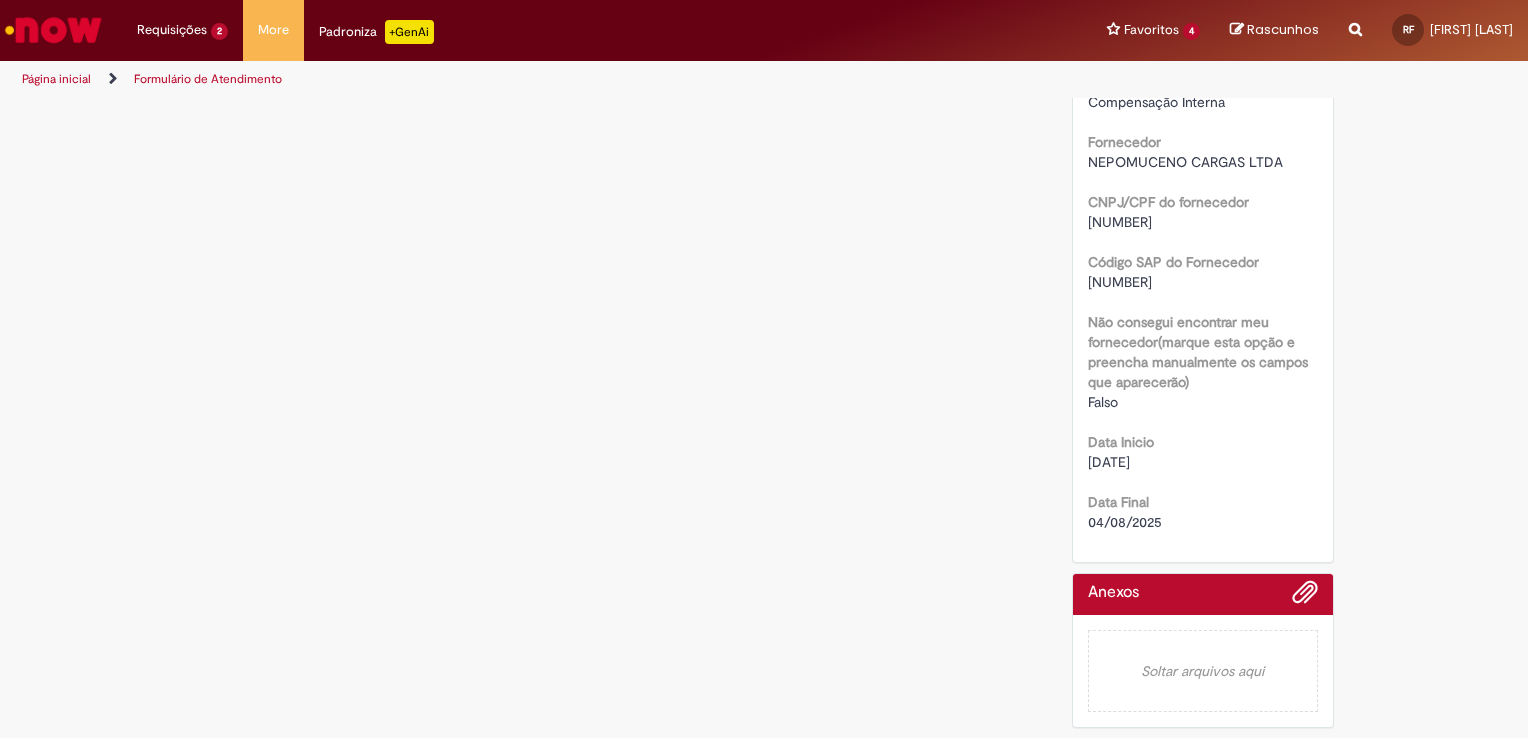 scroll, scrollTop: 0, scrollLeft: 0, axis: both 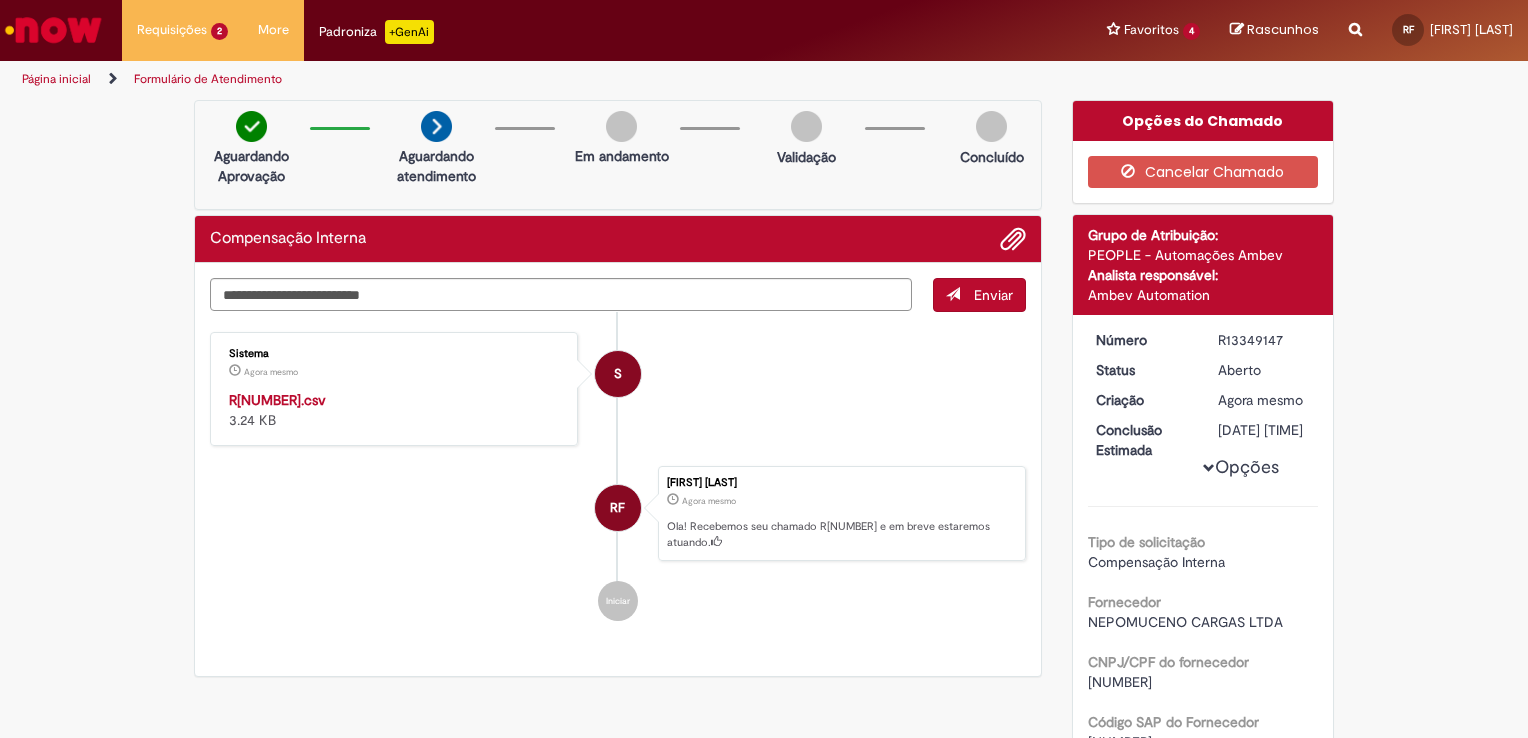 click on "R[NUMBER].csv" at bounding box center (277, 400) 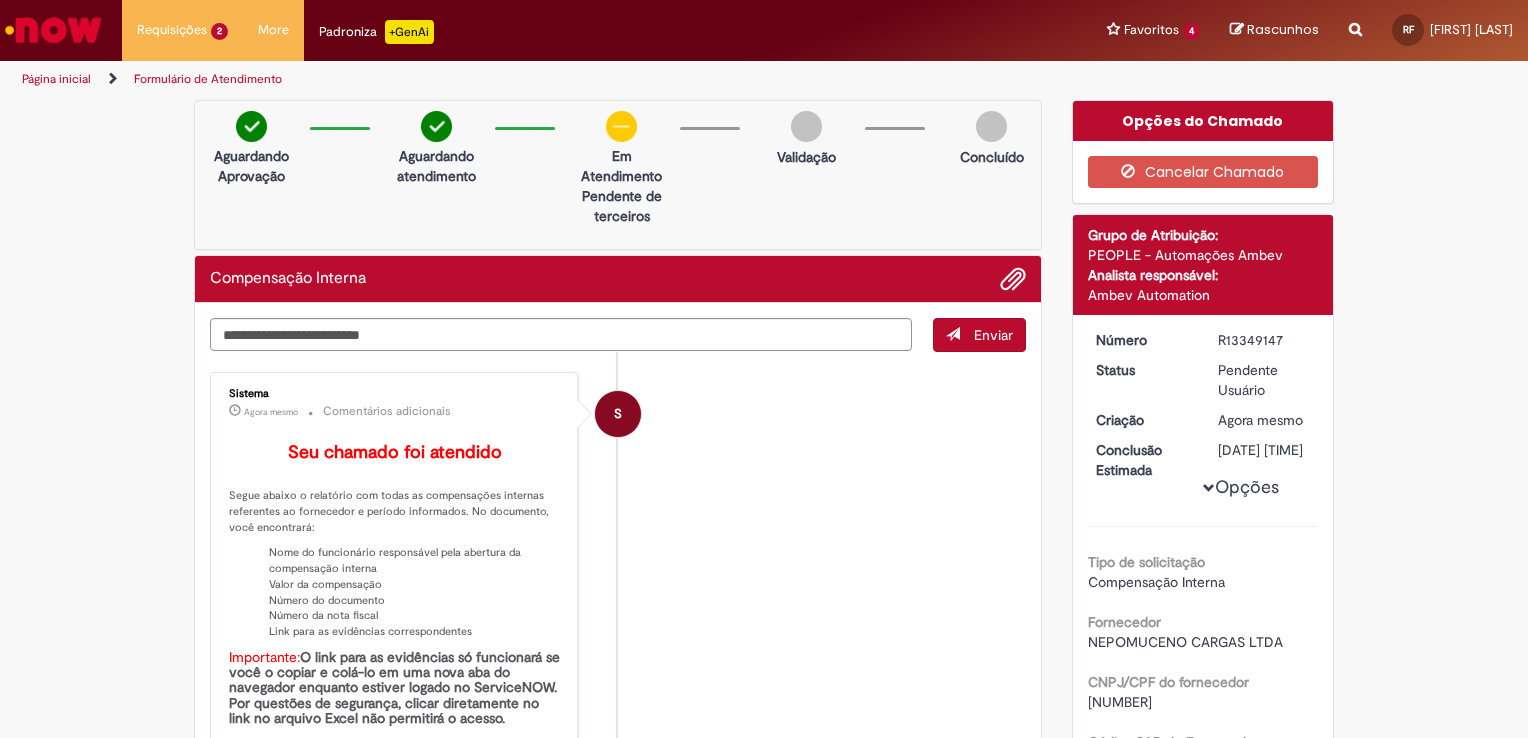 click at bounding box center (806, 126) 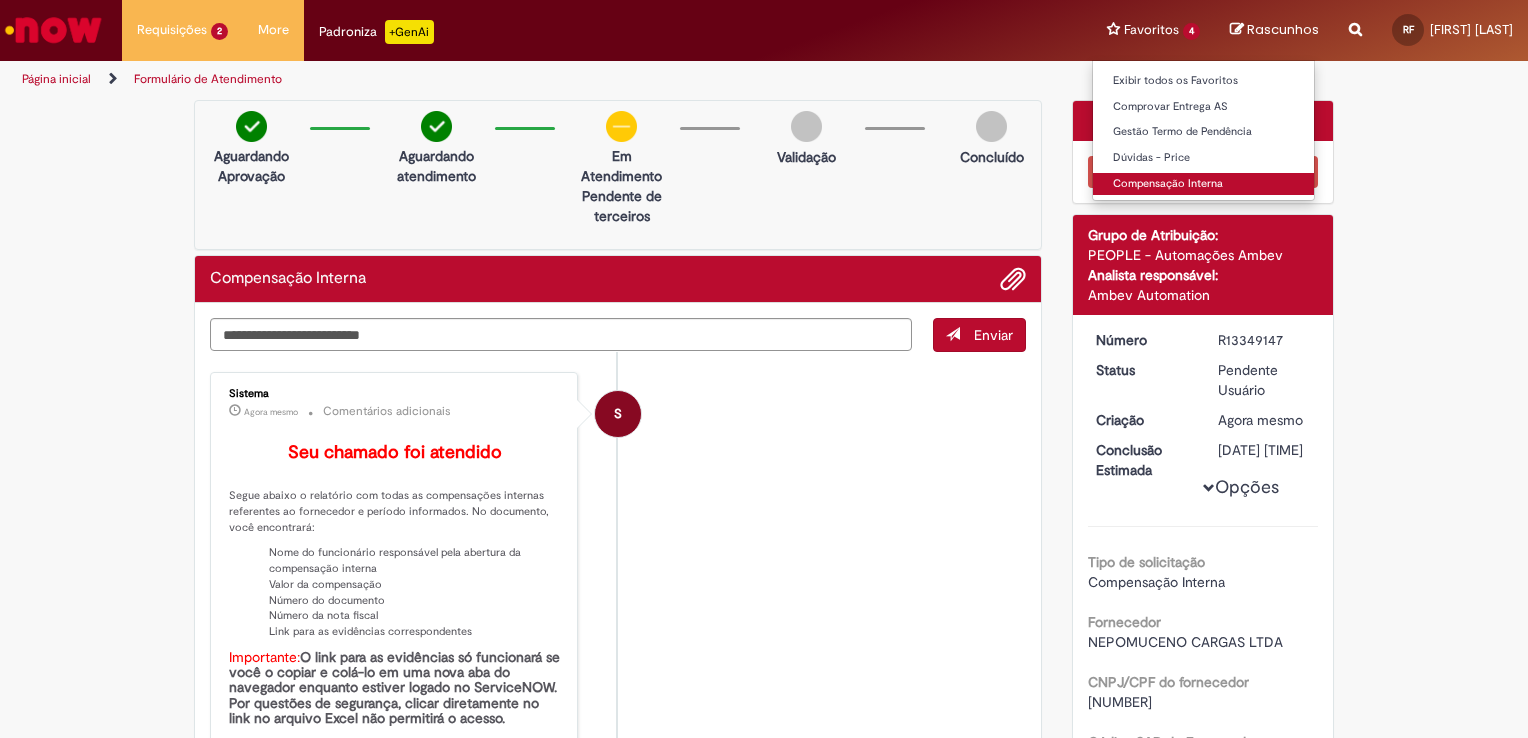 click on "Compensação Interna" at bounding box center (1203, 184) 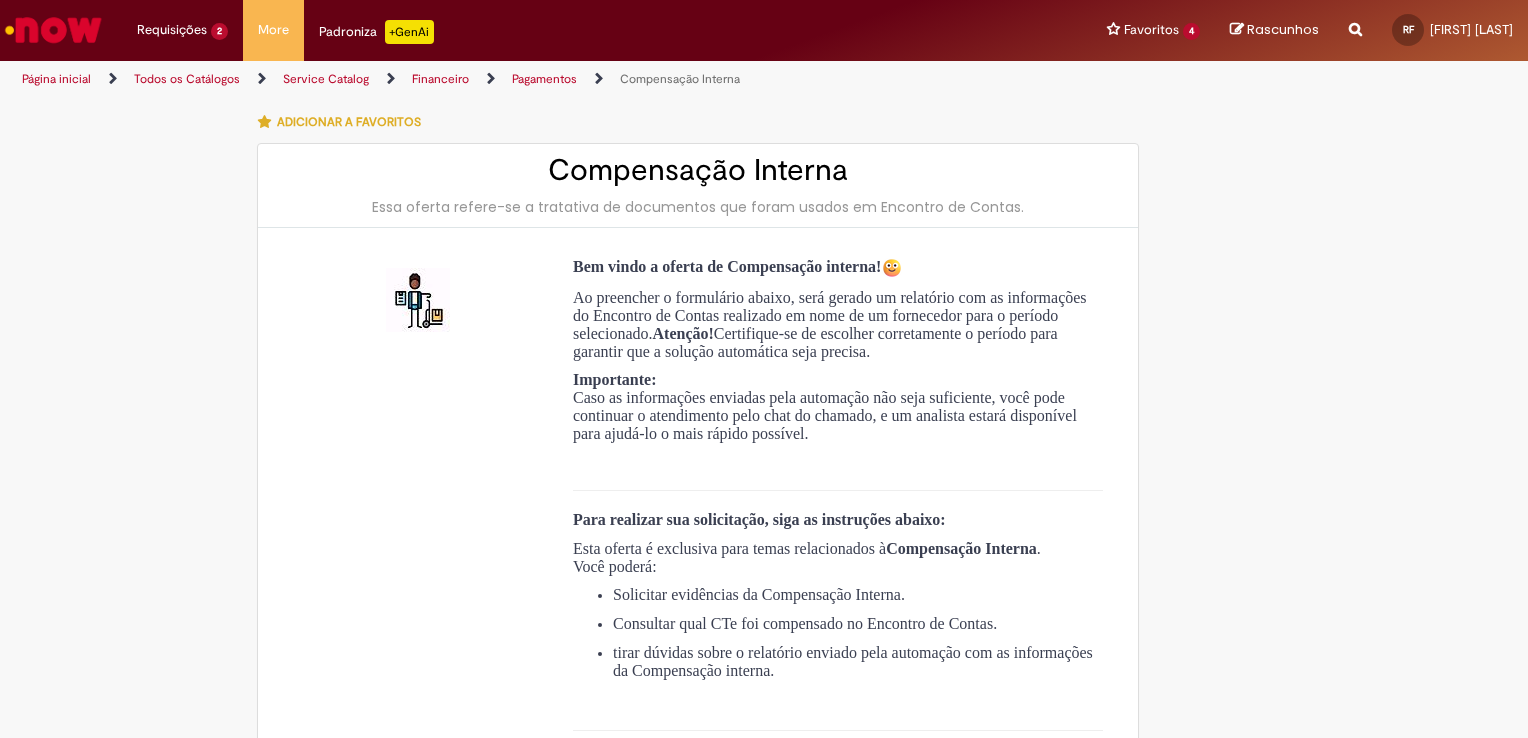 type on "**********" 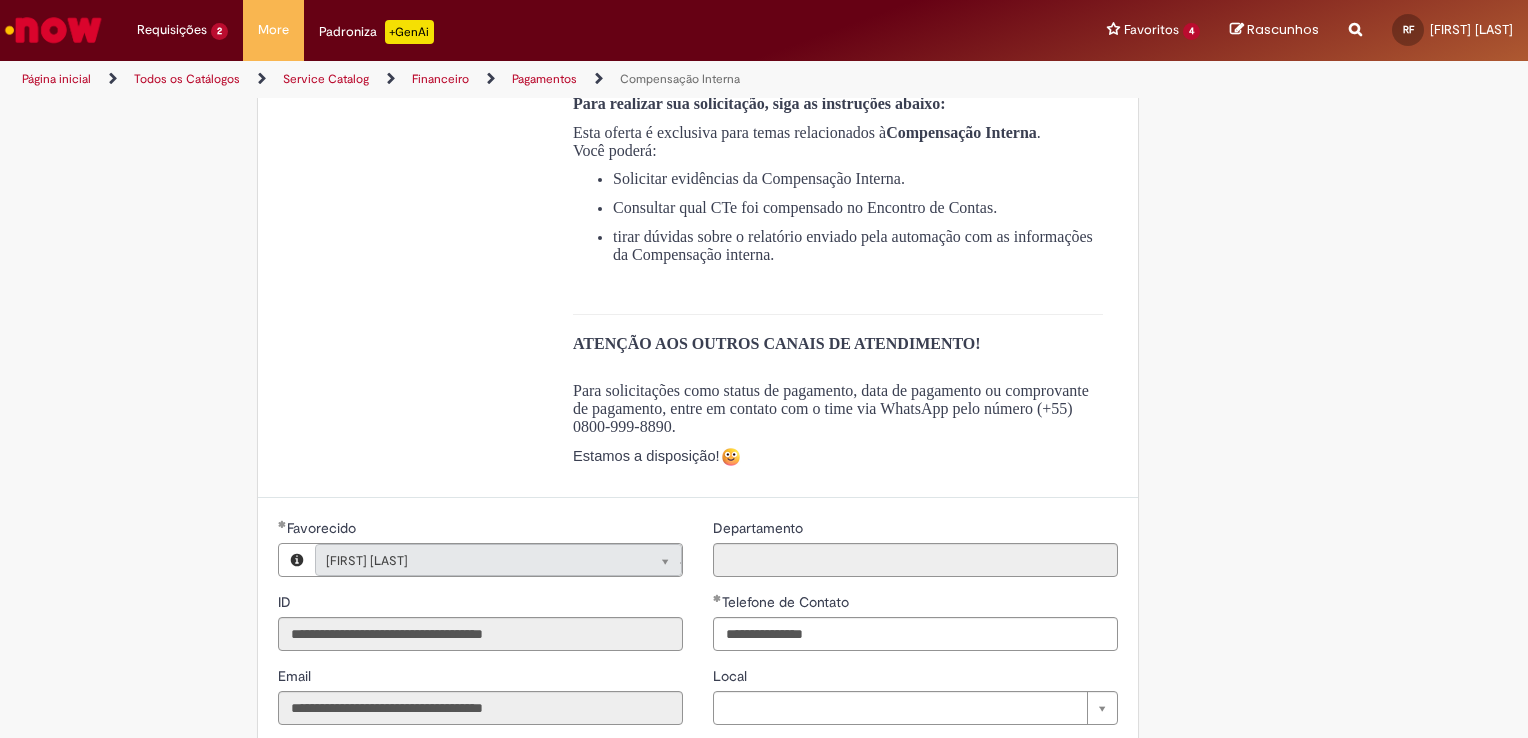 scroll, scrollTop: 812, scrollLeft: 0, axis: vertical 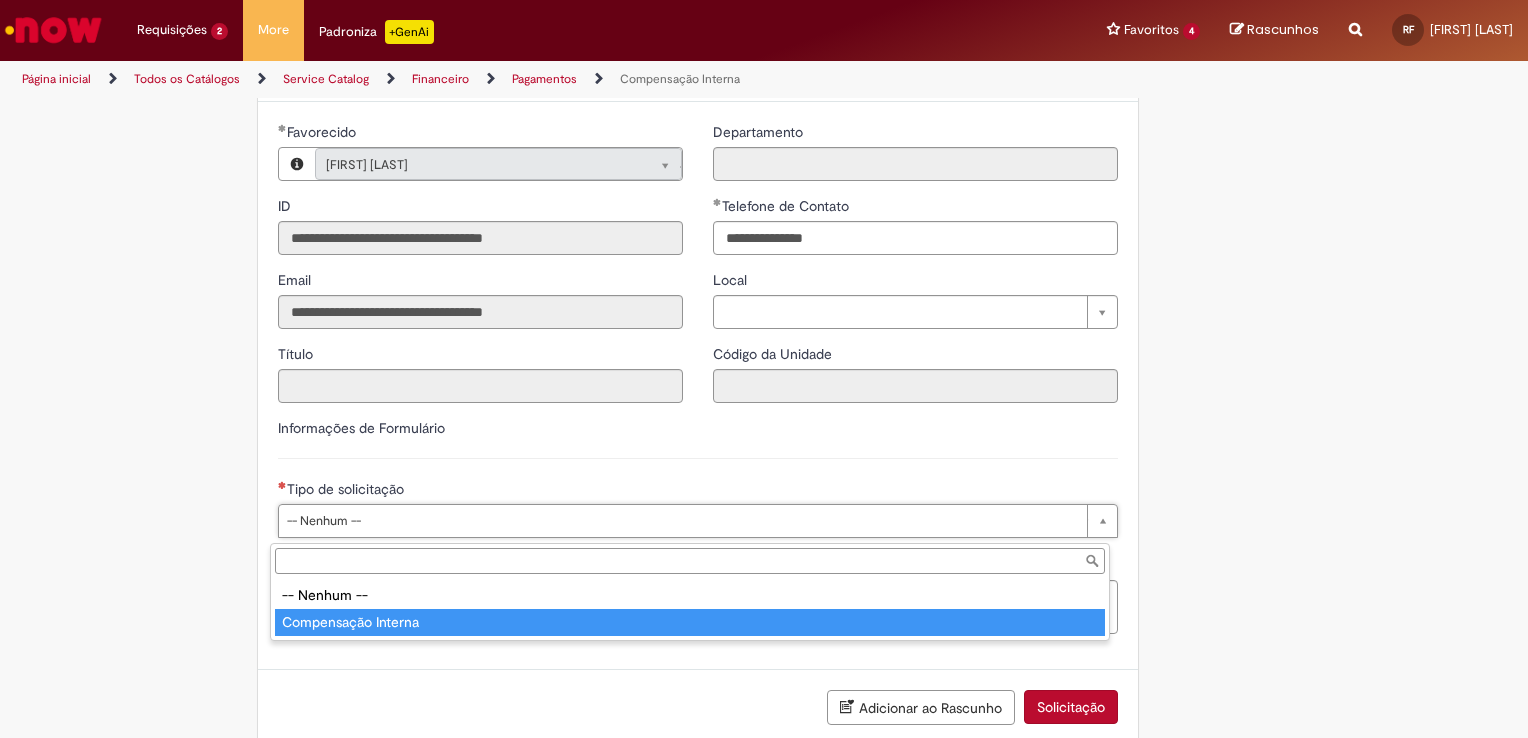 type on "**********" 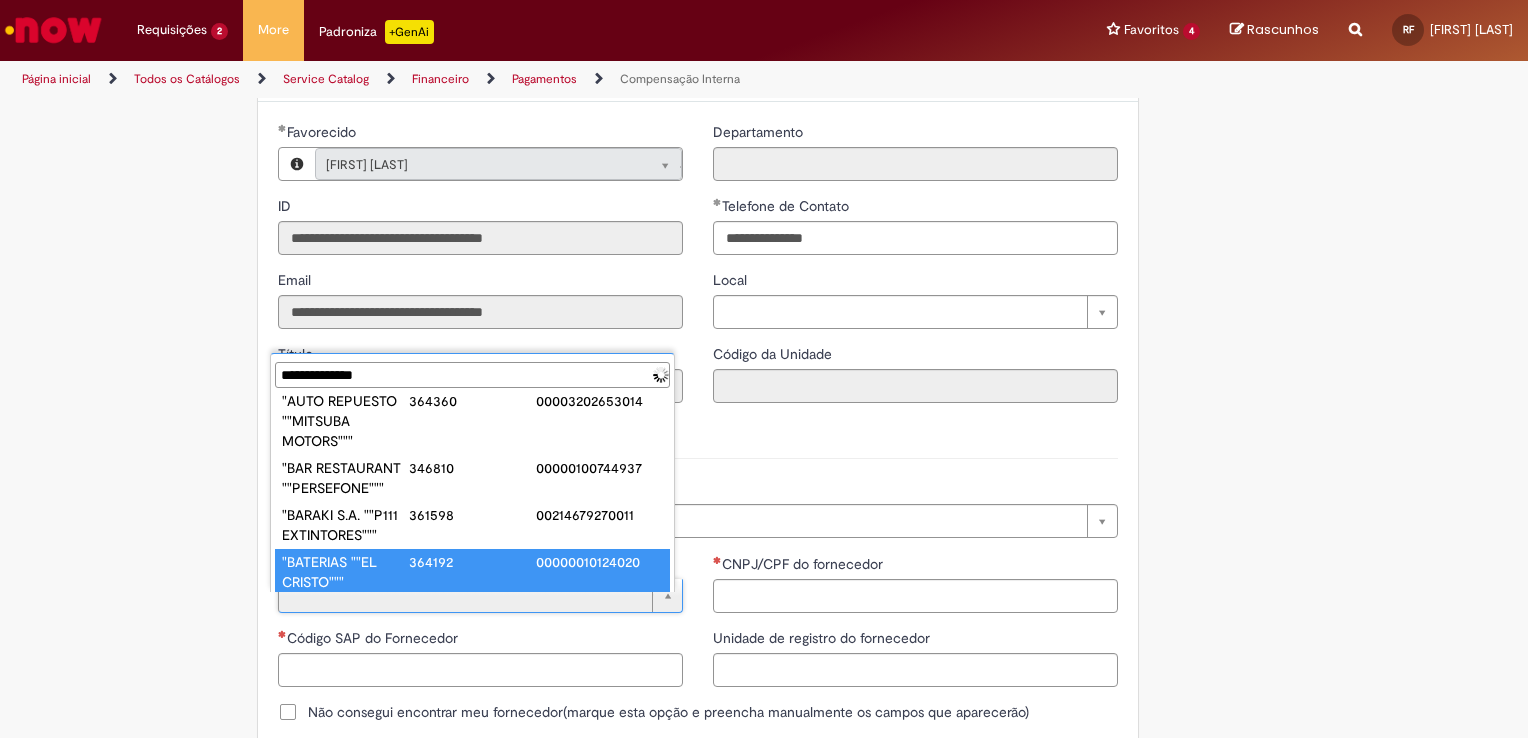 scroll, scrollTop: 0, scrollLeft: 0, axis: both 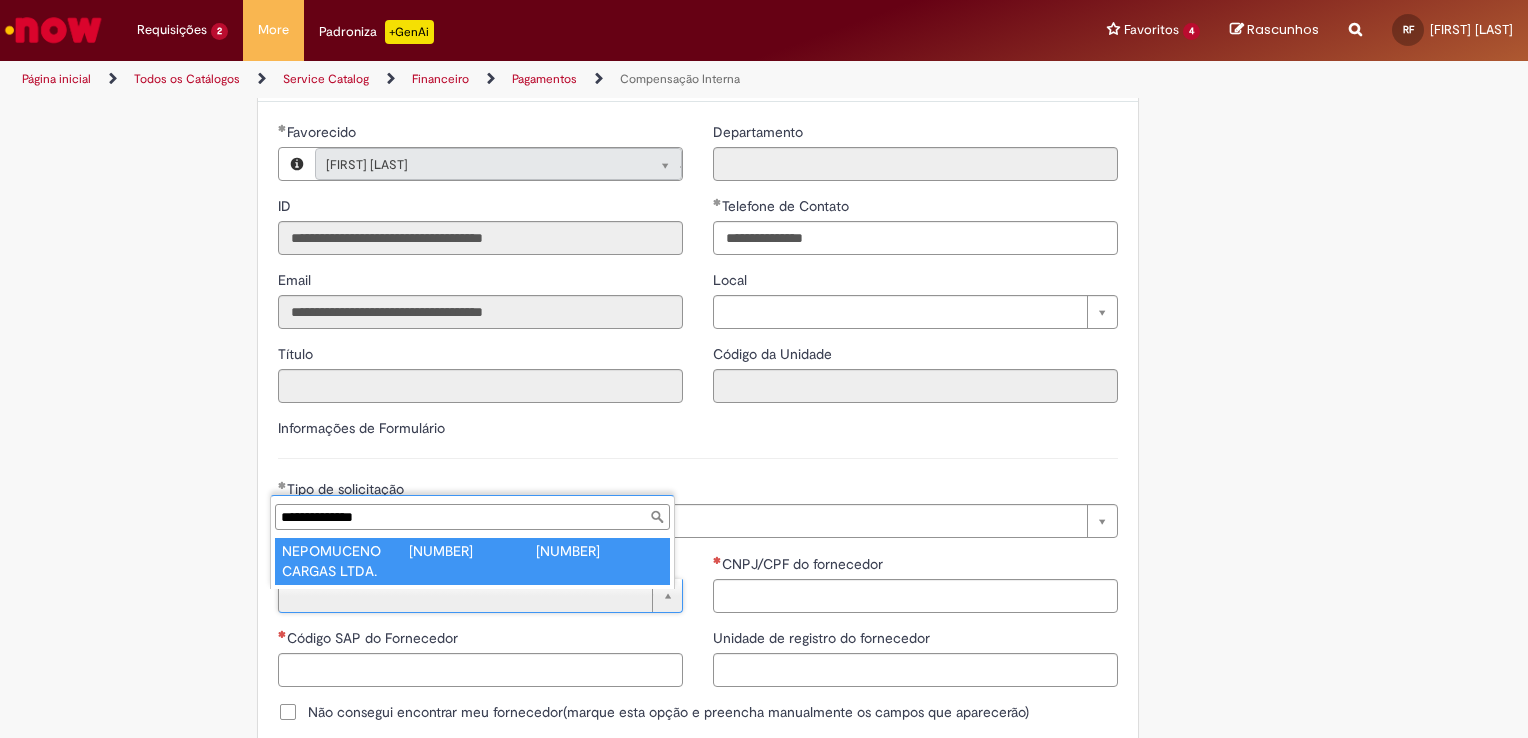 type on "**********" 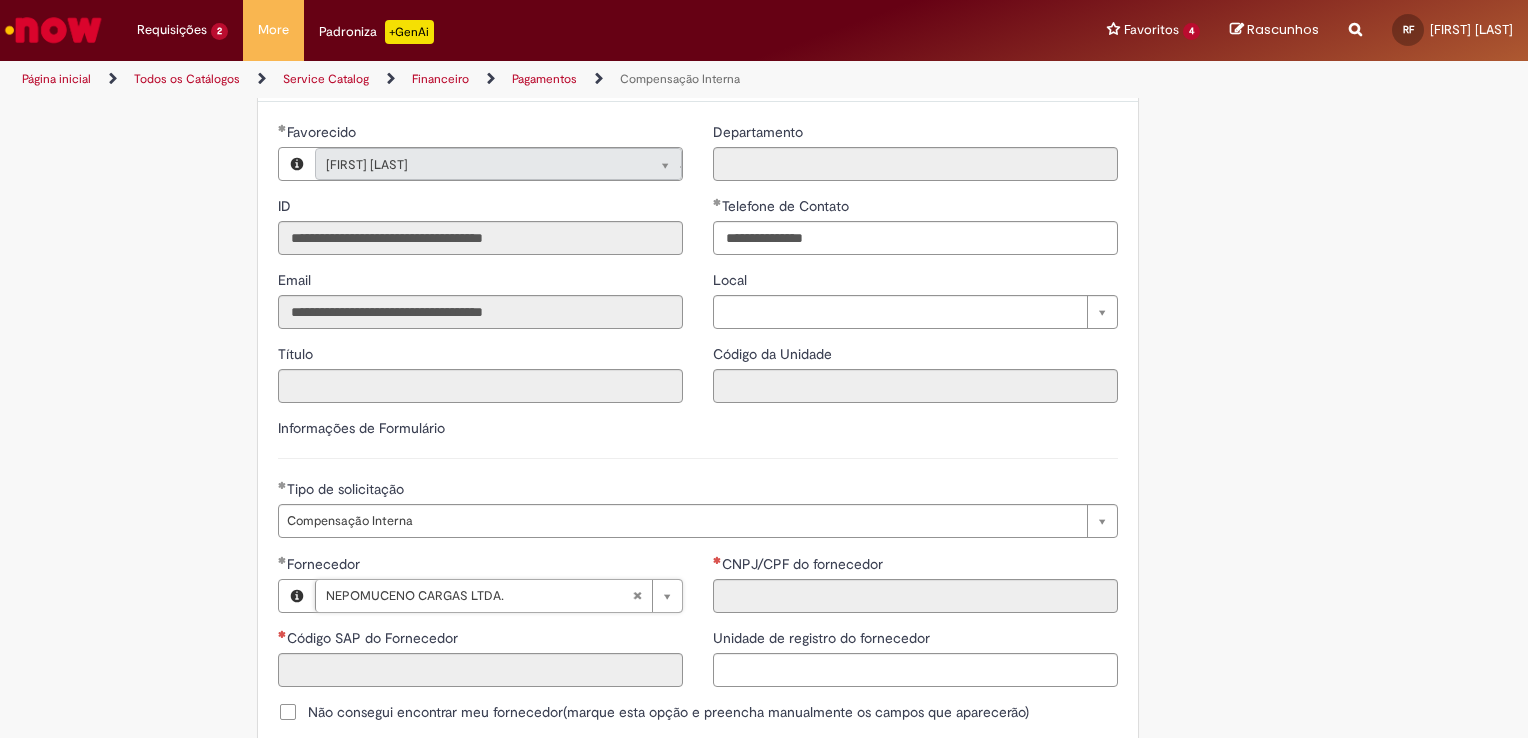 type on "******" 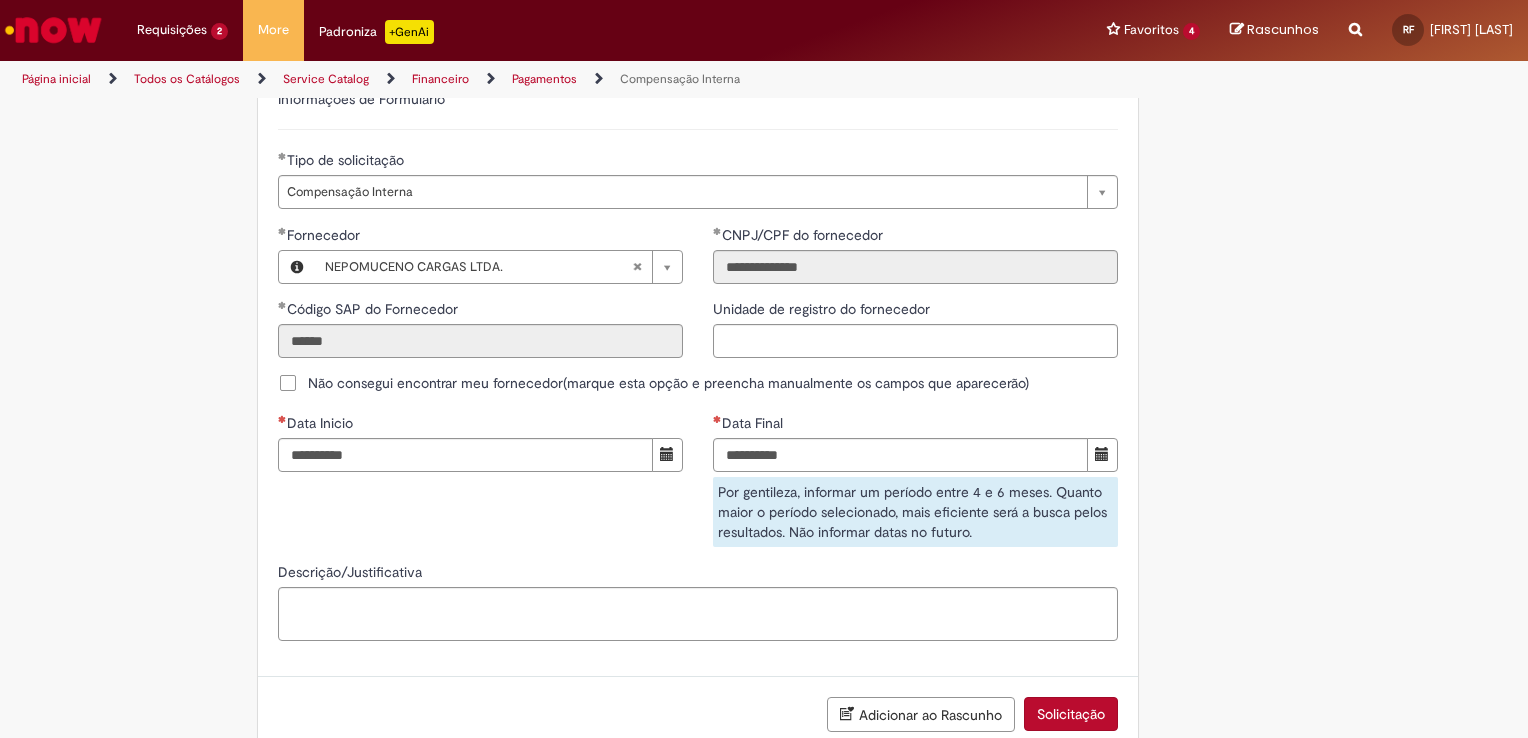scroll, scrollTop: 1190, scrollLeft: 0, axis: vertical 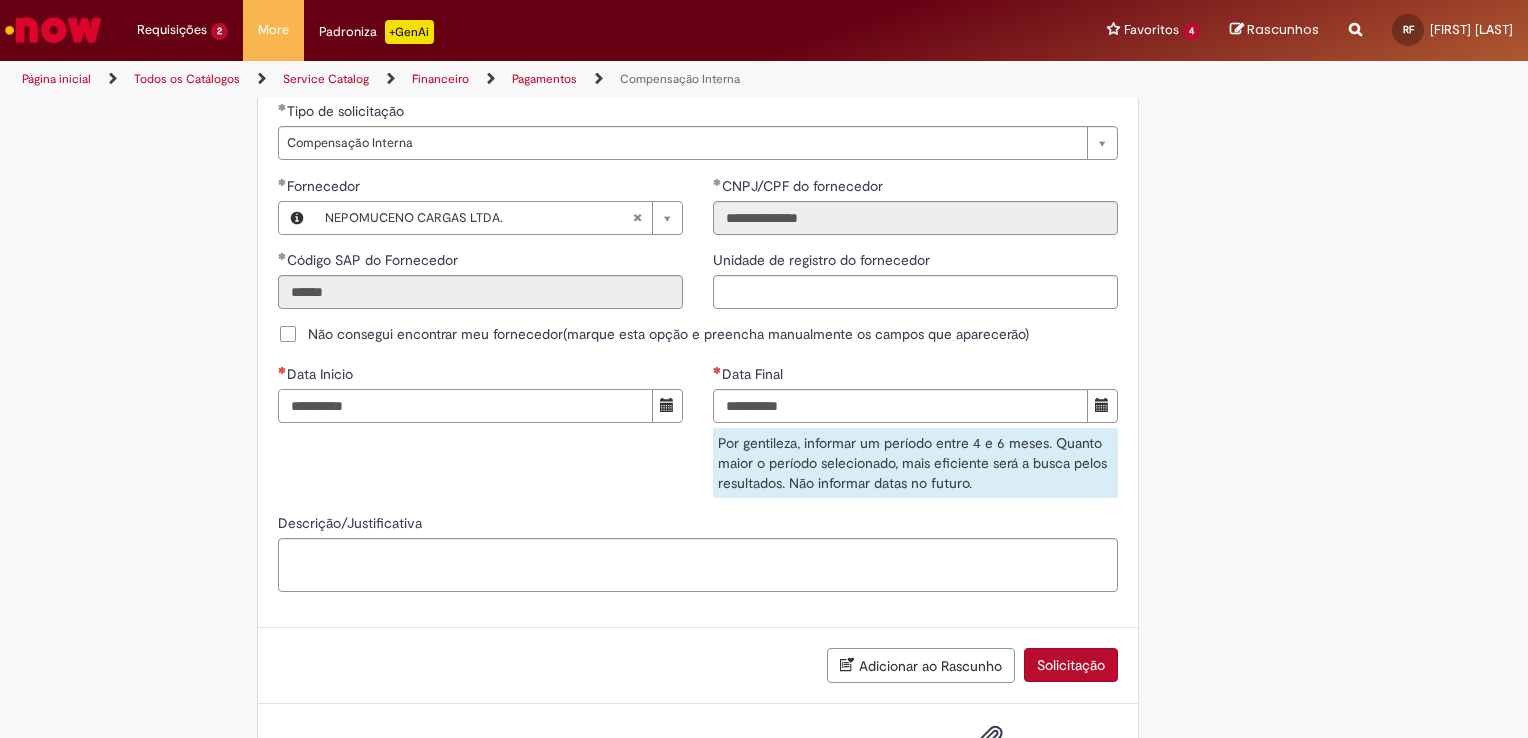click on "Data Inicio" at bounding box center [465, 406] 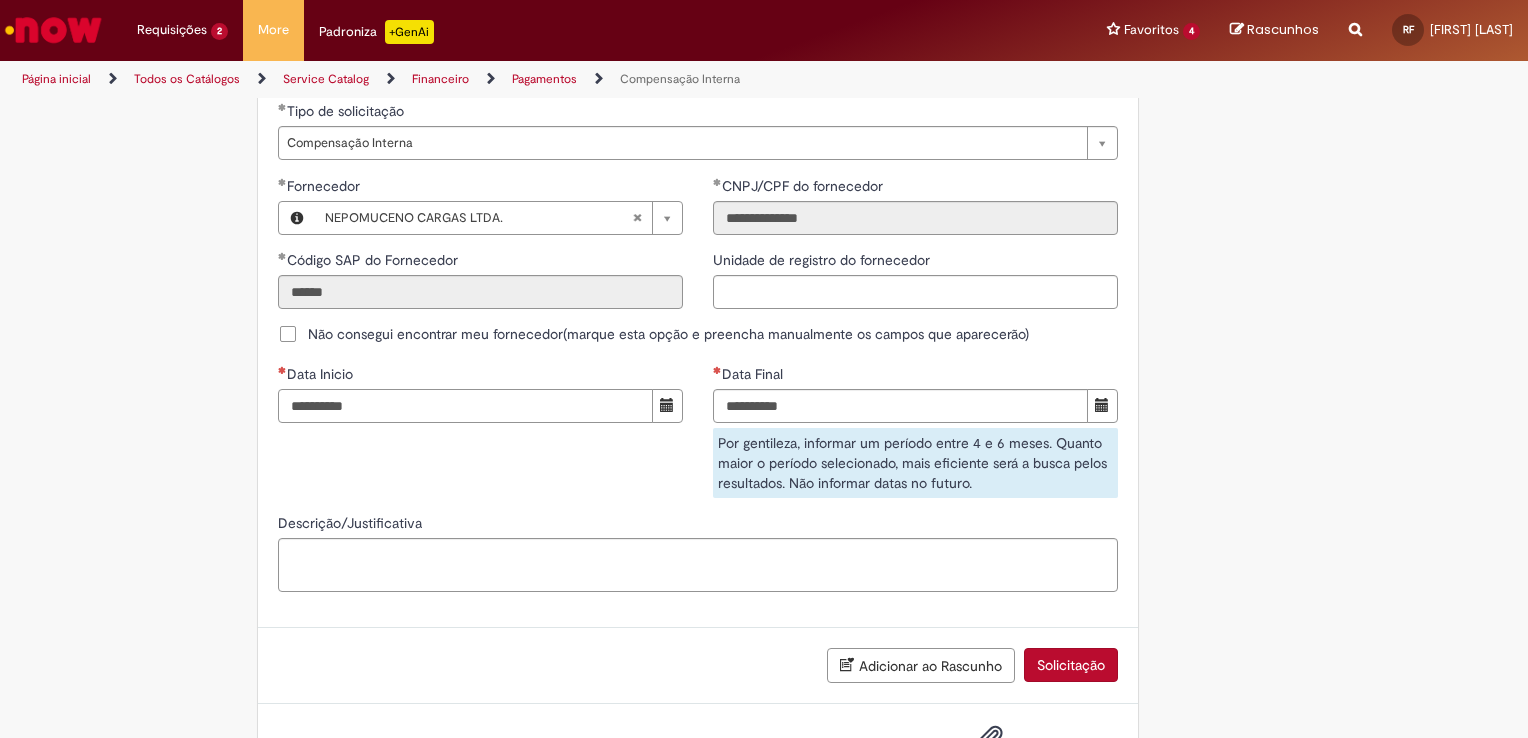 type on "**********" 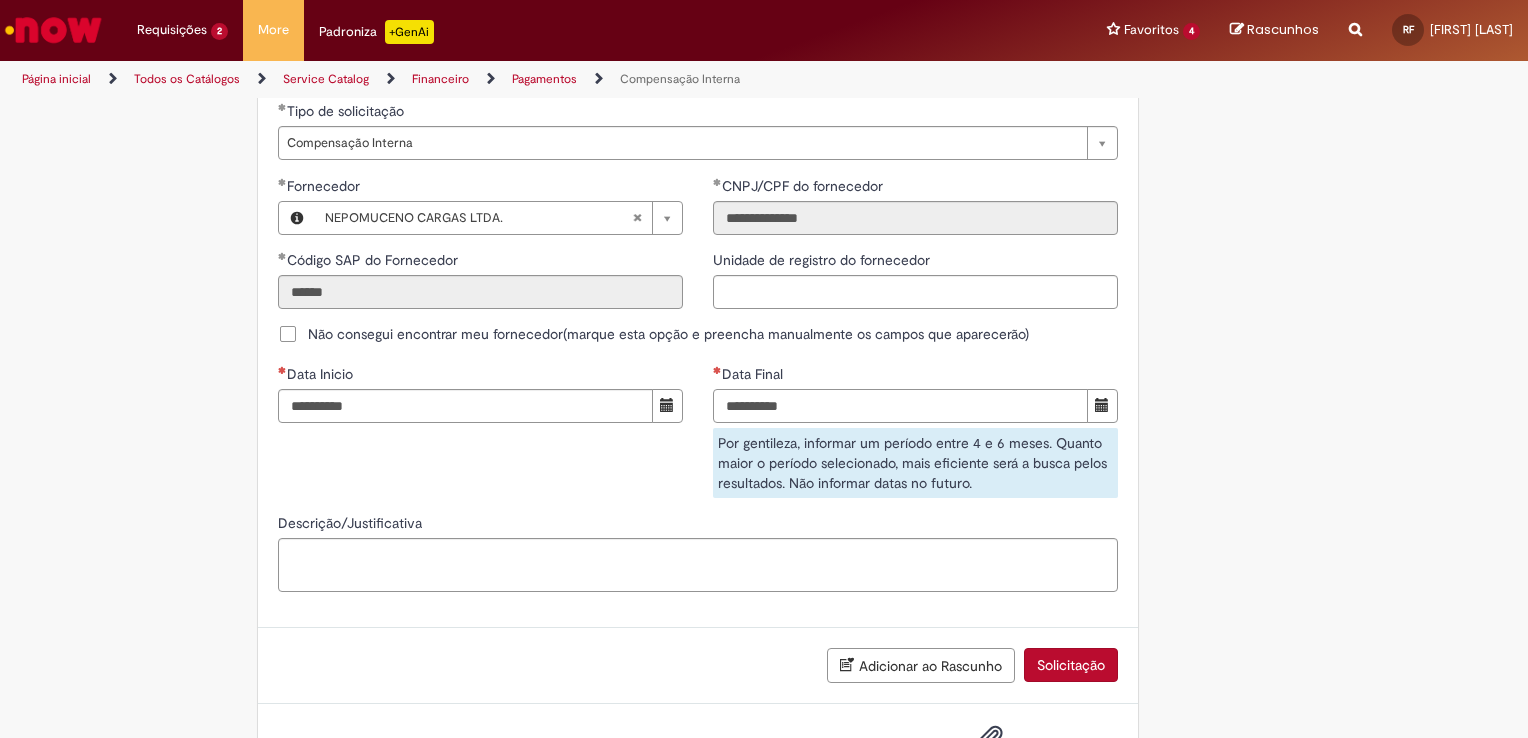 type on "**********" 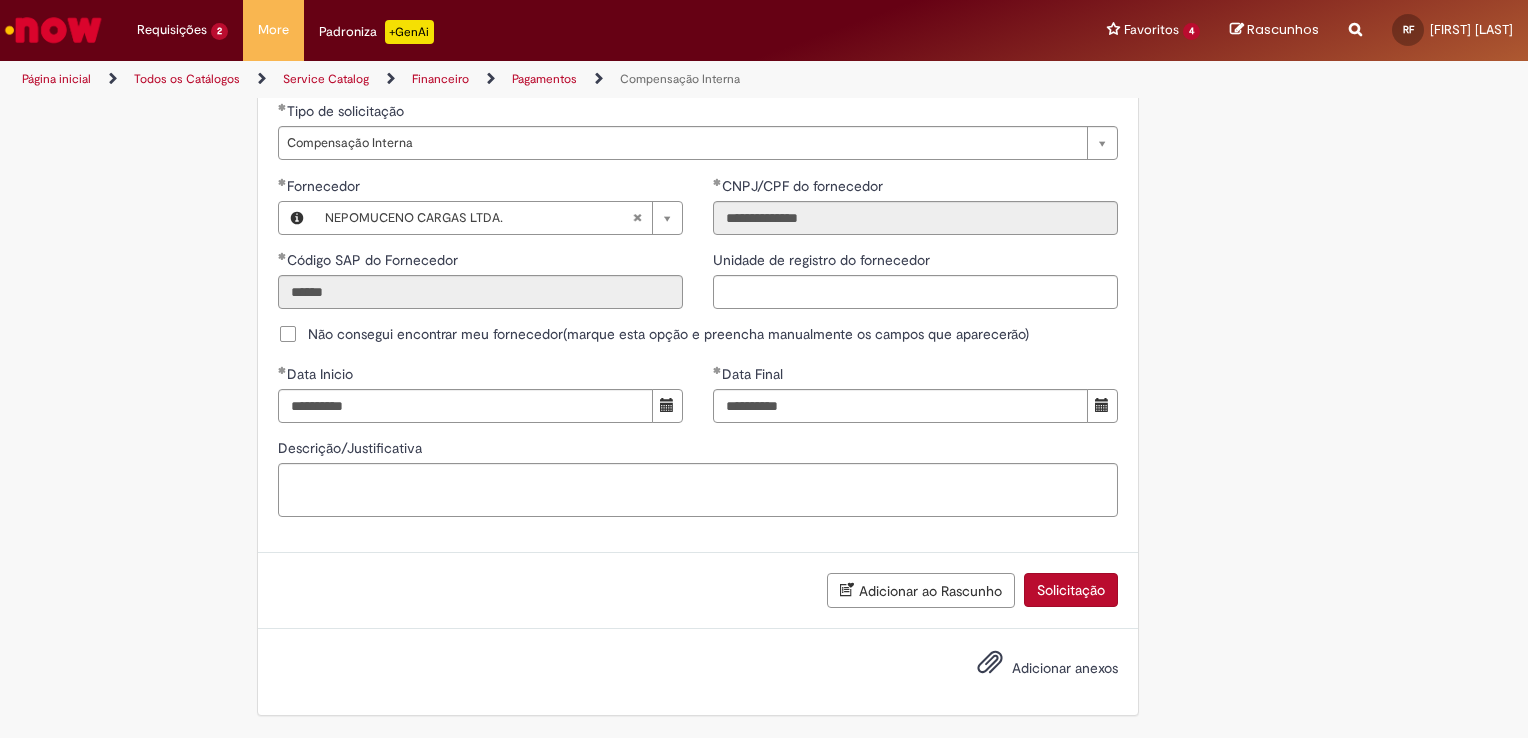 click on "Solicitação" at bounding box center [1071, 590] 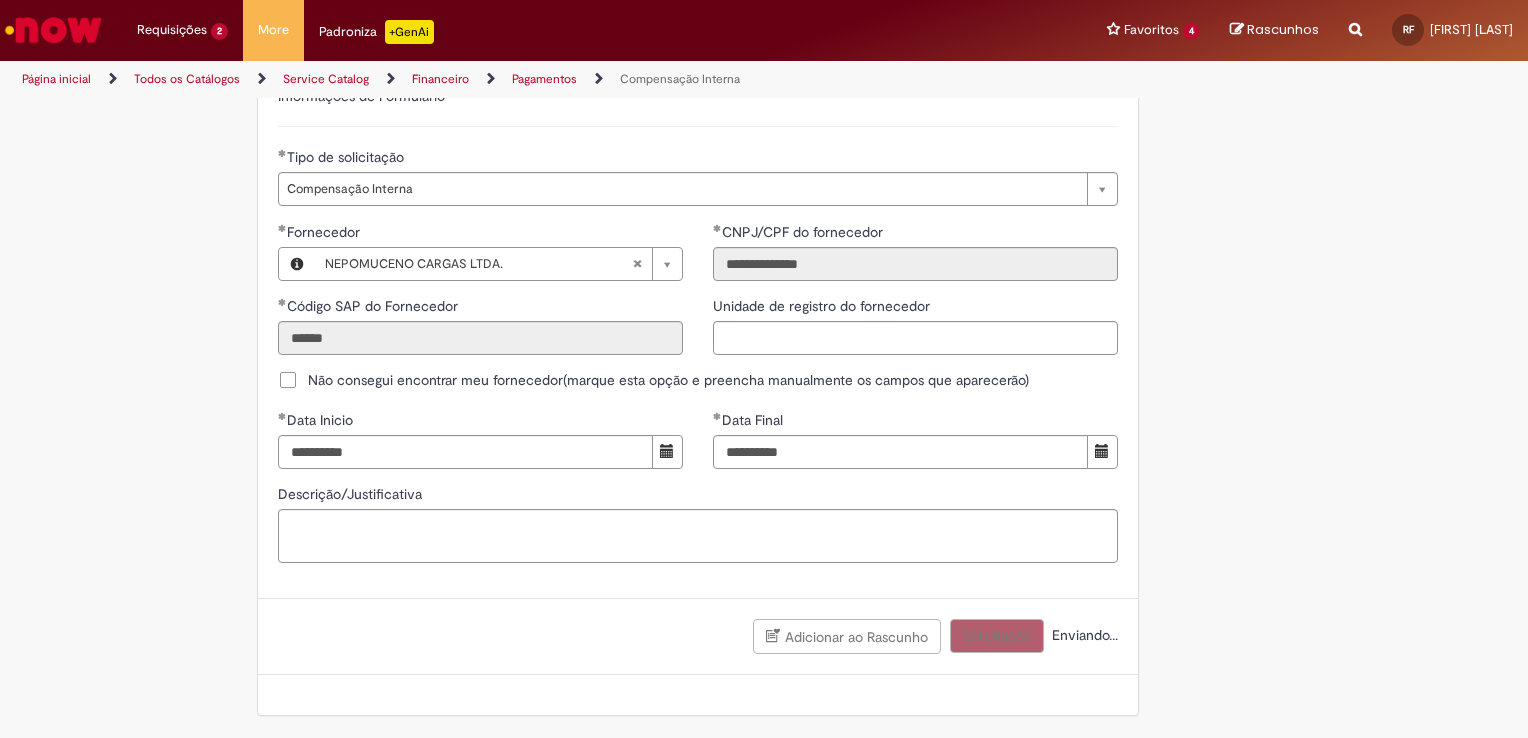 scroll, scrollTop: 1151, scrollLeft: 0, axis: vertical 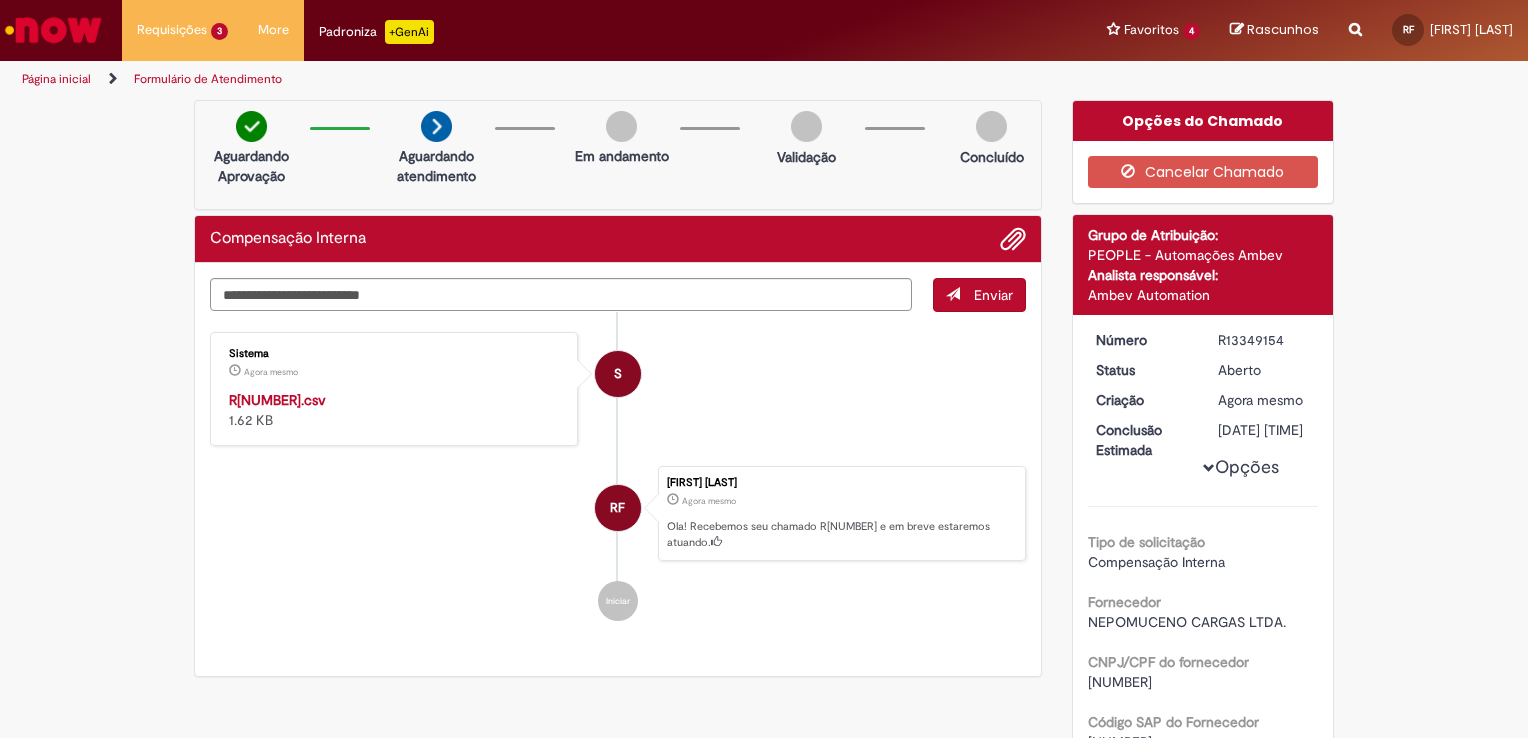 click on "R[NUMBER].csv" at bounding box center [277, 400] 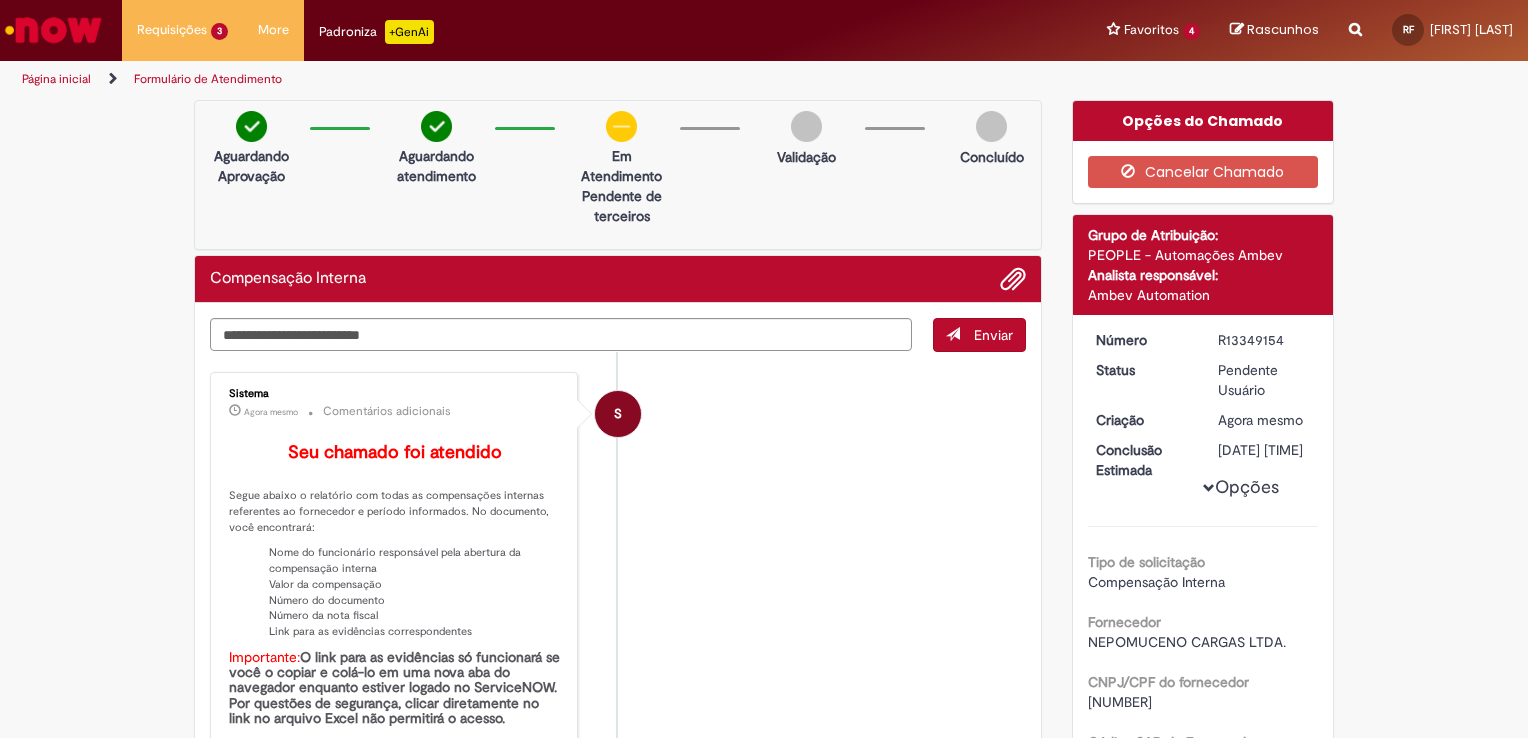 click on "Aguardando Aprovação
Aguardando atendimento
Em Atendimento   Clique para exibir             Pendente de terceiros
Validação
Concluído" at bounding box center (618, 175) 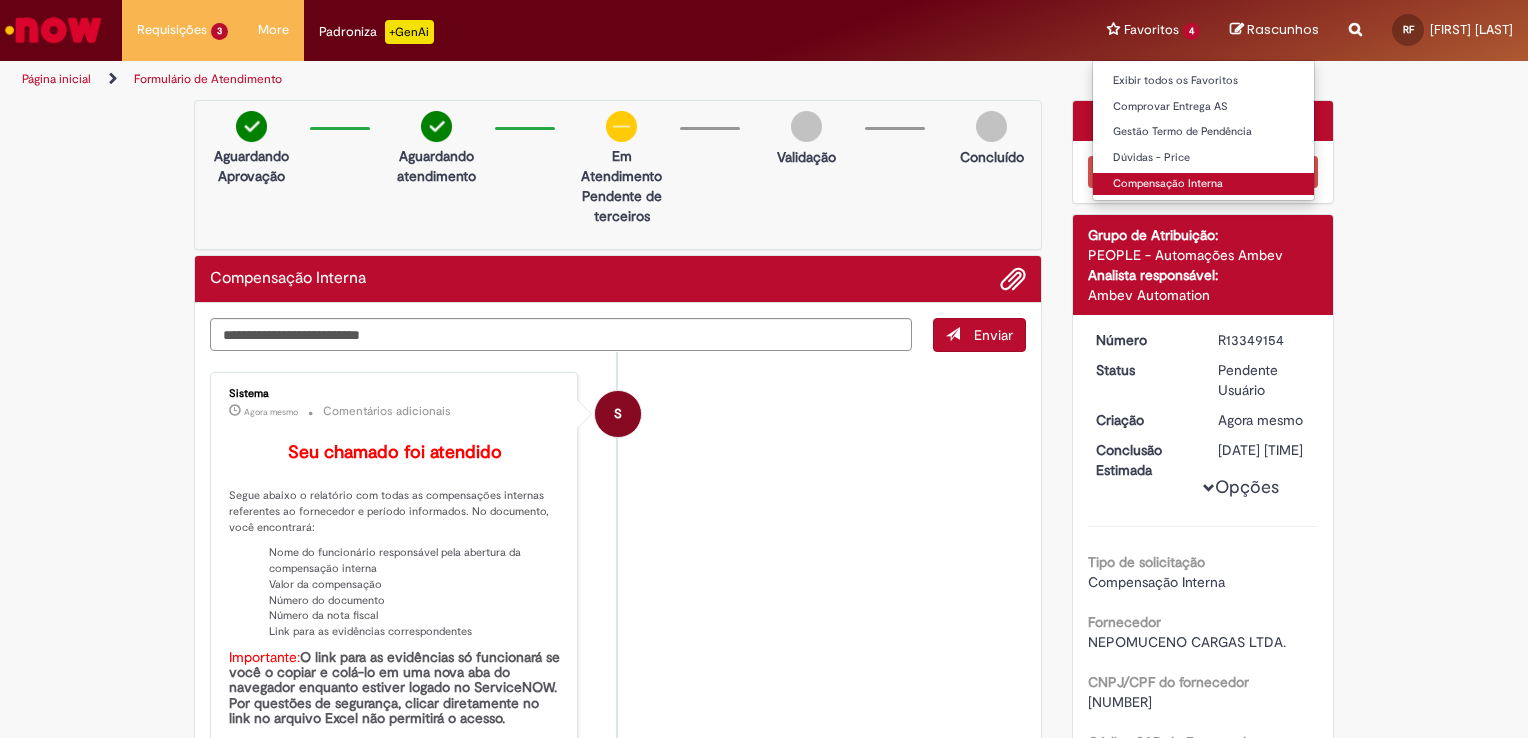 click on "Compensação Interna" at bounding box center [1203, 184] 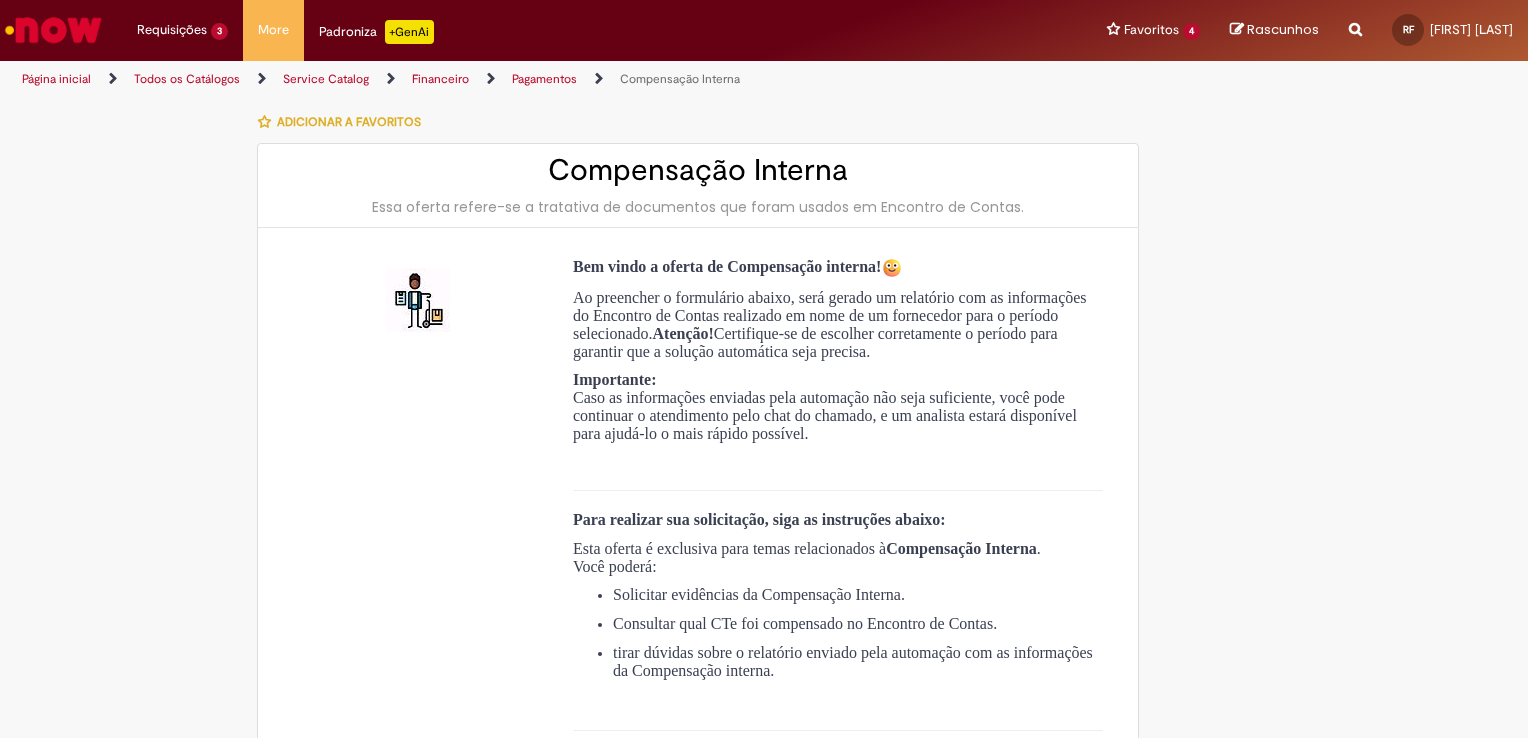 type on "**********" 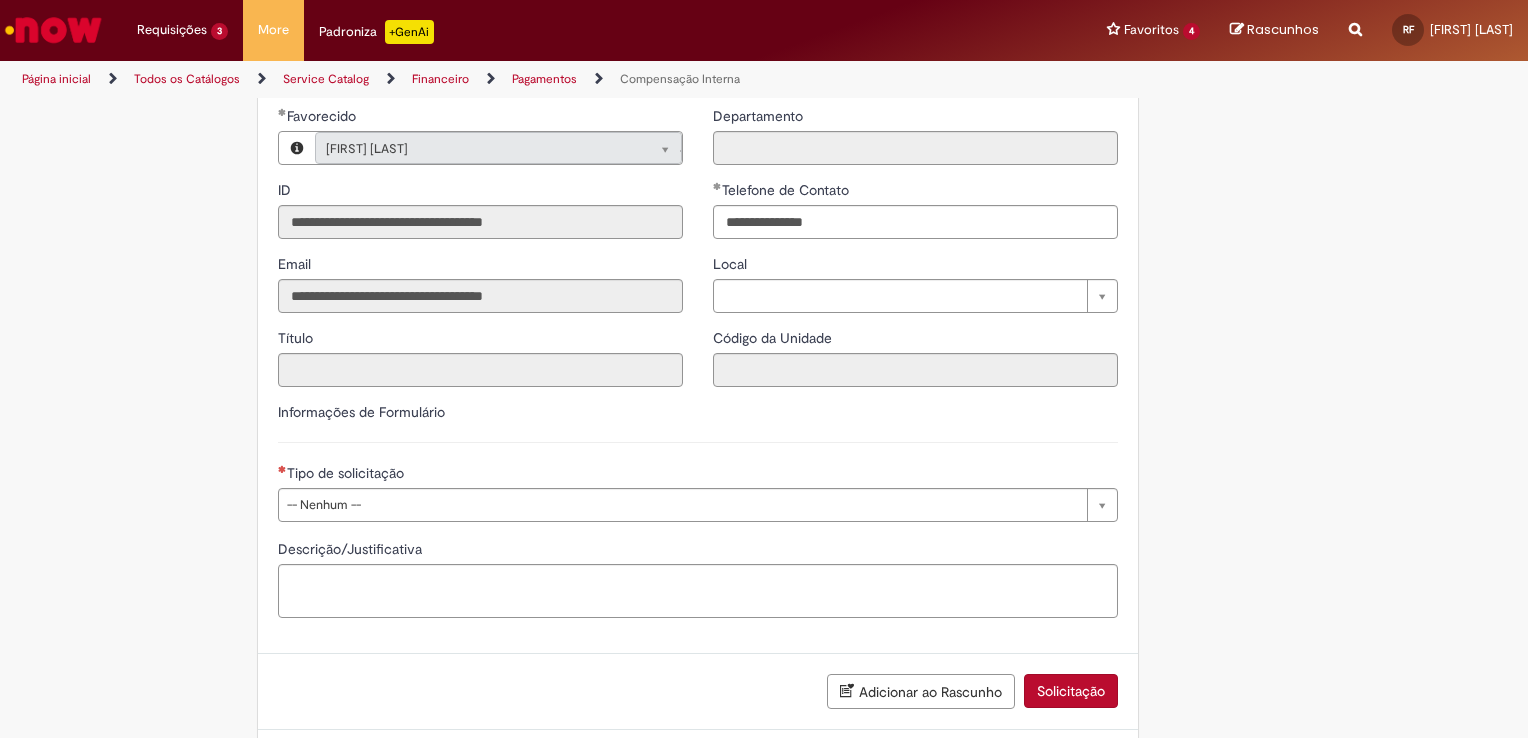 scroll, scrollTop: 854, scrollLeft: 0, axis: vertical 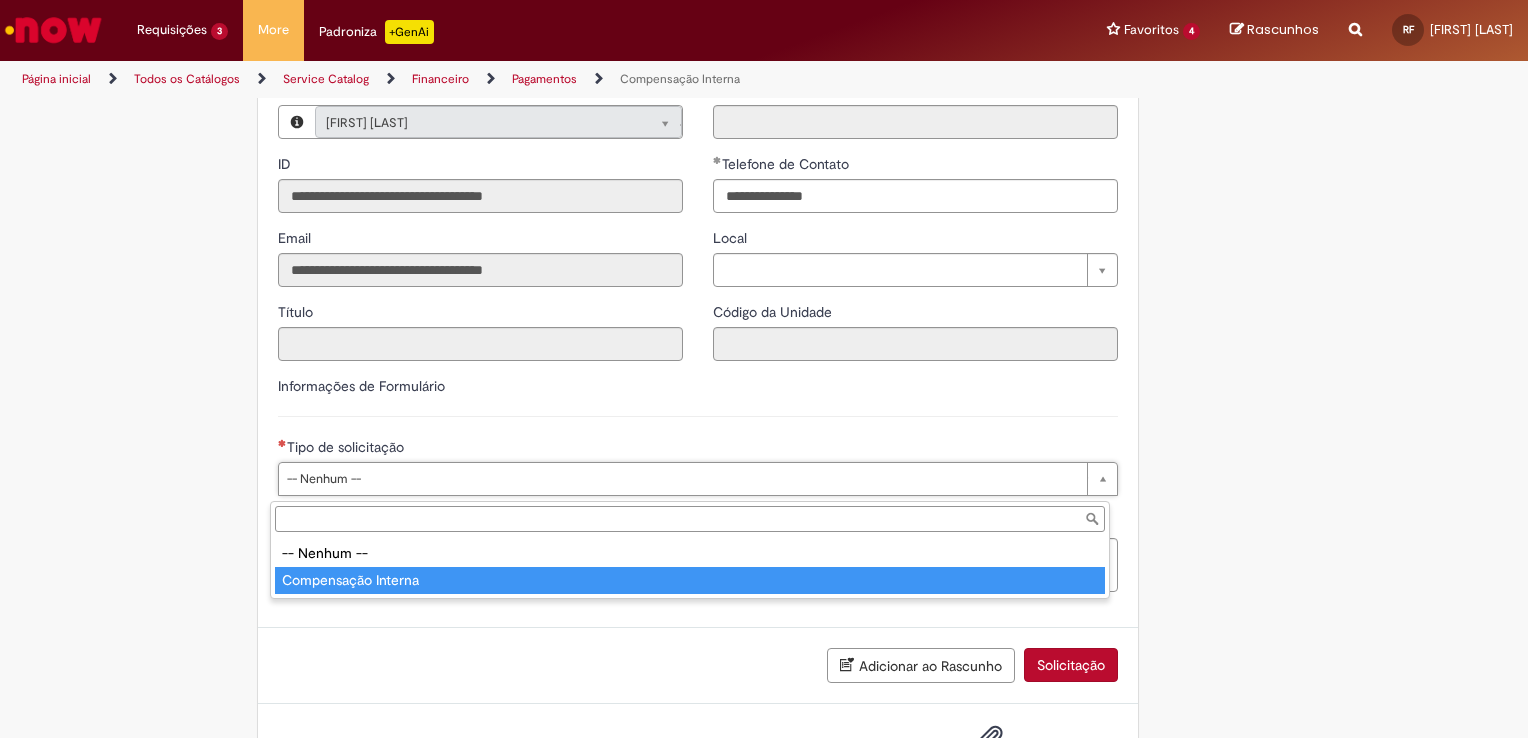 type on "**********" 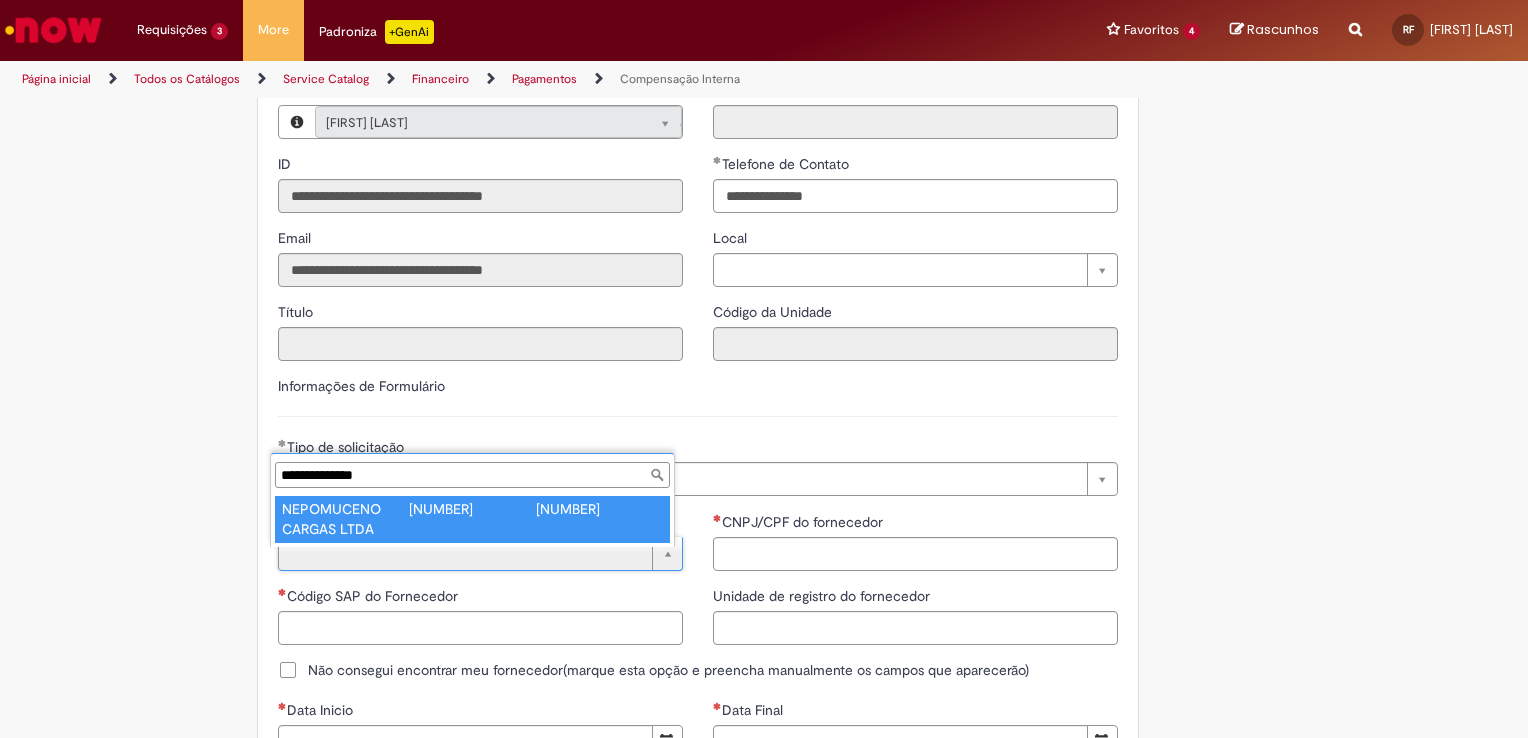 scroll, scrollTop: 0, scrollLeft: 0, axis: both 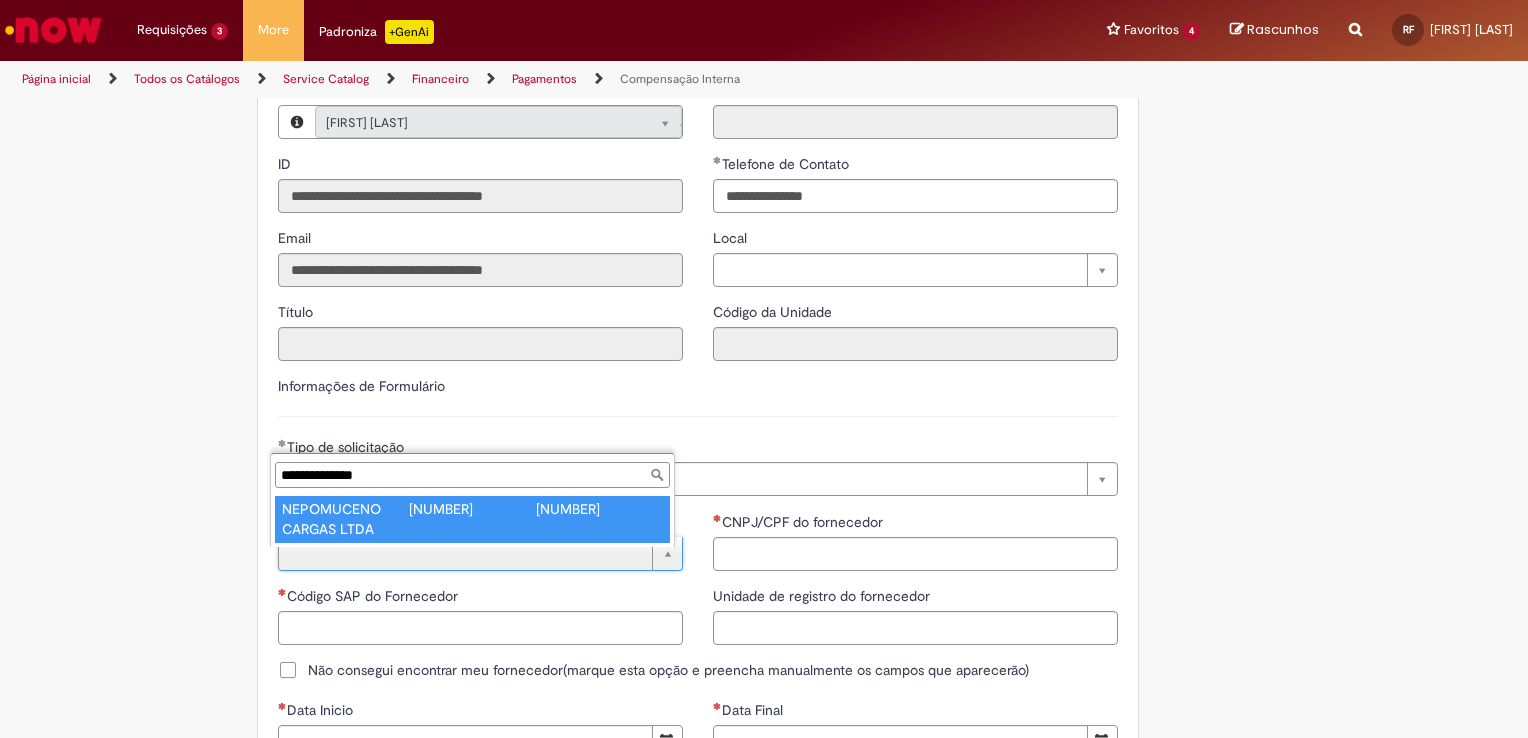 type on "**********" 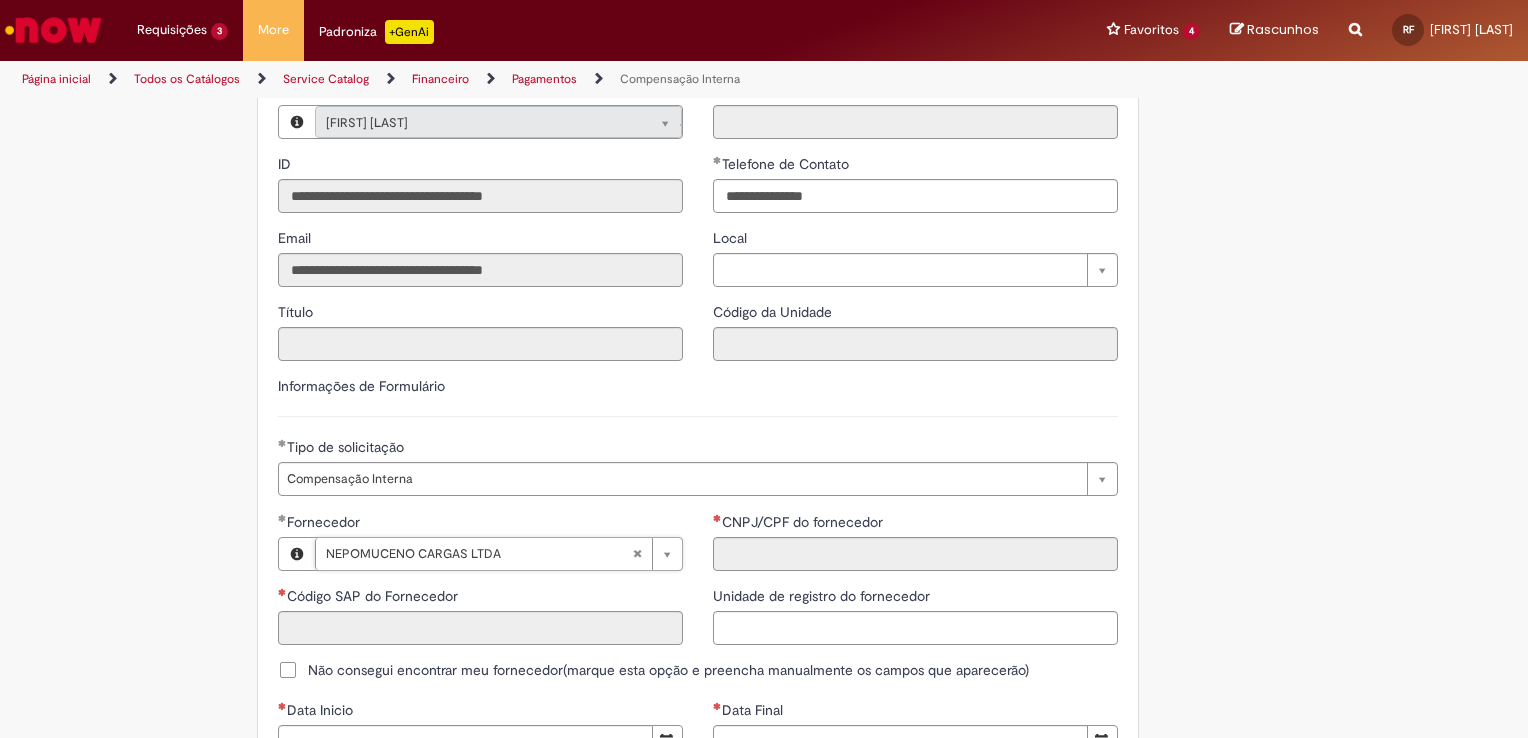 type on "******" 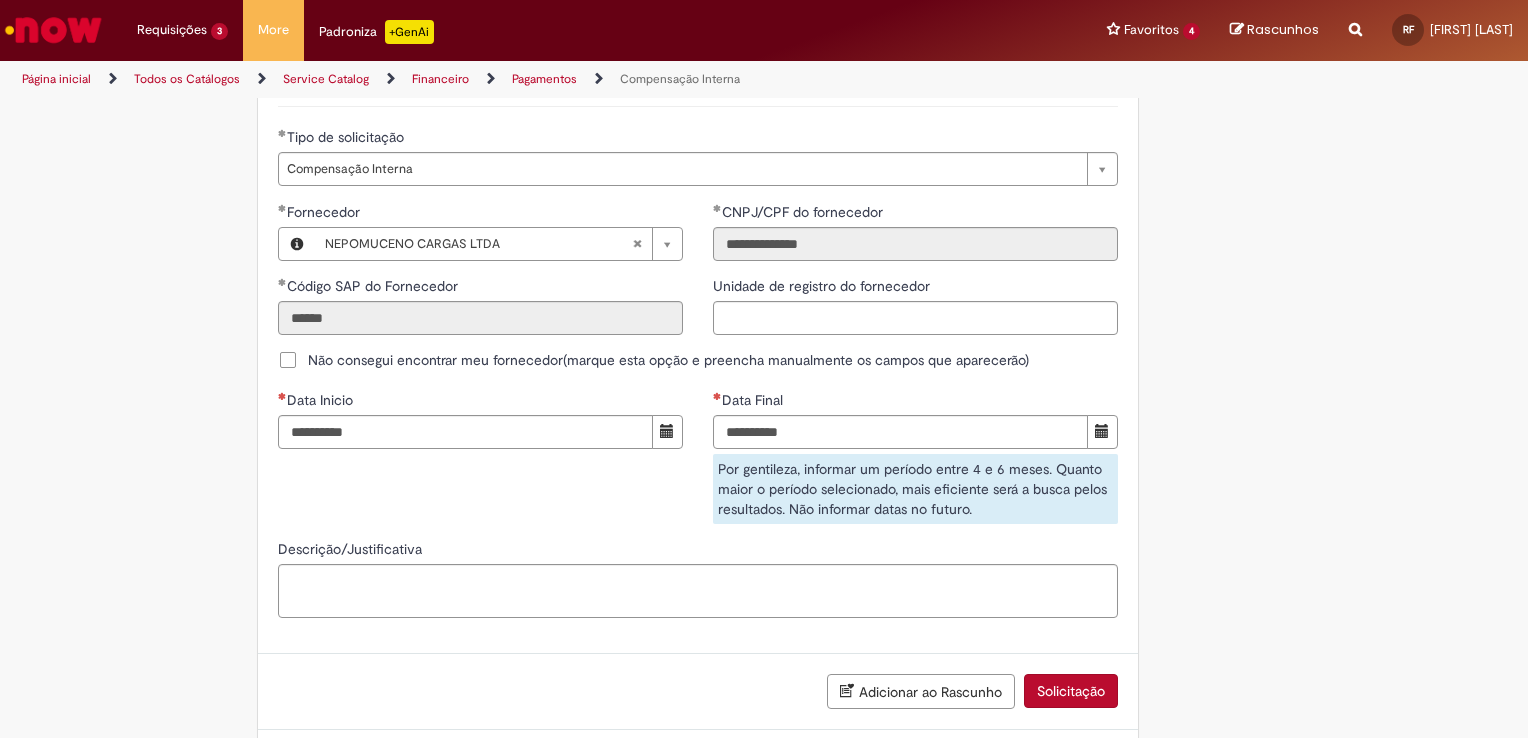 scroll, scrollTop: 1169, scrollLeft: 0, axis: vertical 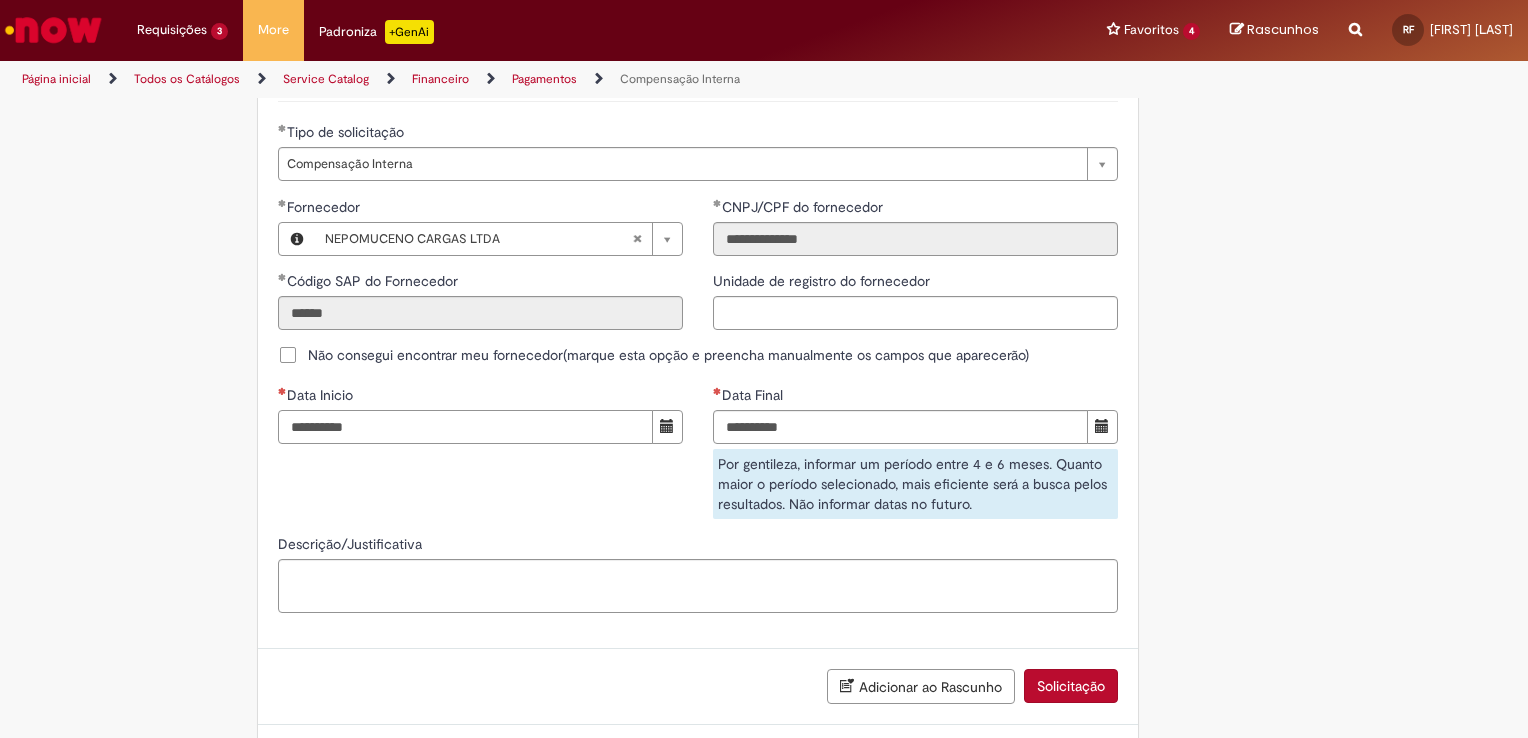 click on "Data Inicio" at bounding box center [465, 427] 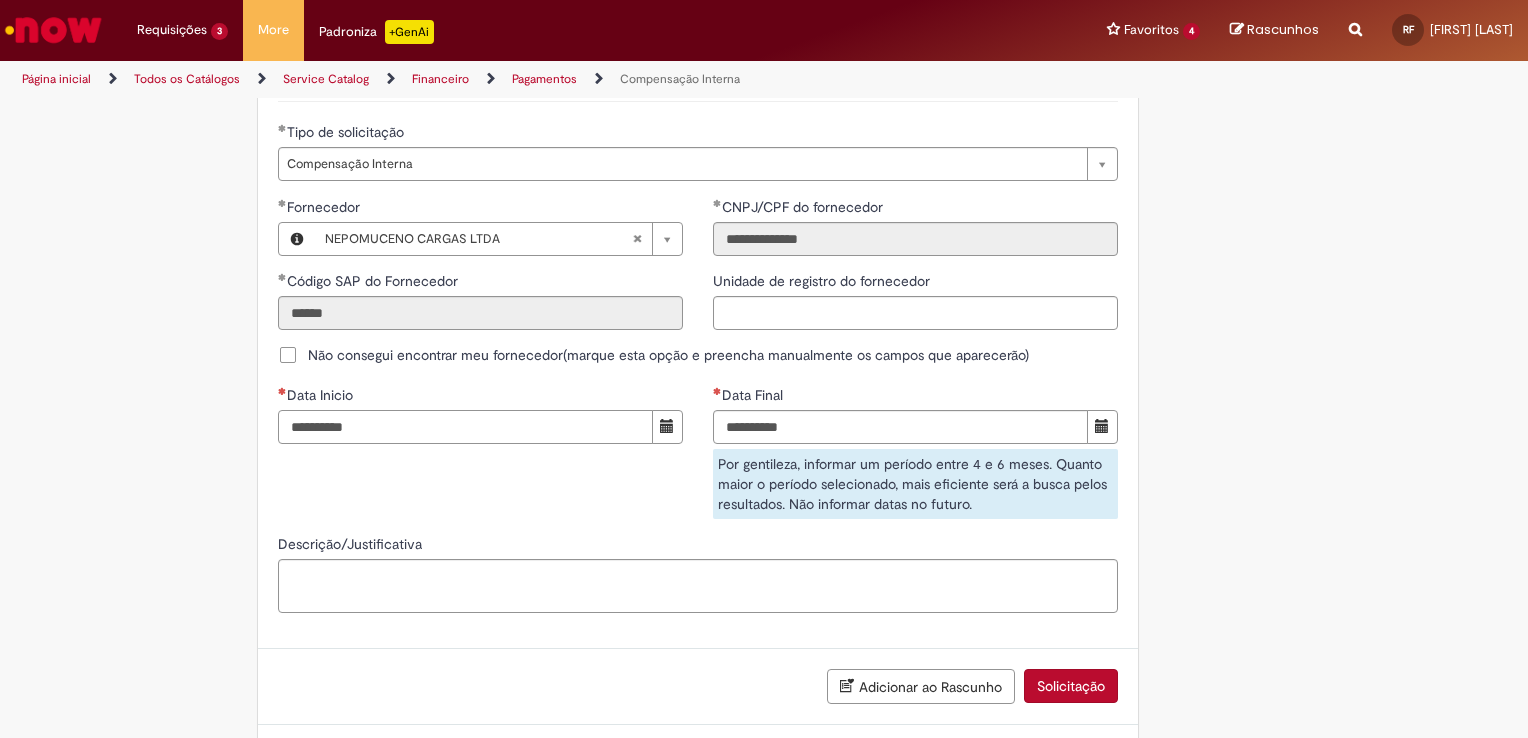 type on "**********" 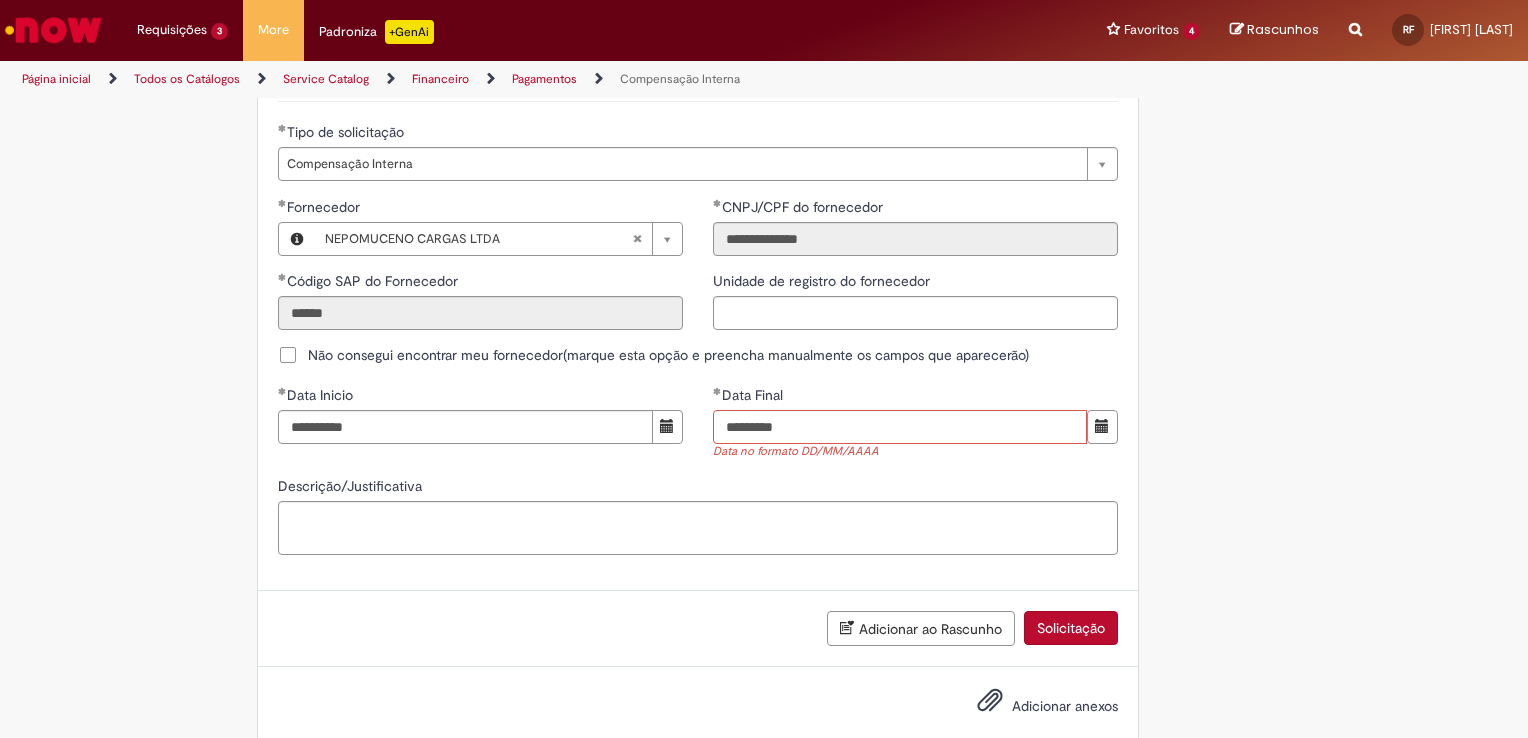 click on "*********" at bounding box center [900, 427] 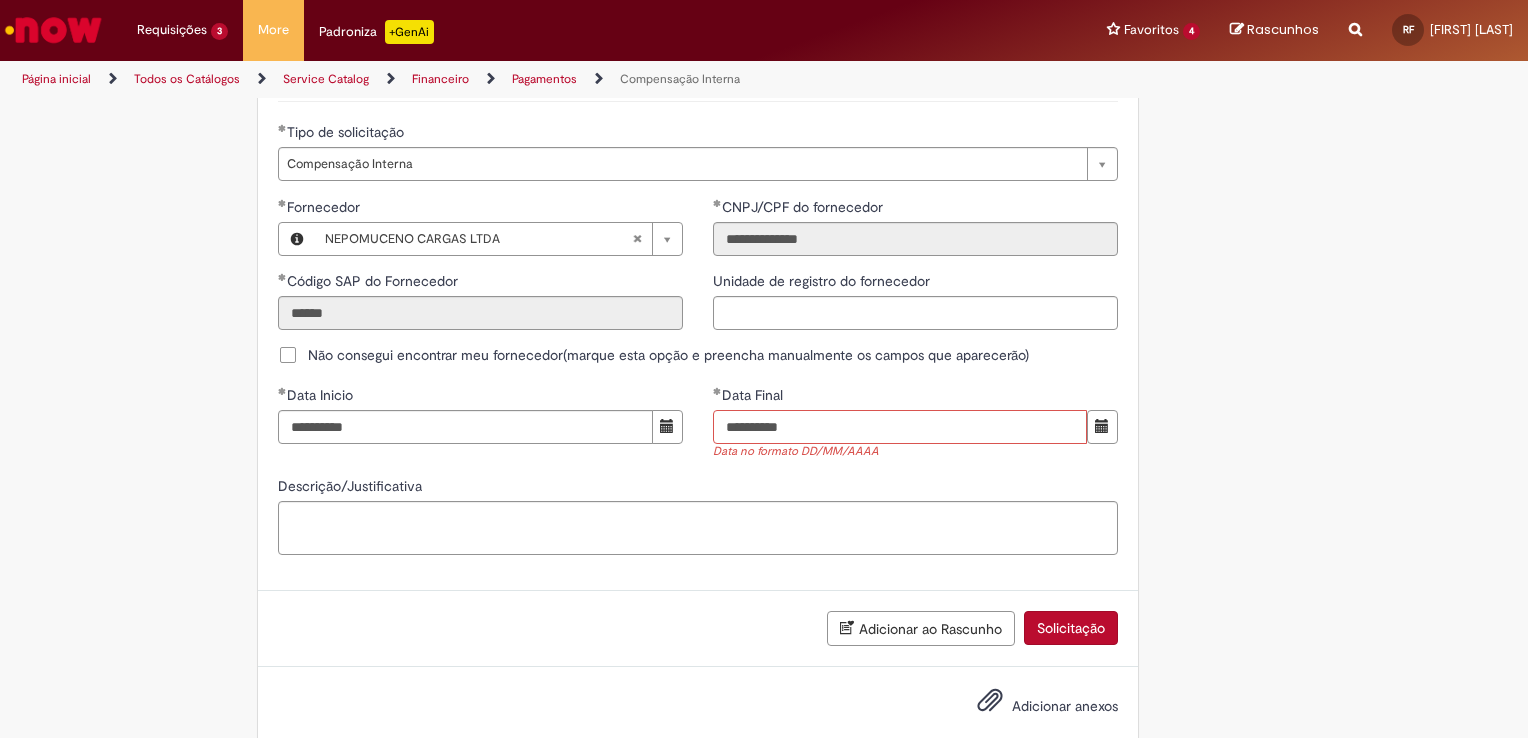 type on "**********" 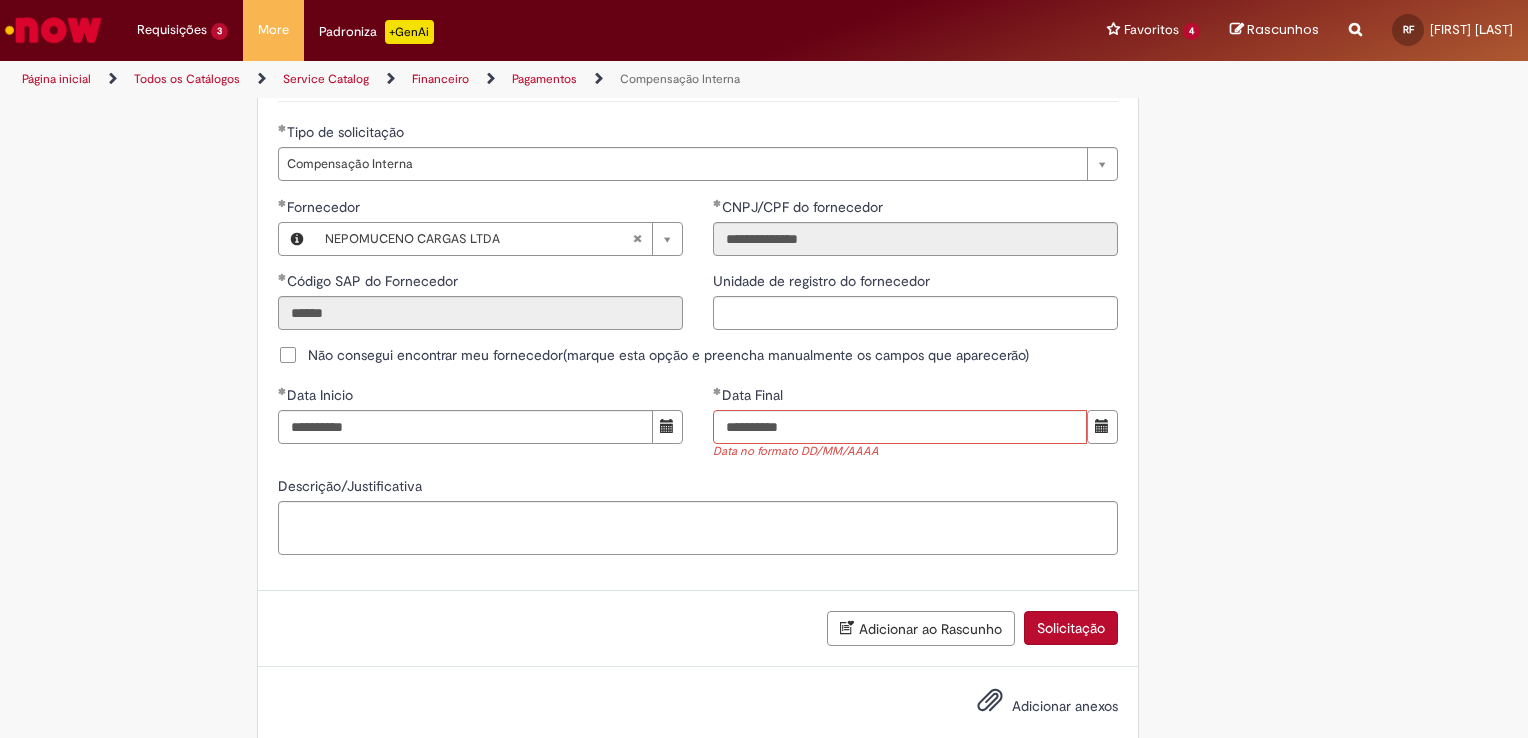 click on "Adicionar a Favoritos
Compensação Interna
Essa oferta refere-se a tratativa de documentos que foram usados em Encontro de Contas.
Bem vindo a oferta de Compensação interna!
Ao preencher o formulário abaixo, será gerado um relatório com as informações do Encontro de Contas realizado em nome de um fornecedor para o período selecionado.  Atenção!  Certifique-se de escolher corretamente o período para garantir que a solução automática seja precisa.
Importante: Caso as informações enviadas pela automação não seja suficiente, você pode continuar o atendimento pelo chat do chamado, e um analista estará disponível para ajudá-lo o mais rápido possível.
Para realizar sua solicitação, siga as instruções abaixo:
Esta oferta é exclusiva para temas relacionados à  Compensação Interna . Você poderá:" at bounding box center [764, -147] 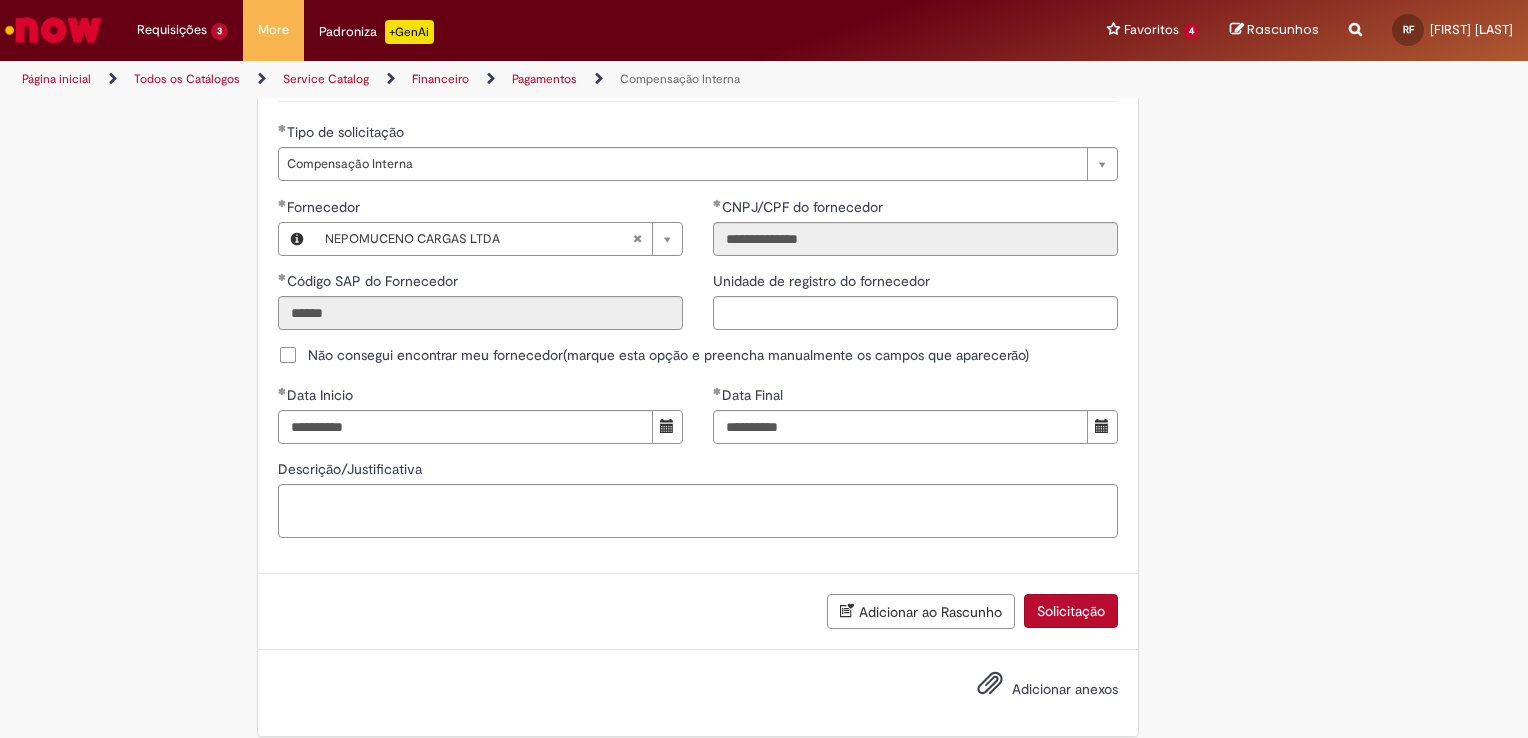 click on "Solicitação" at bounding box center [1071, 611] 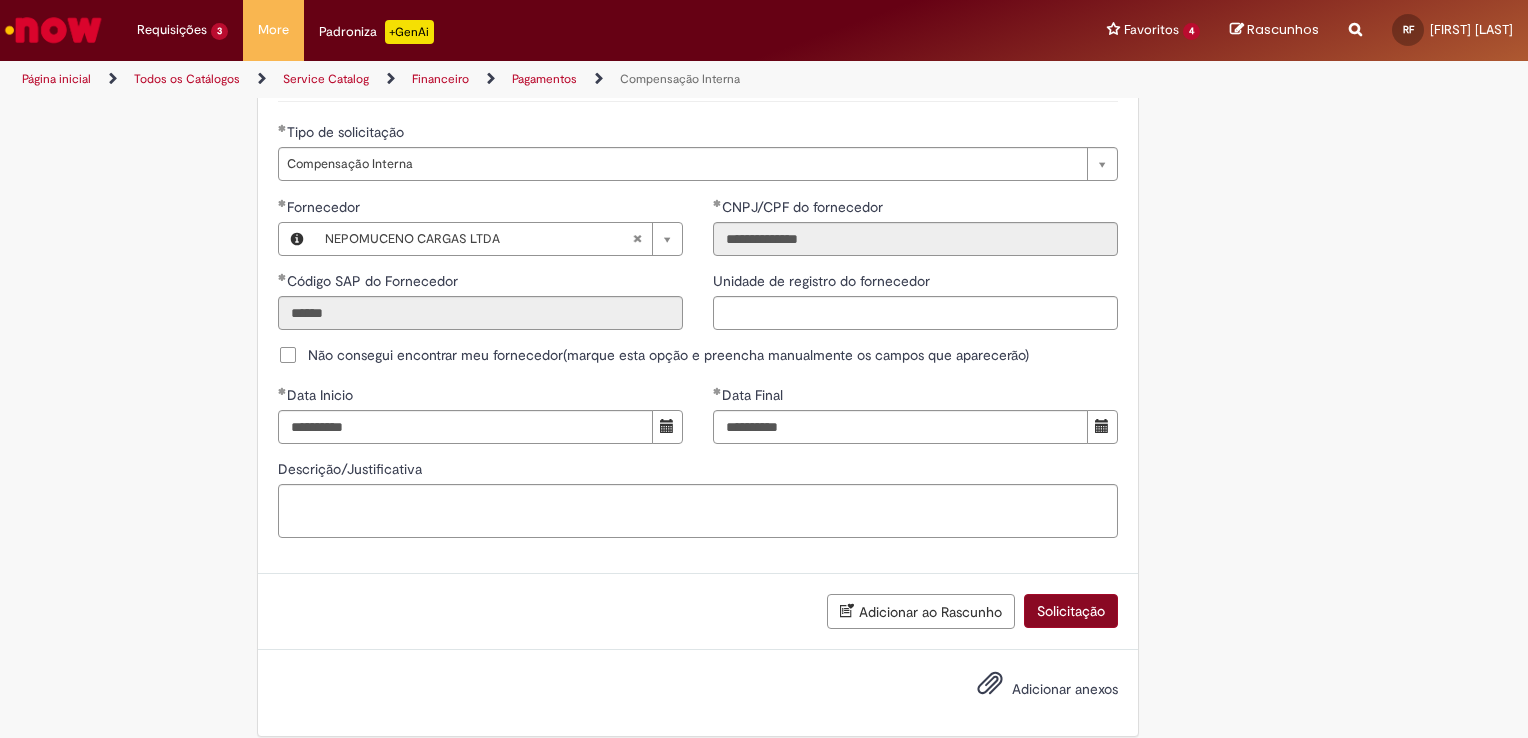 scroll, scrollTop: 1151, scrollLeft: 0, axis: vertical 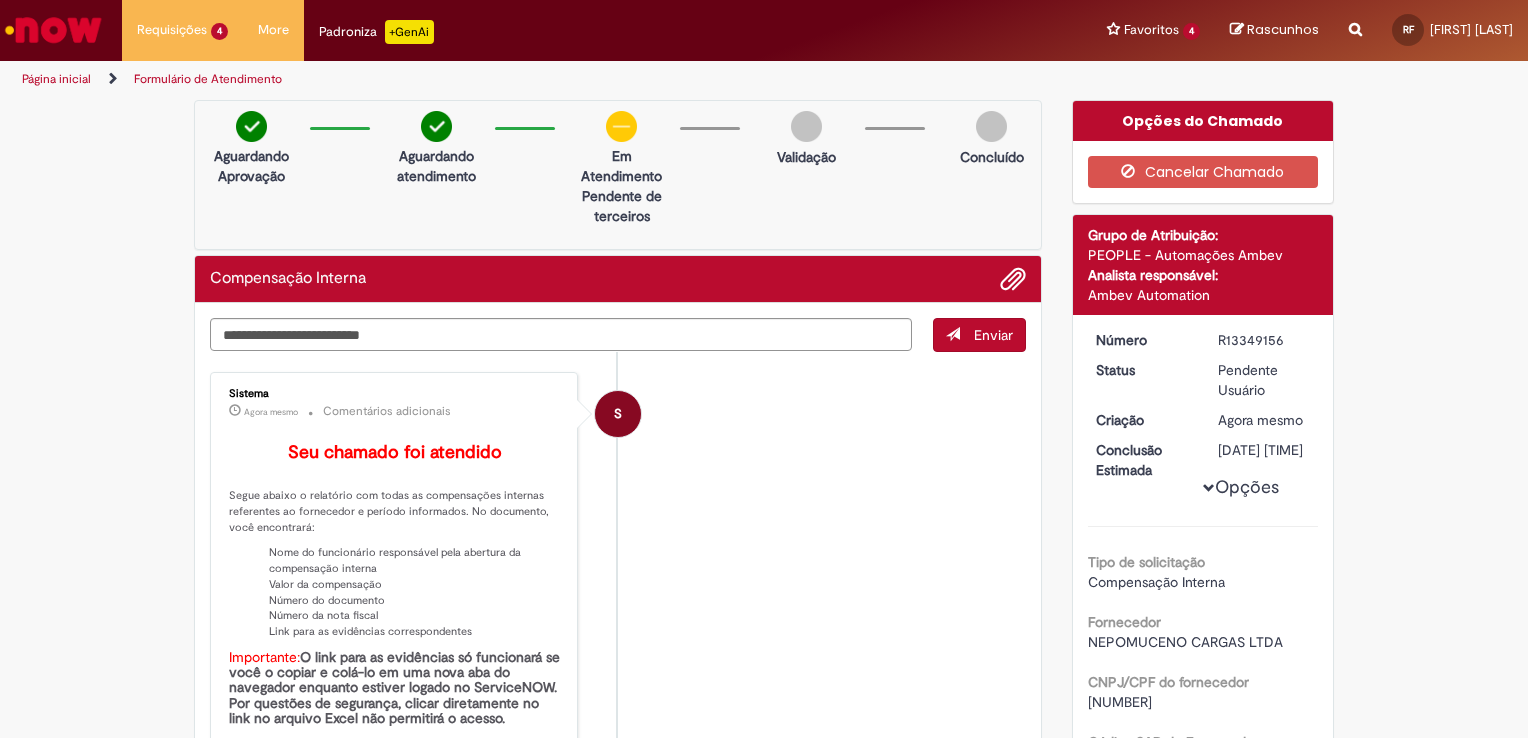 drag, startPoint x: 1512, startPoint y: 142, endPoint x: 1527, endPoint y: 186, distance: 46.486557 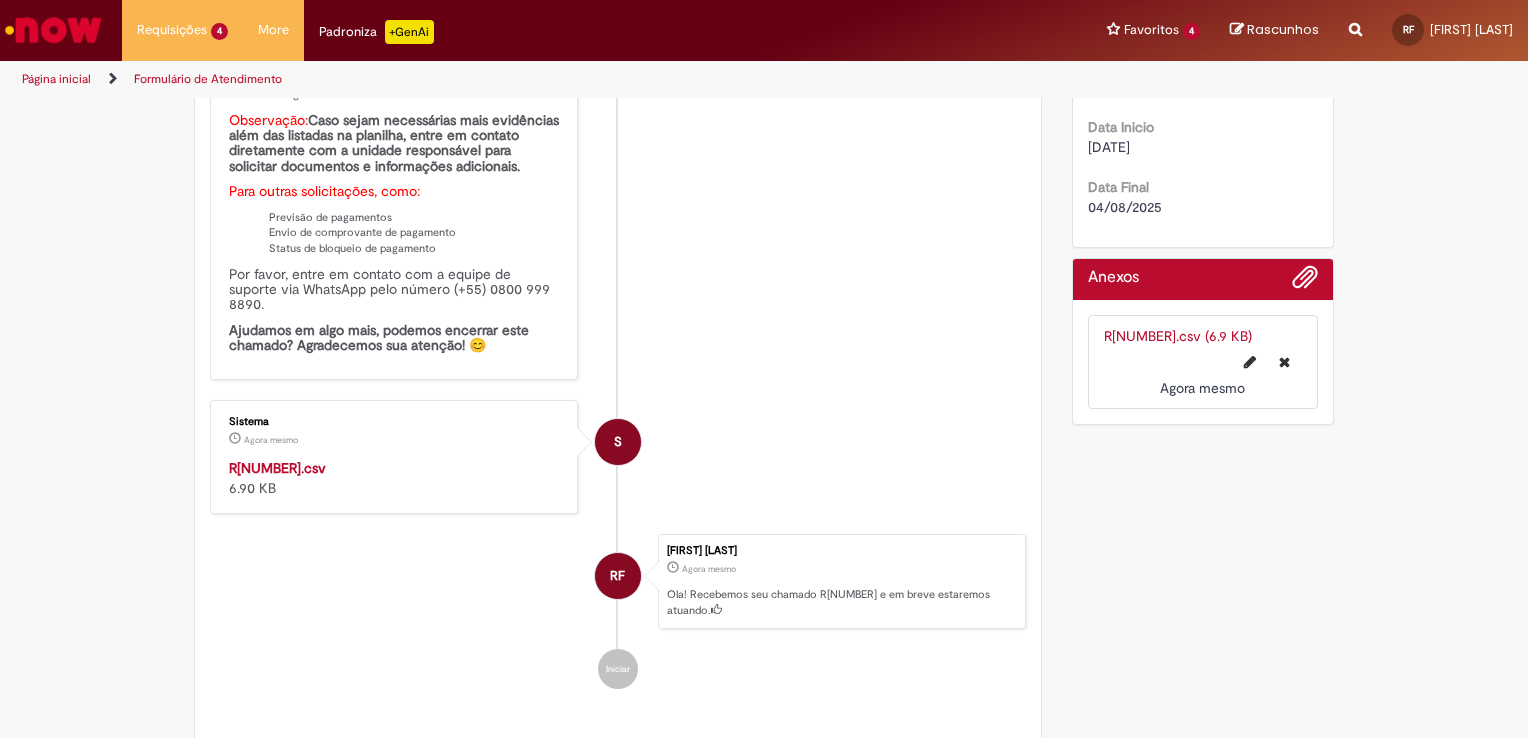 scroll, scrollTop: 832, scrollLeft: 0, axis: vertical 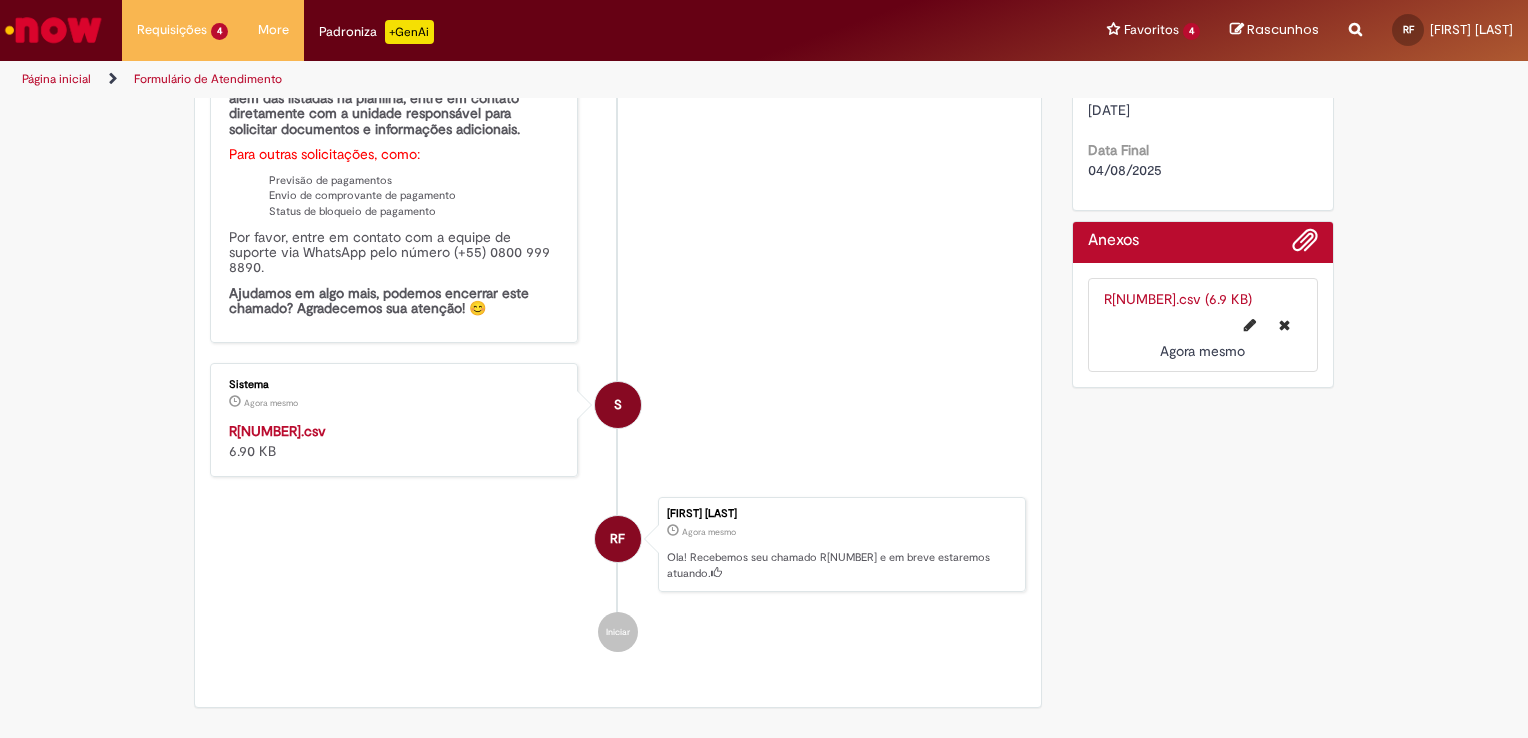 click on "R[NUMBER].csv" at bounding box center (277, 431) 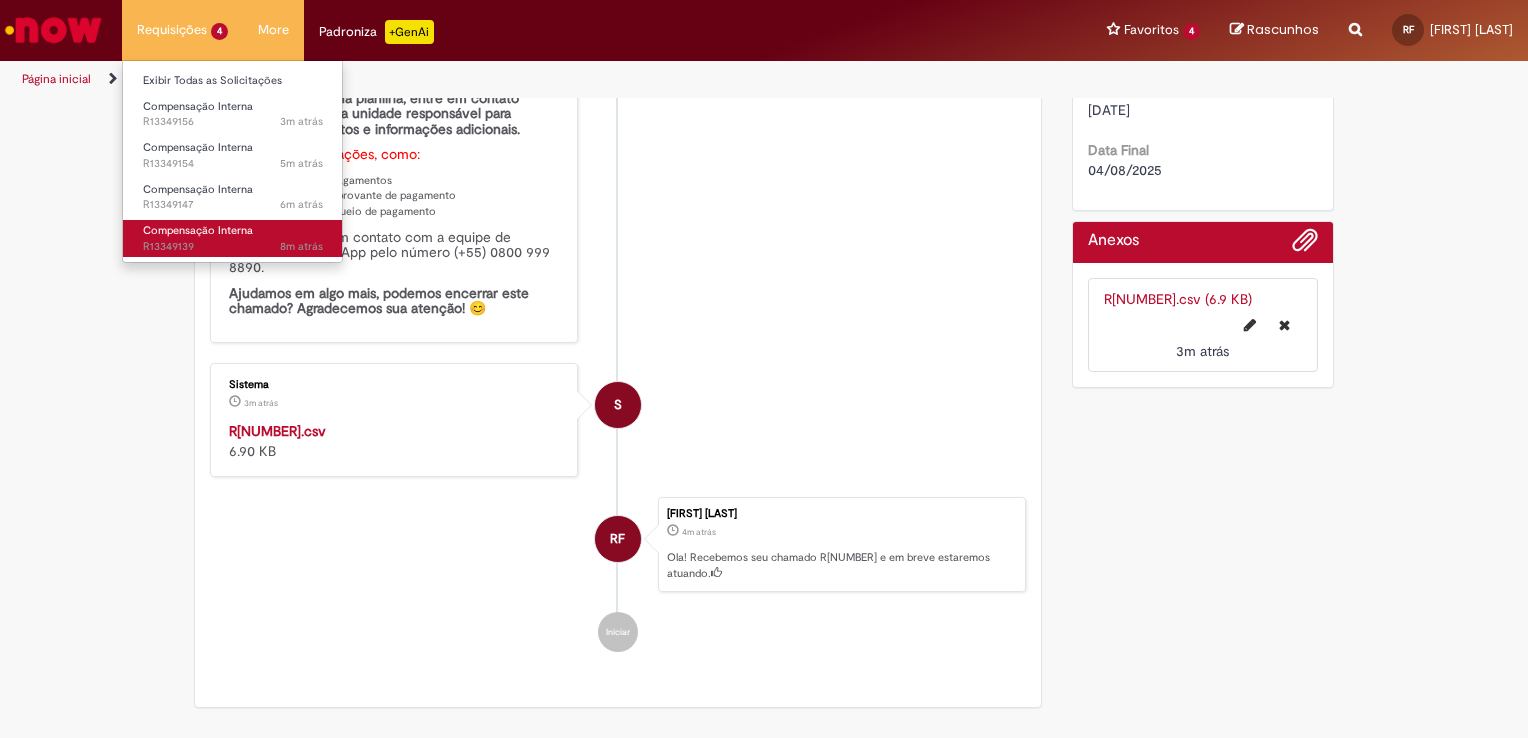 click on "8m atrás 8 minutos atrás  R[NUMBER]" at bounding box center [233, 247] 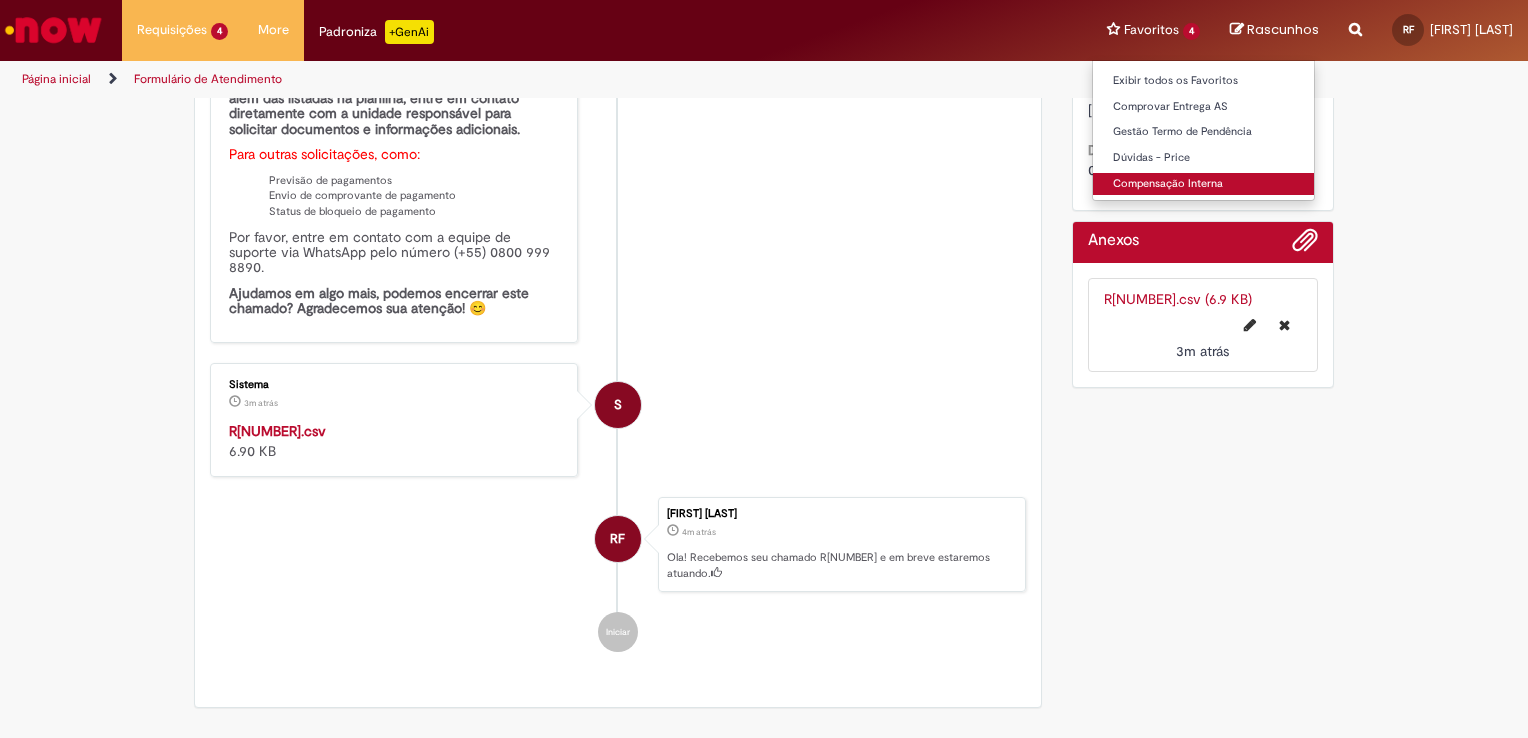 click on "Compensação Interna" at bounding box center (1203, 184) 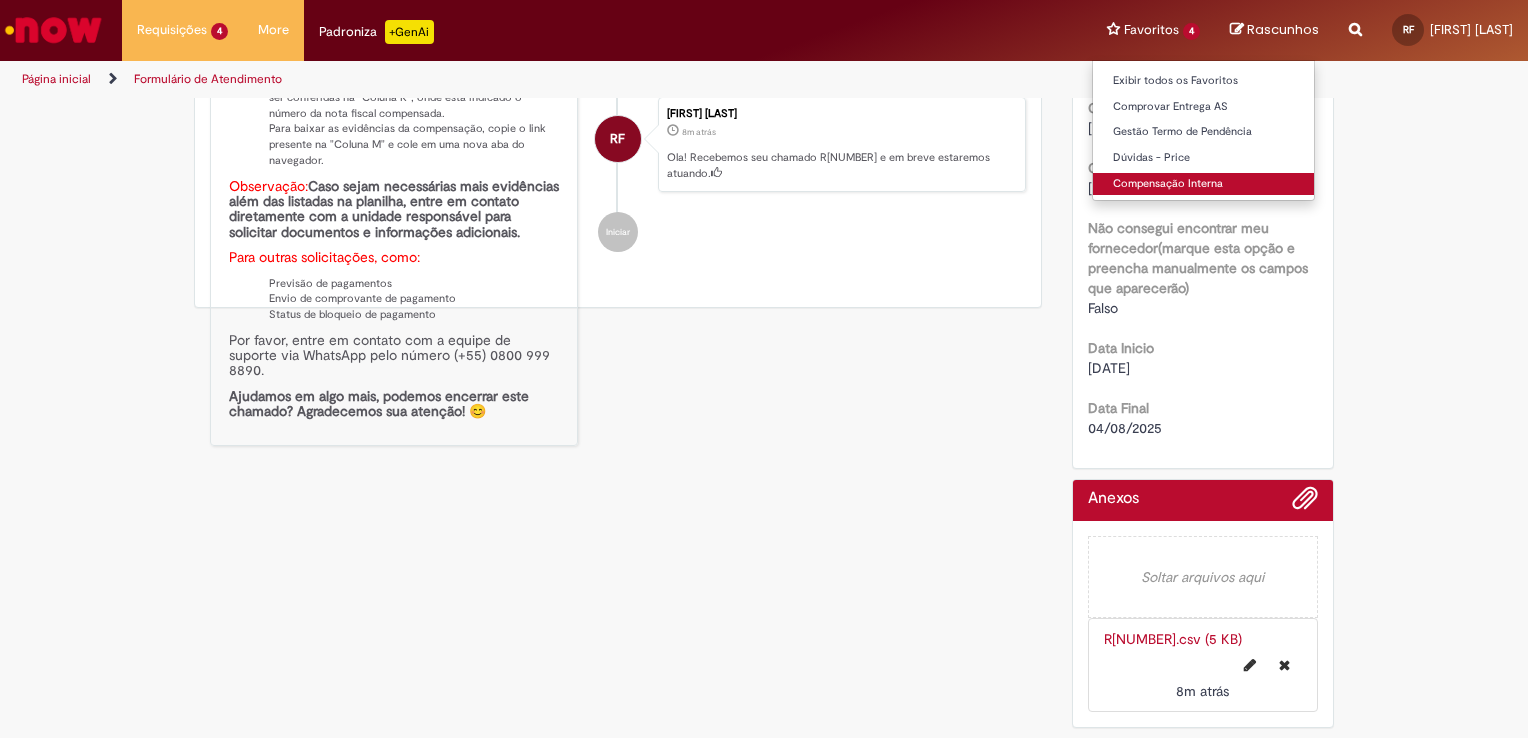 scroll, scrollTop: 0, scrollLeft: 0, axis: both 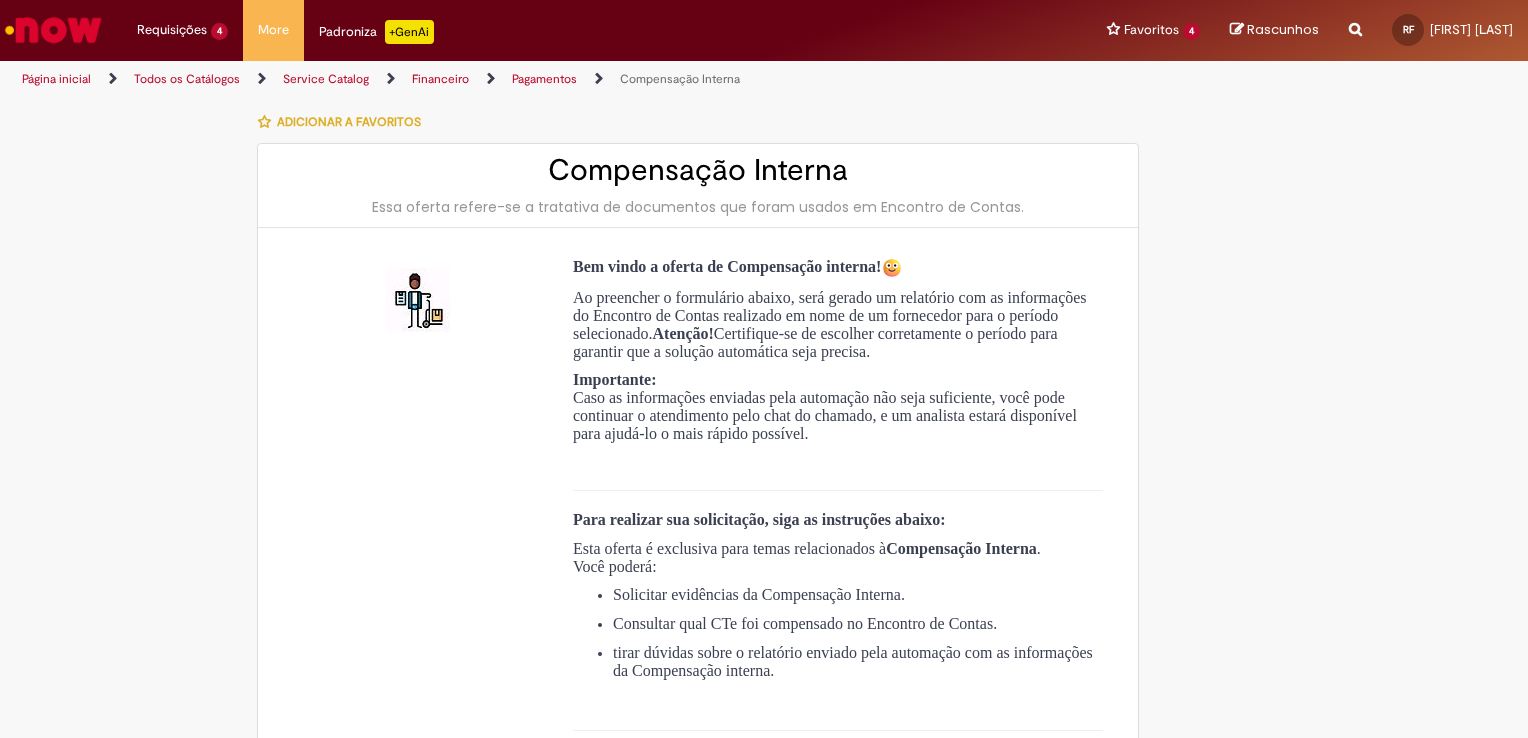 type on "**********" 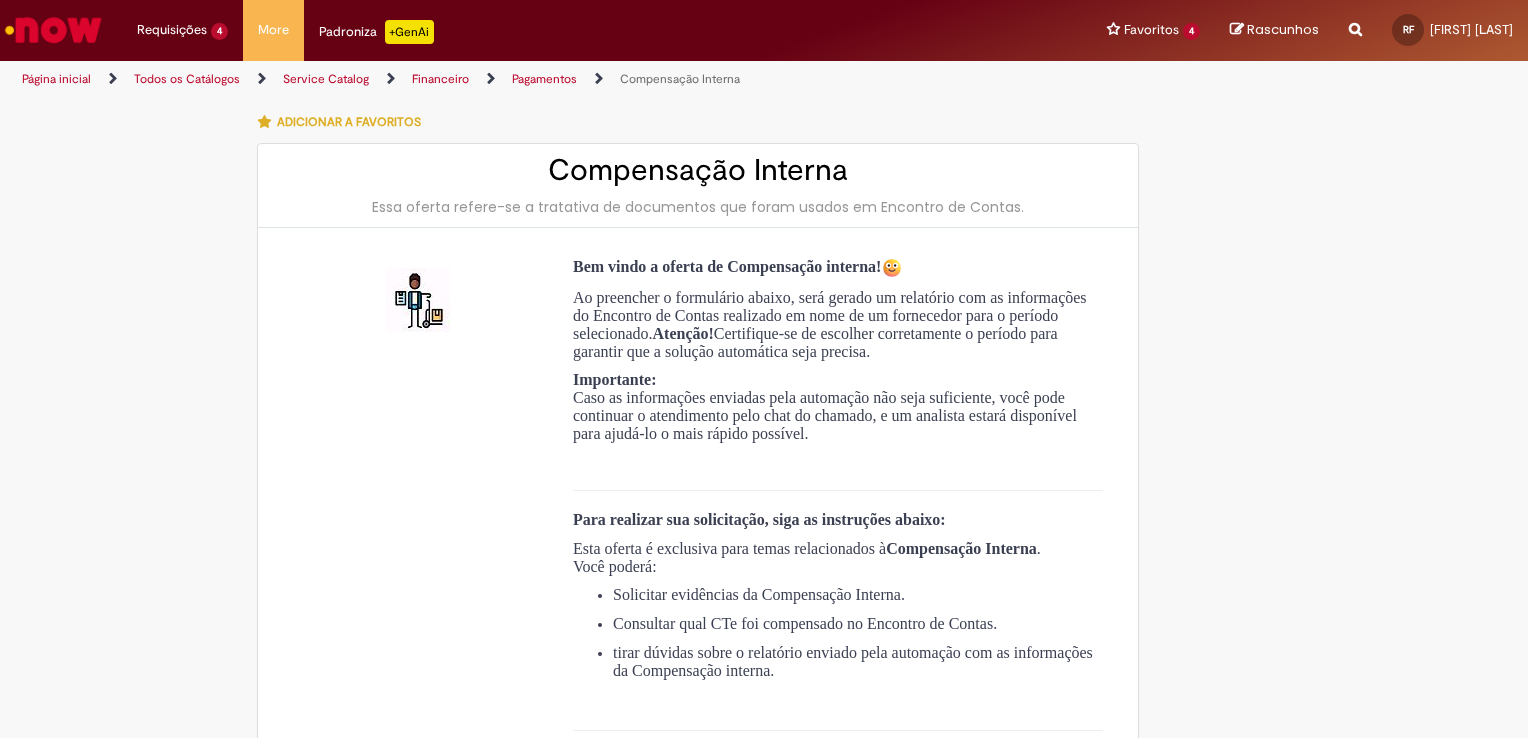 type on "**********" 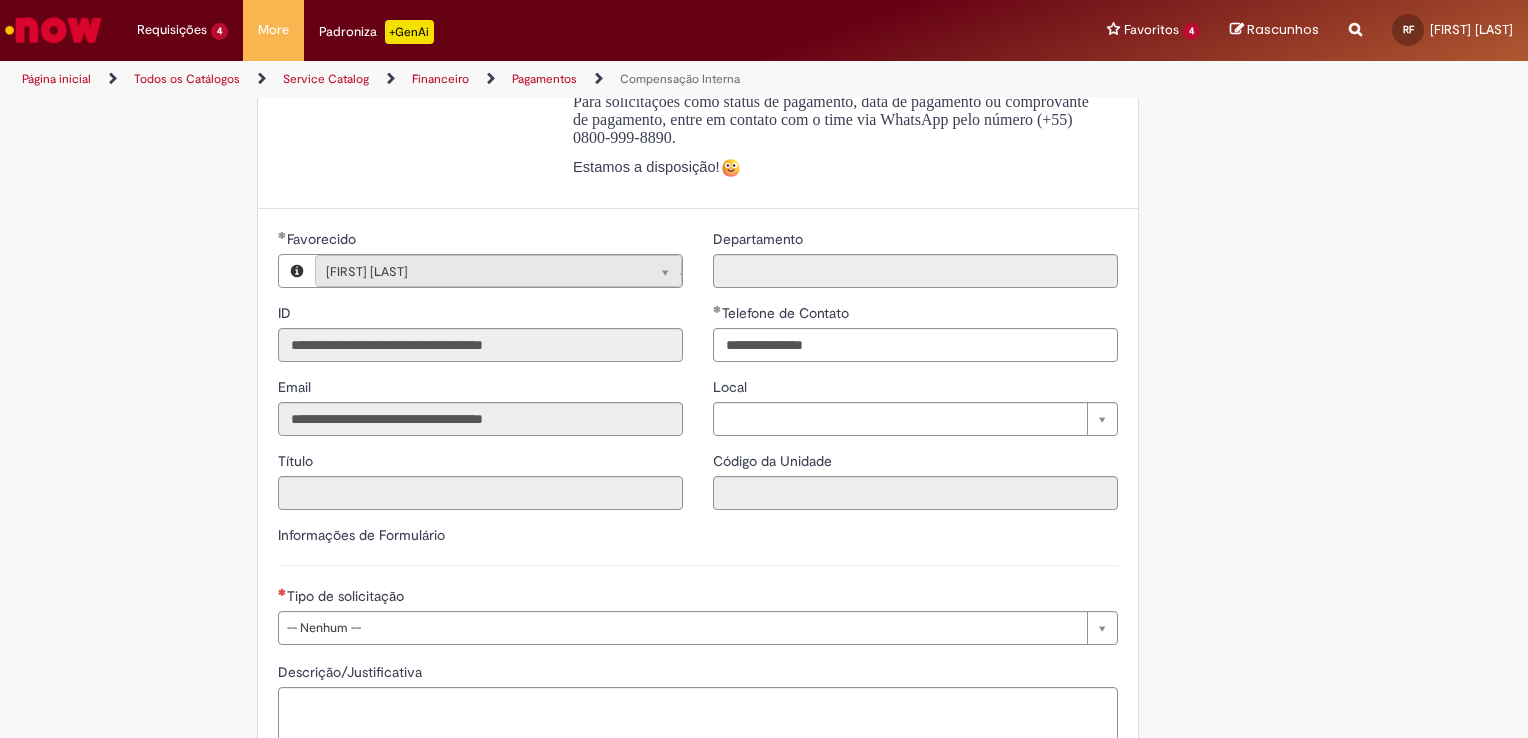 scroll, scrollTop: 714, scrollLeft: 0, axis: vertical 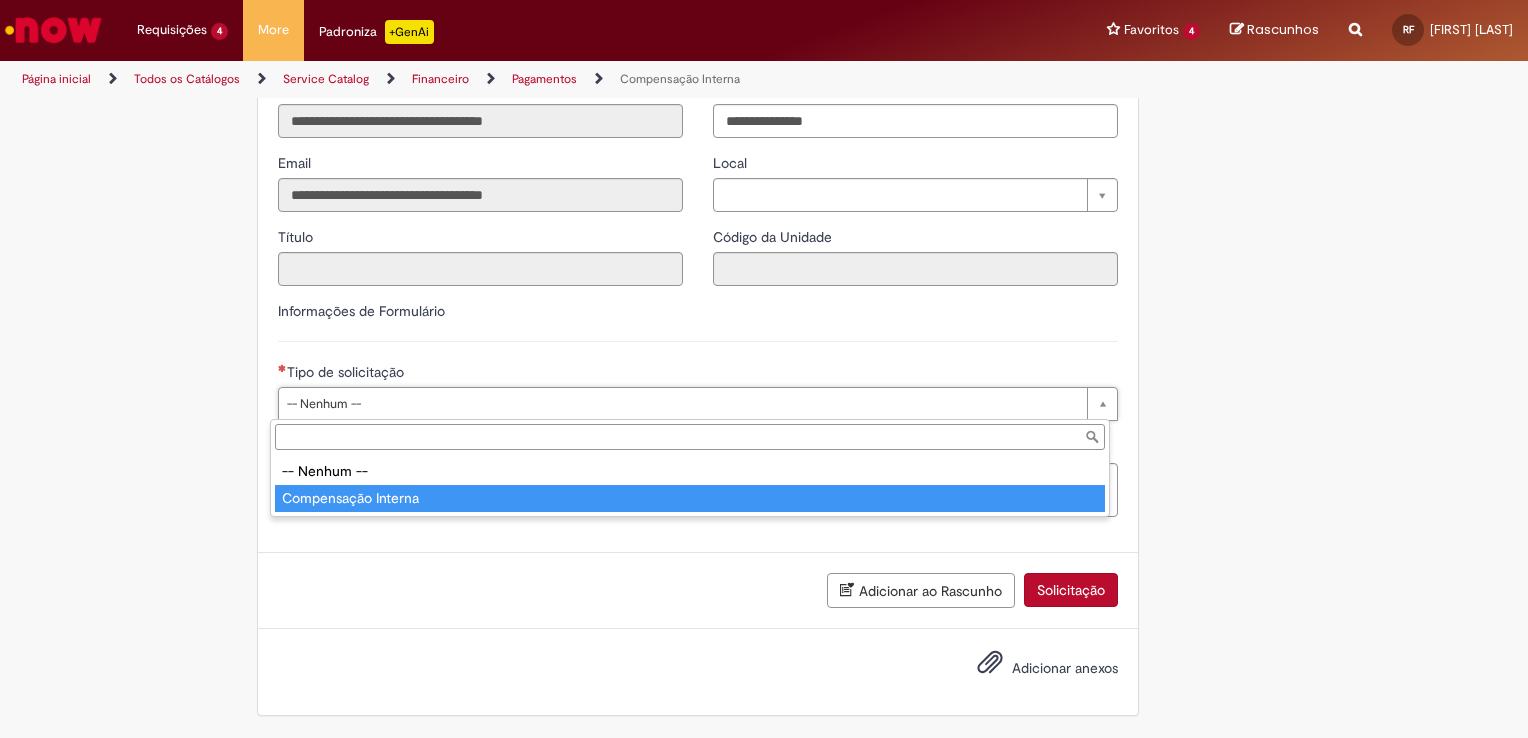 type on "**********" 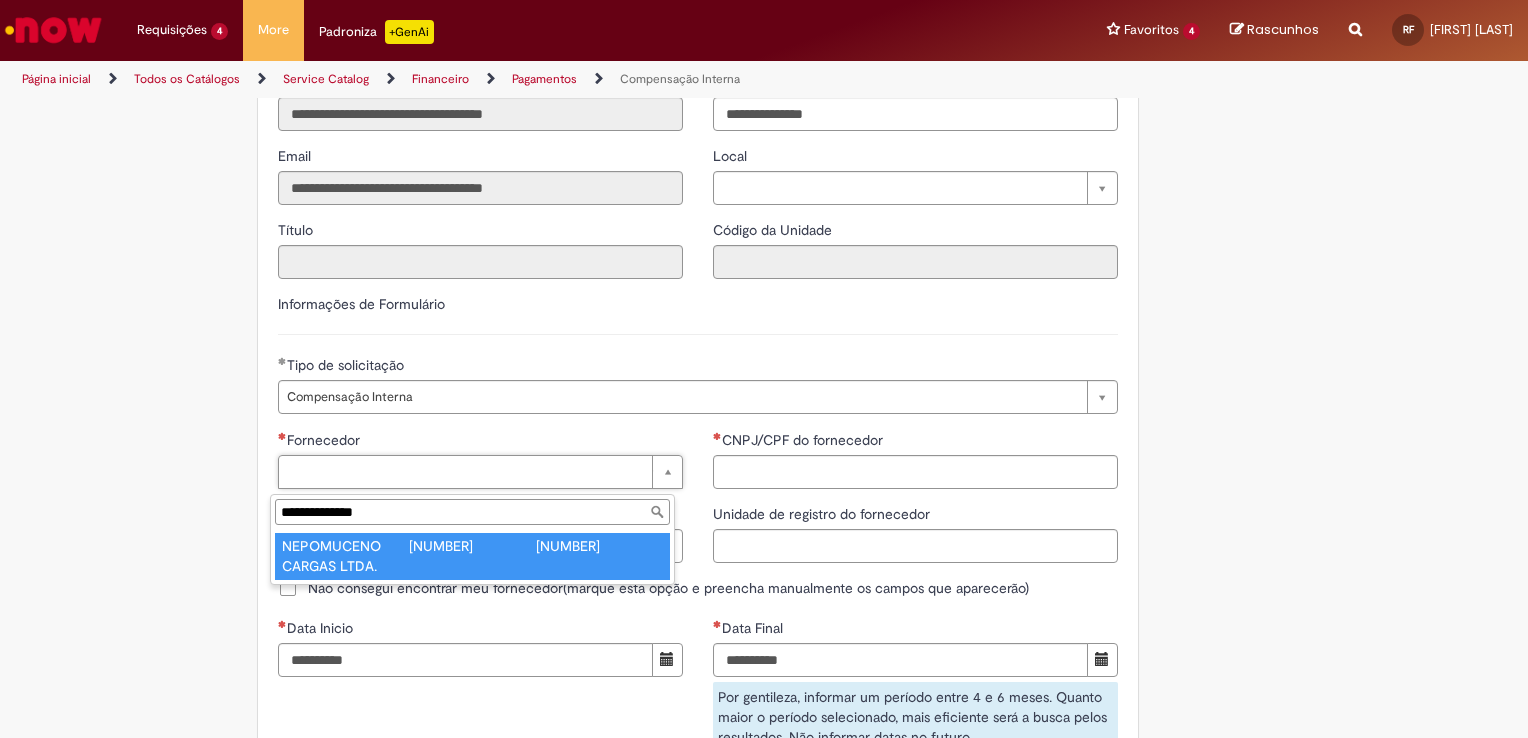 type on "**********" 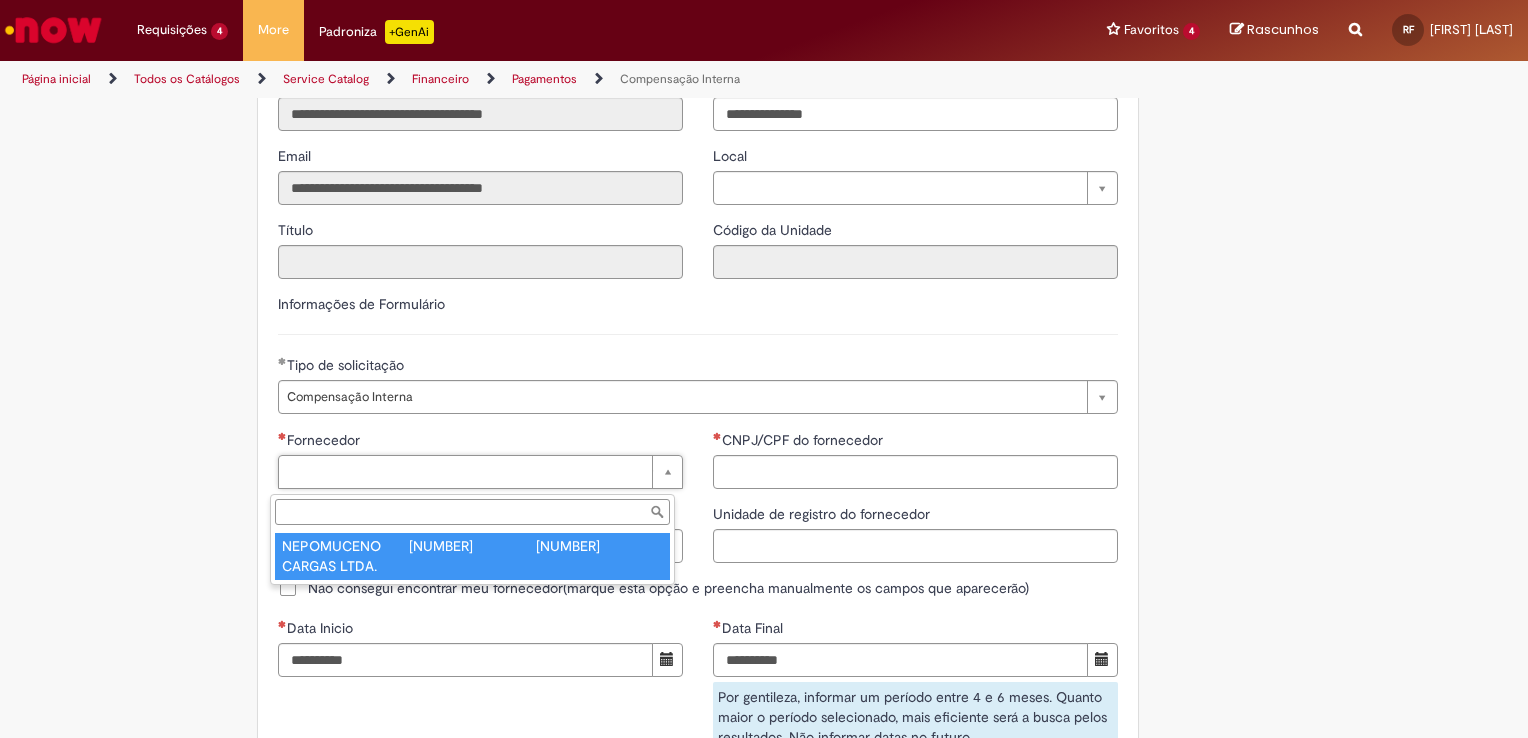 type on "******" 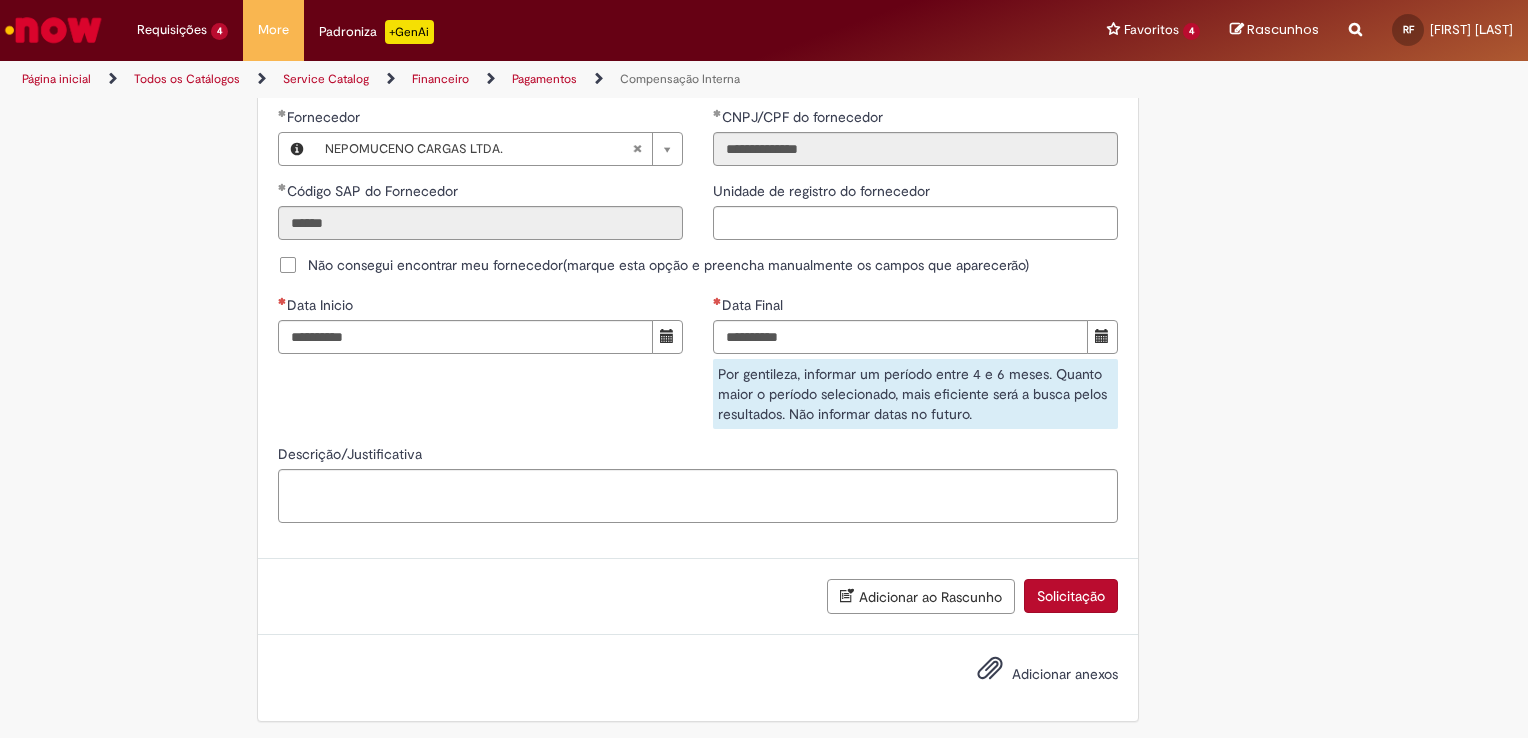 scroll, scrollTop: 1272, scrollLeft: 0, axis: vertical 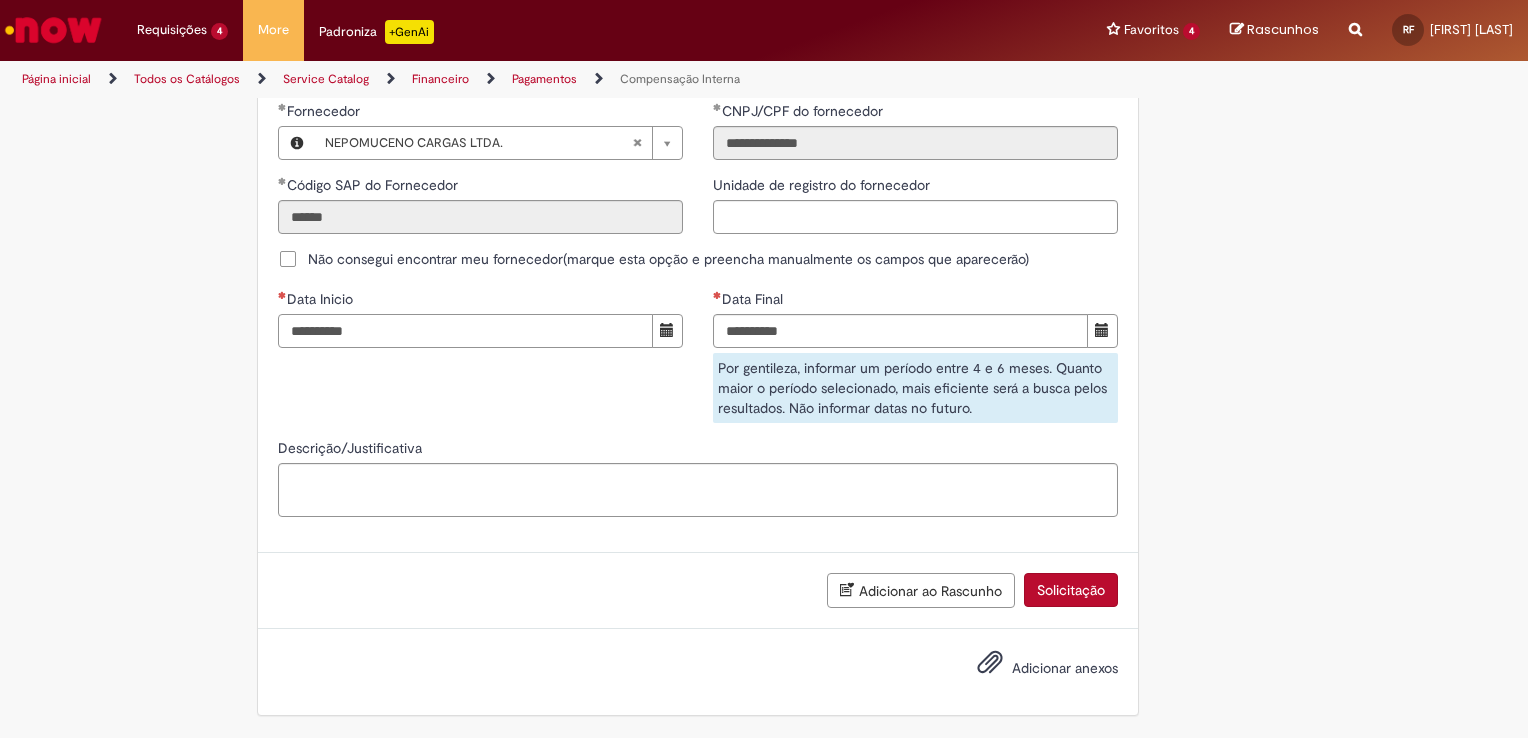 click on "Data Inicio" at bounding box center (465, 331) 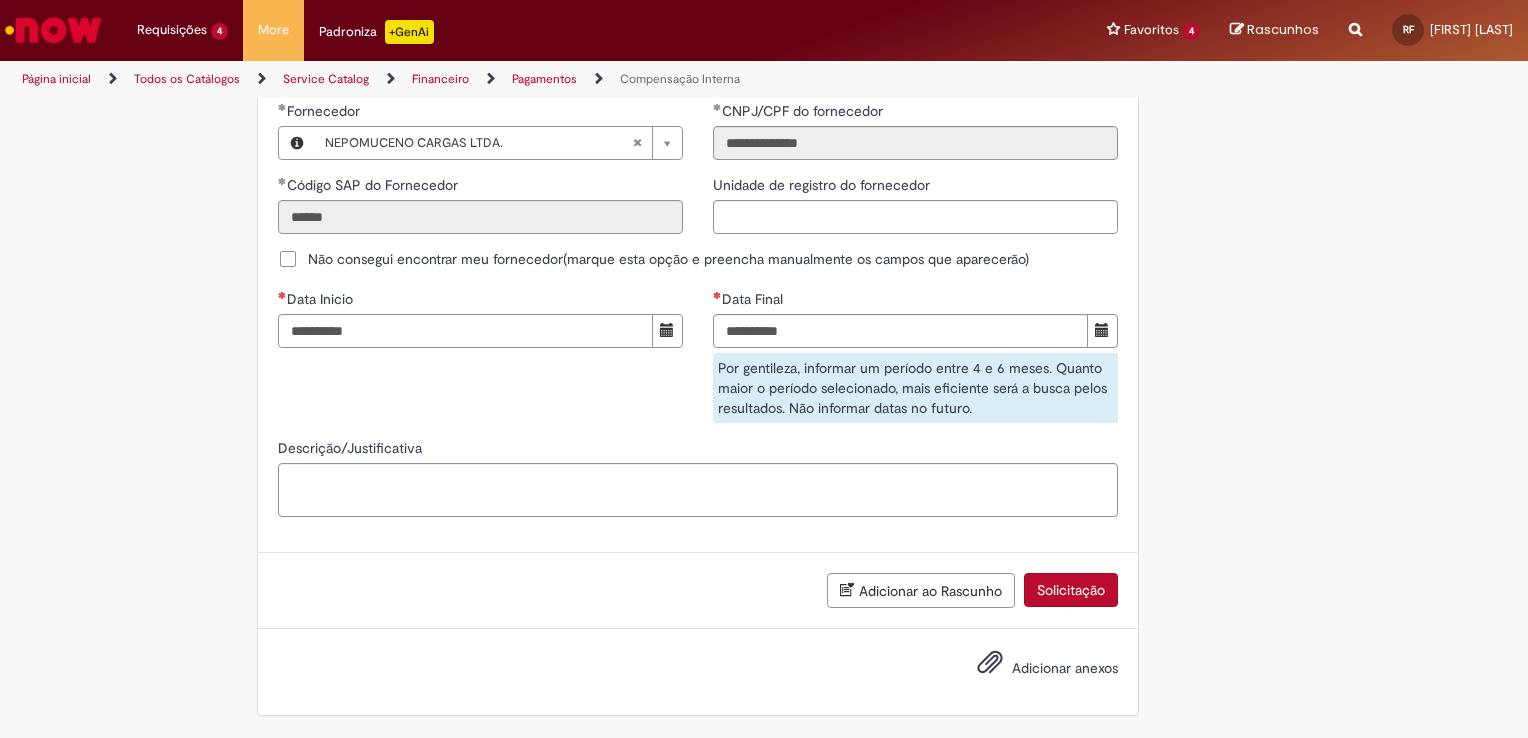 type on "**********" 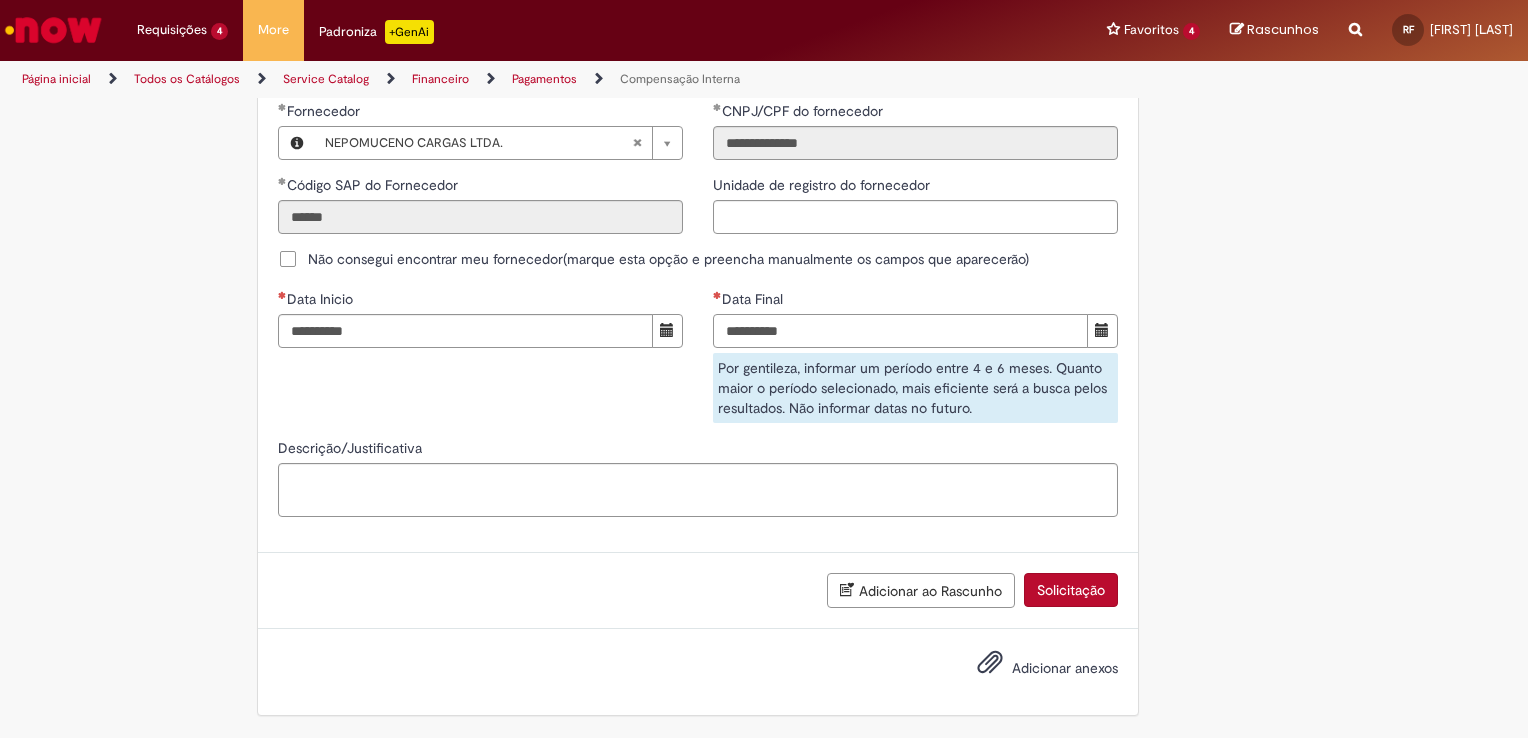 type on "**********" 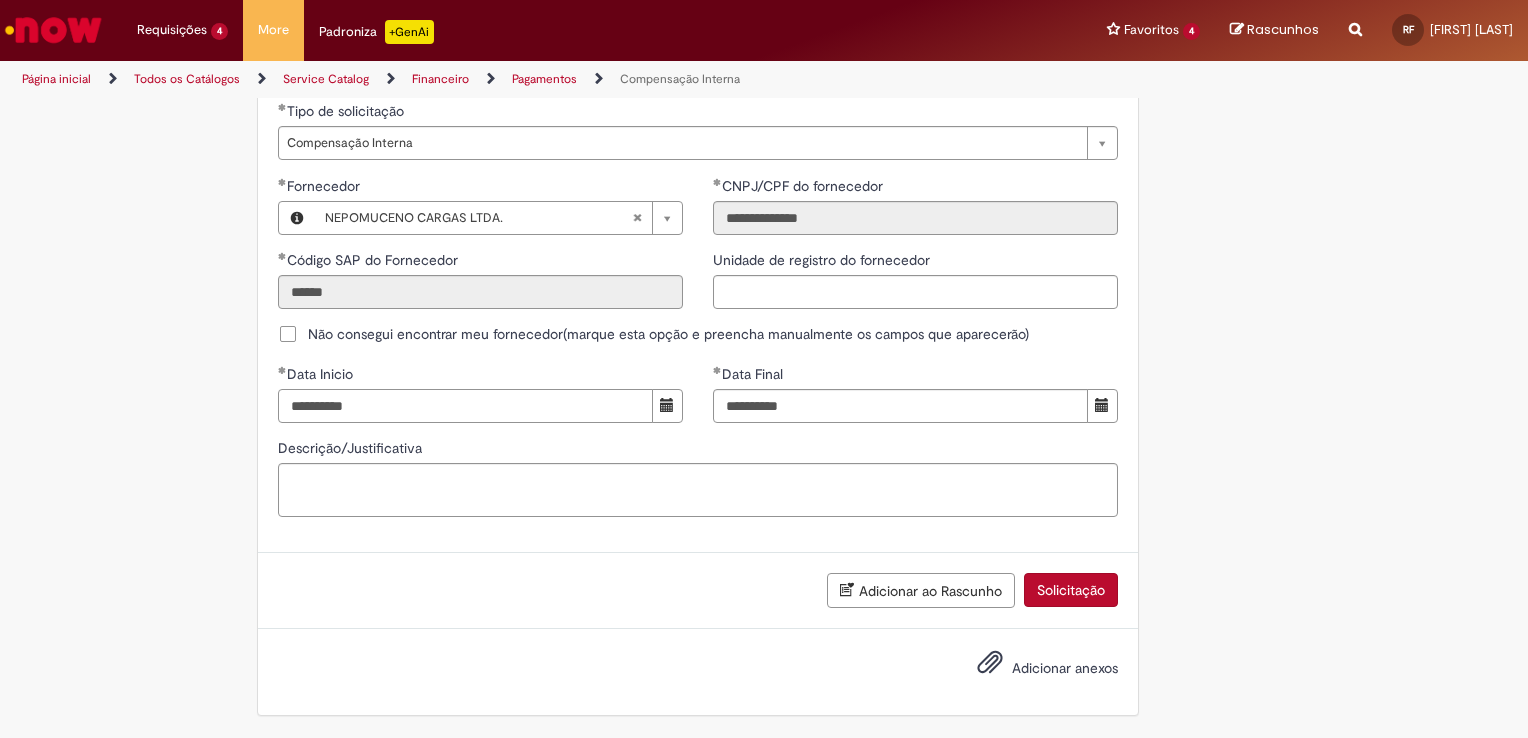 scroll, scrollTop: 1196, scrollLeft: 0, axis: vertical 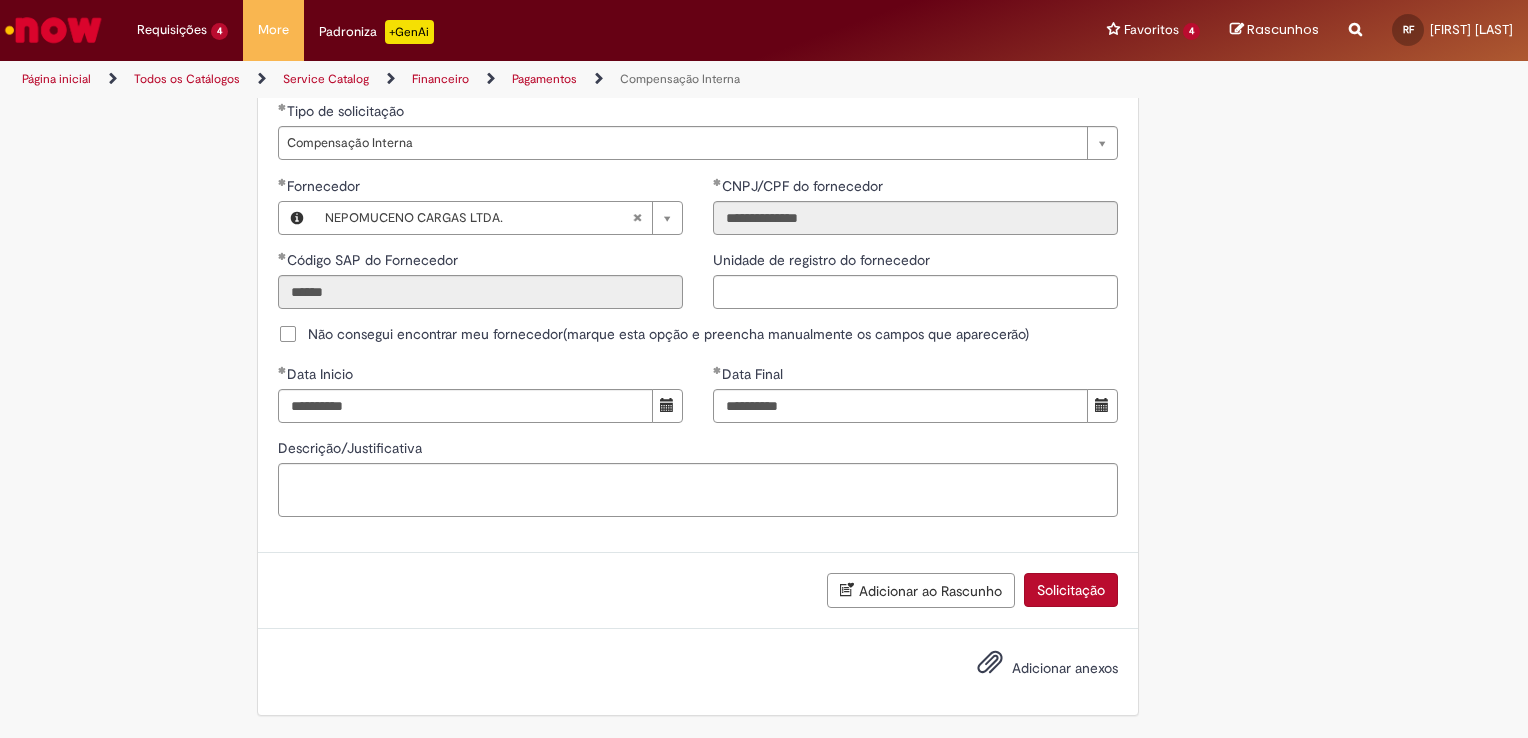 click on "Solicitação" at bounding box center (1071, 590) 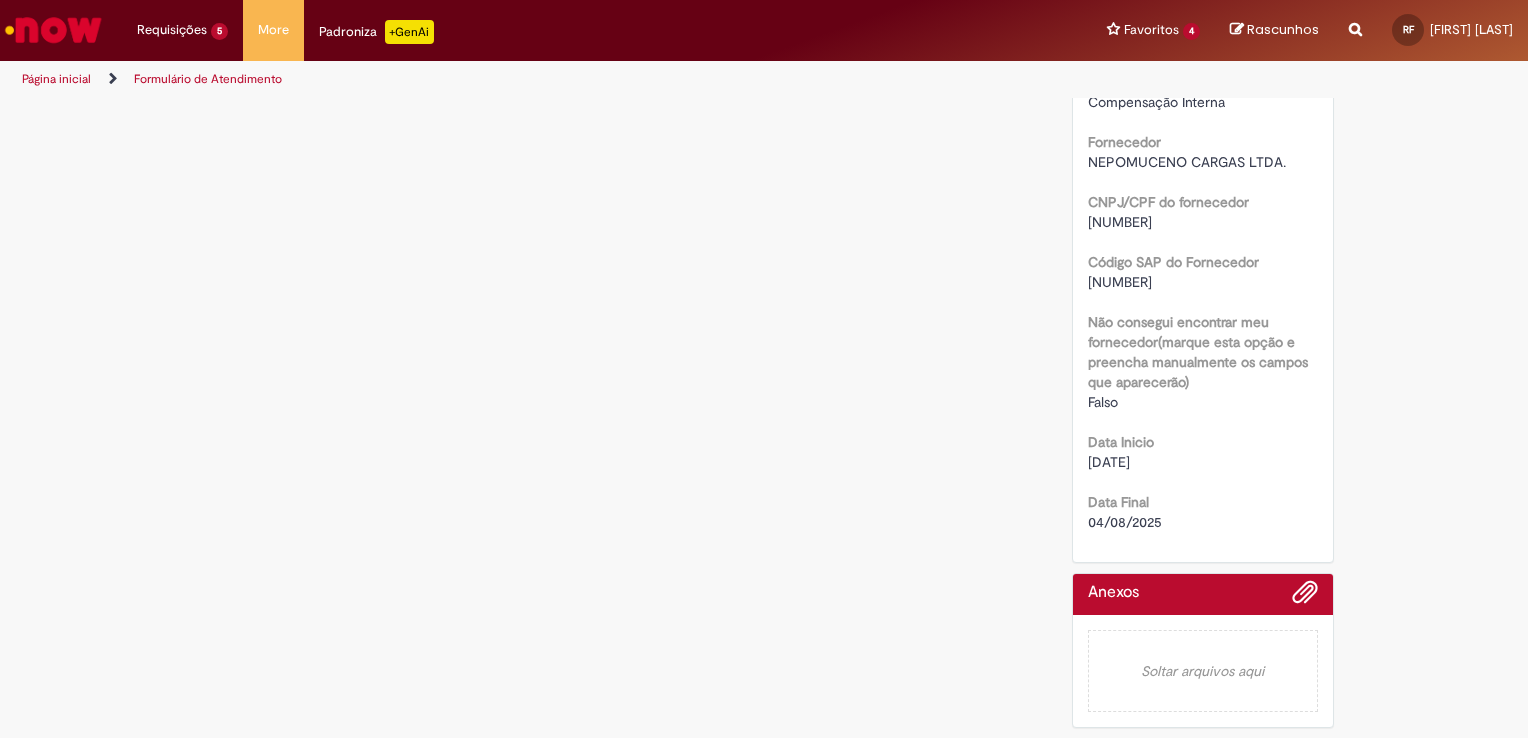 scroll, scrollTop: 0, scrollLeft: 0, axis: both 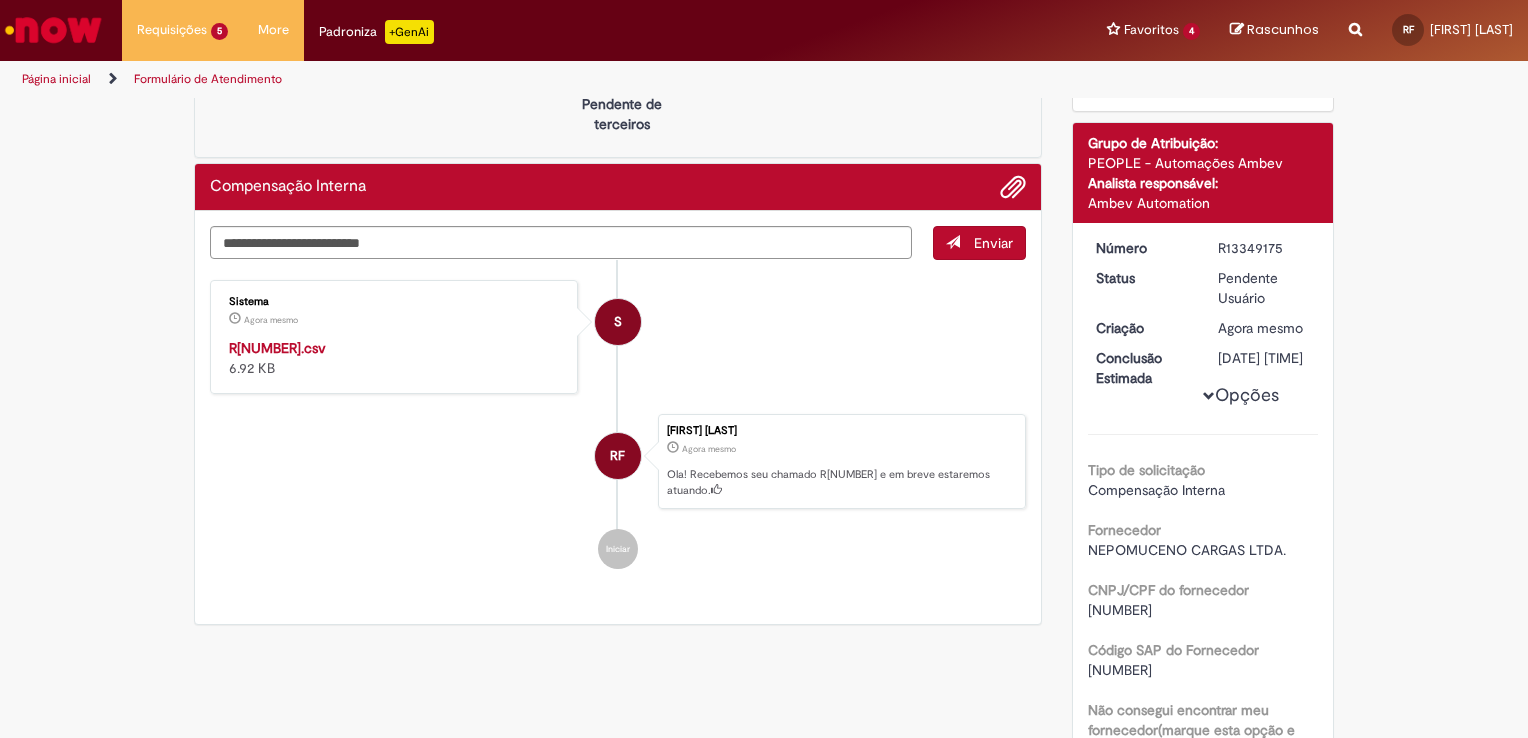 click on "Sistema
Agora mesmo Agora mesmo
R[NUMBER].csv  6.92 KB" at bounding box center [394, 337] 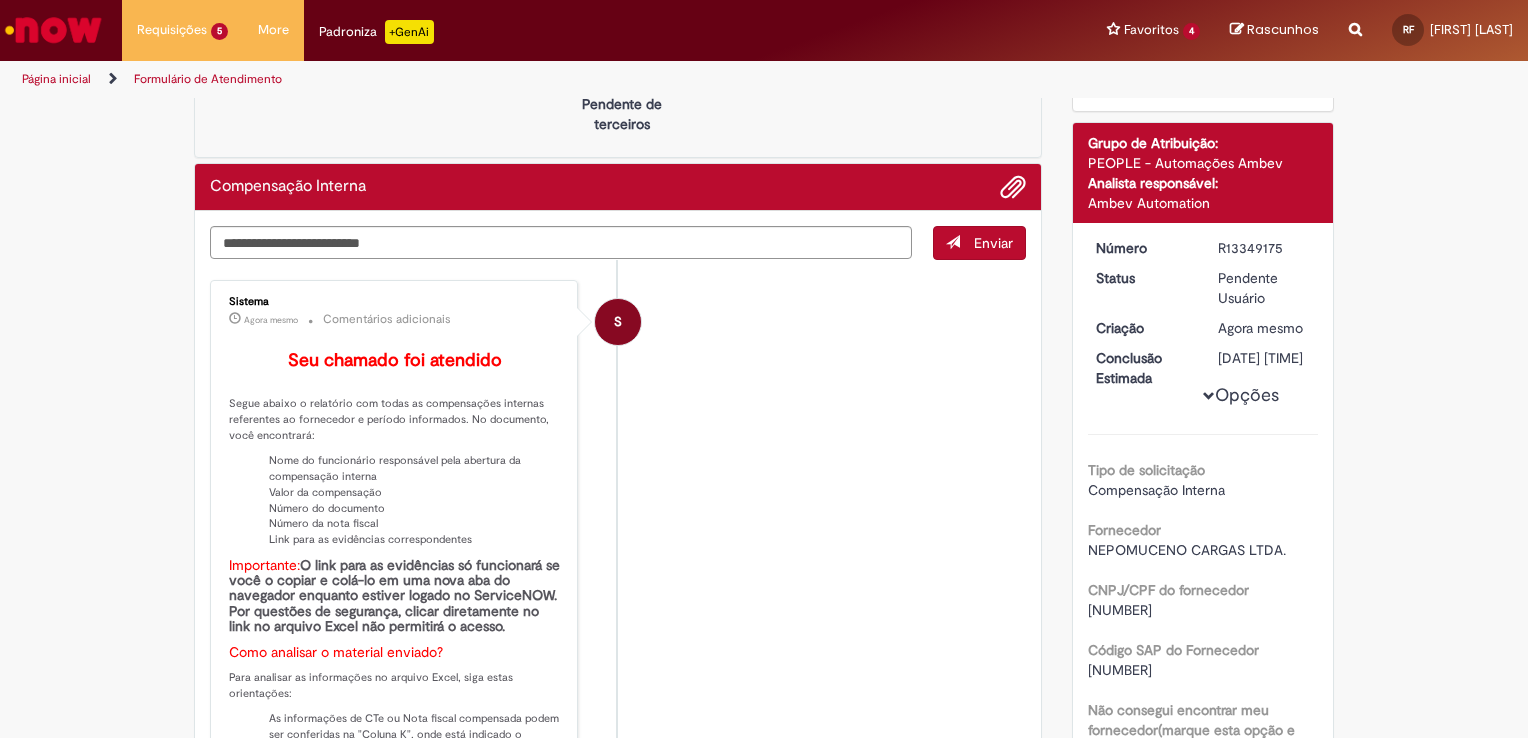 drag, startPoint x: 1511, startPoint y: 296, endPoint x: 1527, endPoint y: 371, distance: 76.687675 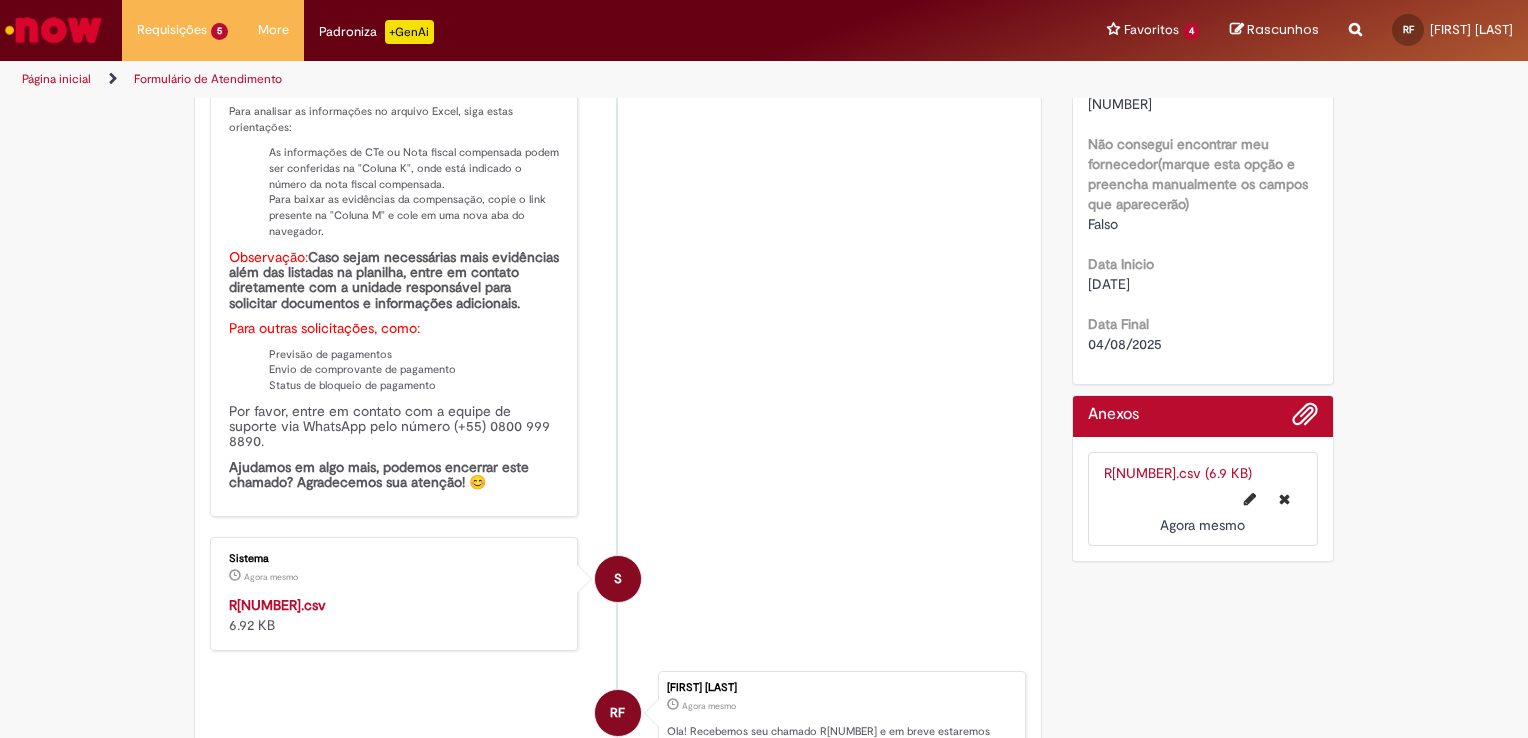 scroll, scrollTop: 711, scrollLeft: 0, axis: vertical 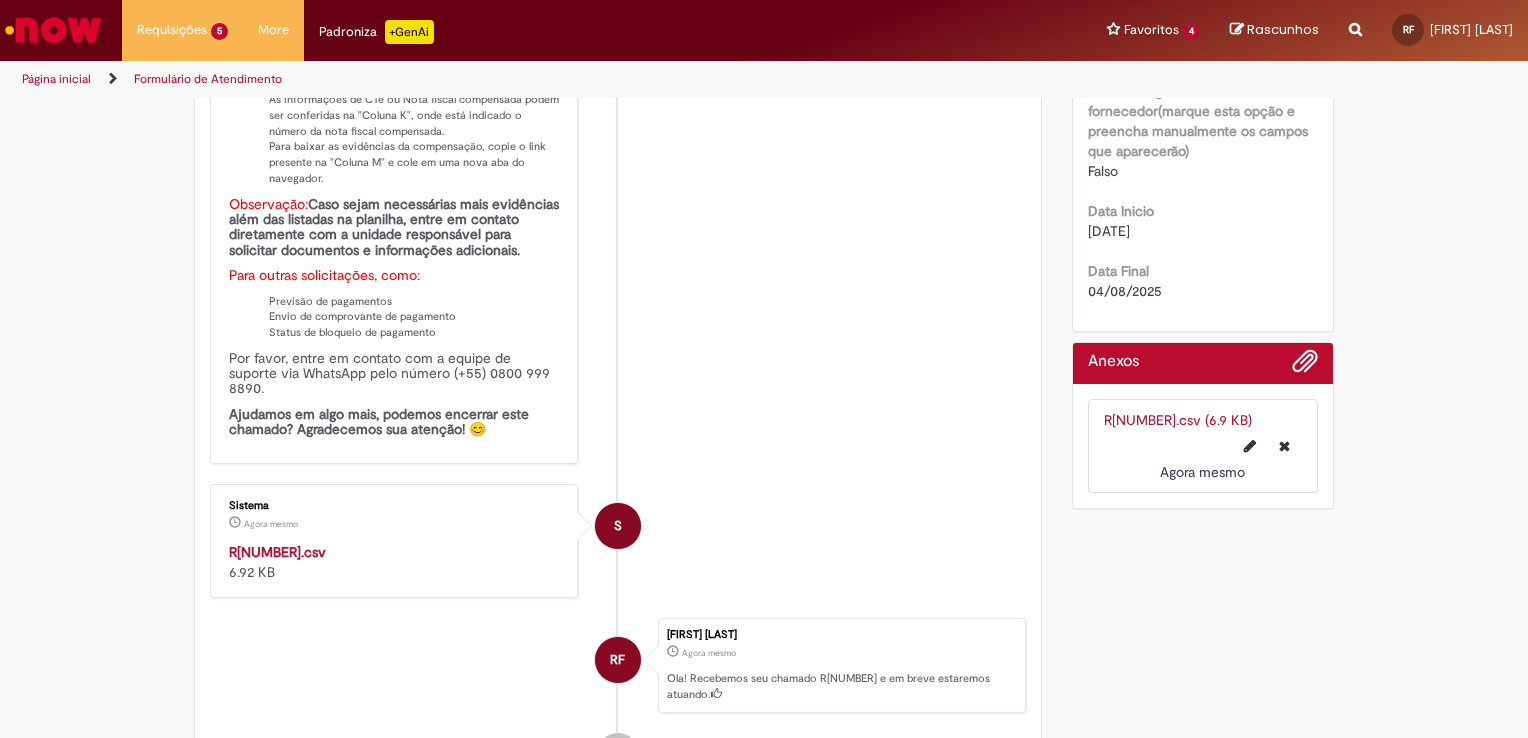 click on "R[NUMBER].csv" at bounding box center [277, 552] 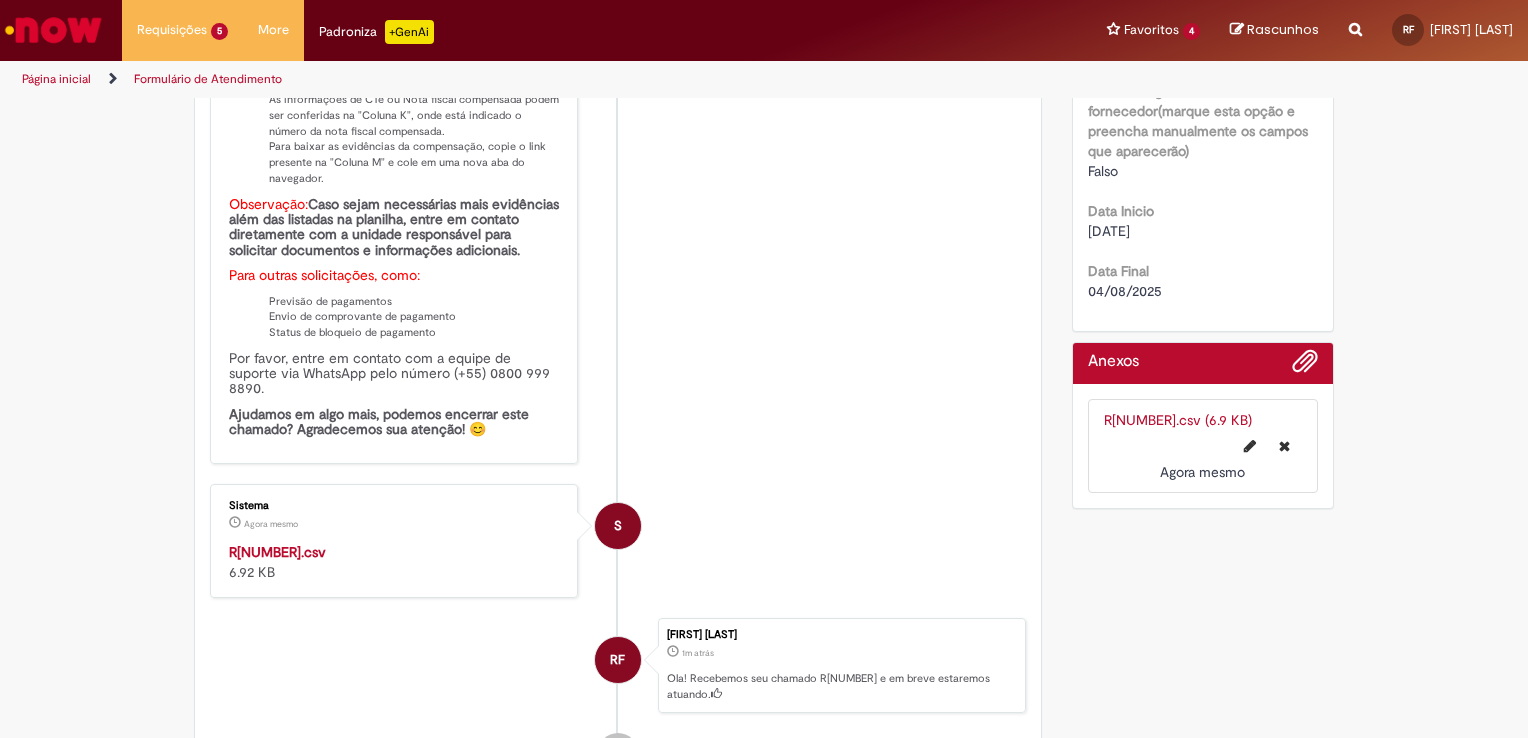 click on "S
Sistema
Agora mesmo Agora mesmo     Comentários adicionais
Seu chamado foi atendido
Segue abaixo o relatório com todas as compensações internas referentes ao fornecedor e período informados. No documento, você encontrará: Nome do funcionário responsável pela abertura da compensação interna Valor da compensação Número do documento Número da nota fiscal Link para as evidências correspondentes Importante:  O link para as evidências só funcionará se você o copiar e colá-lo em uma nova aba do navegador enquanto estiver logado no ServiceNOW. Por questões de segurança, clicar diretamente no link no arquivo Excel não permitirá o acesso. Como analisar o material enviado? Para analisar as informações no arquivo Excel, siga estas orientações: Observação:  Para outras solicitações, como:" at bounding box center [618, 62] 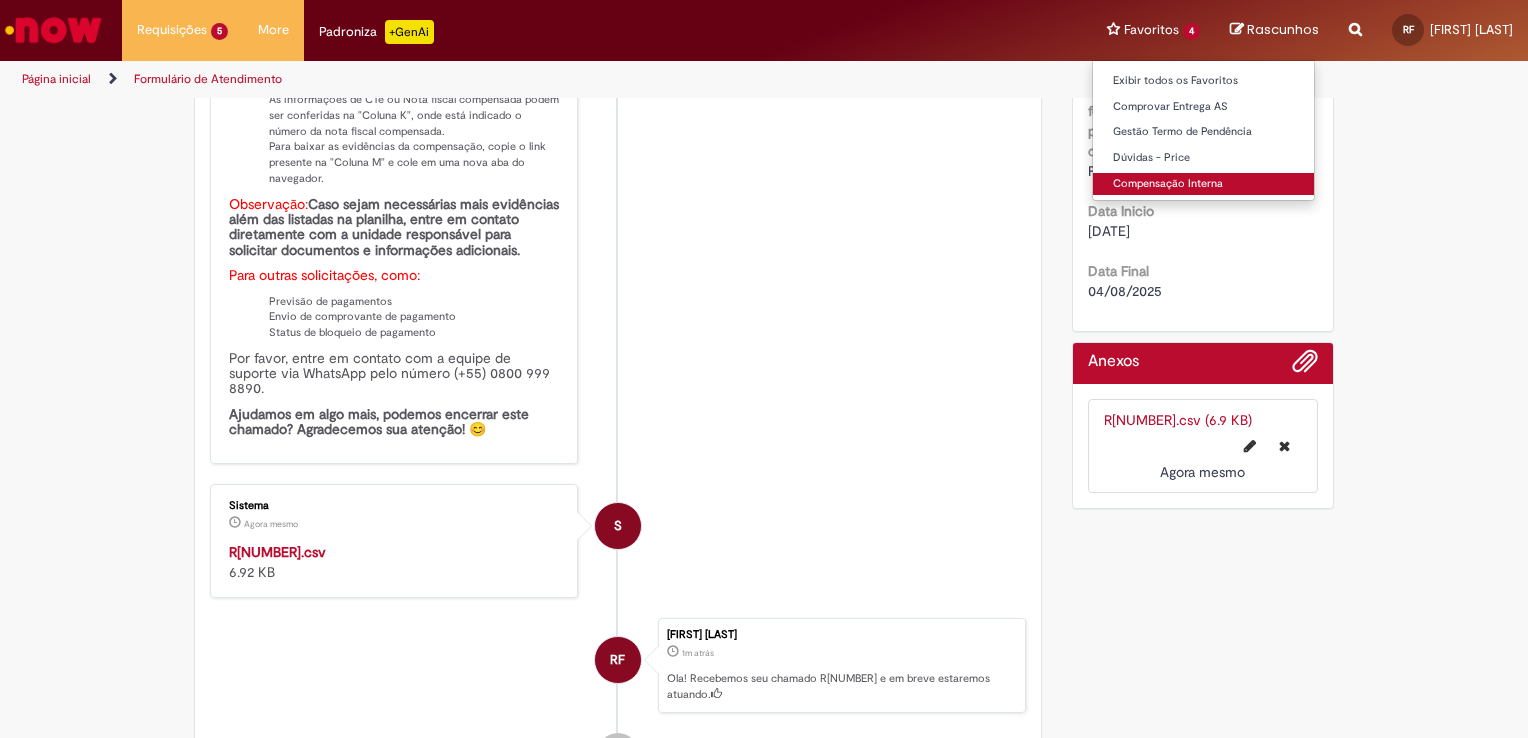 click on "Compensação Interna" at bounding box center [1203, 184] 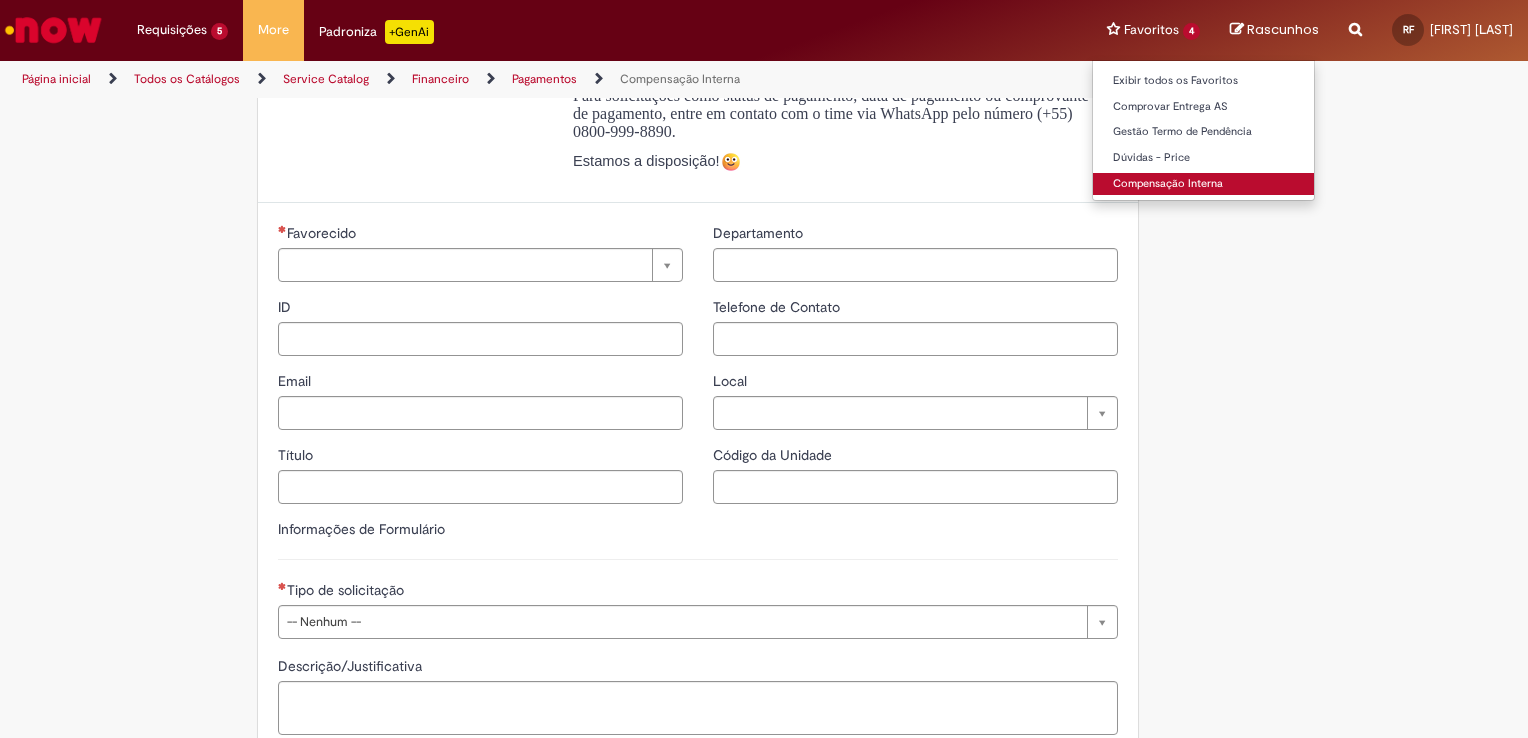 click on "Compensação Interna" at bounding box center [1203, 184] 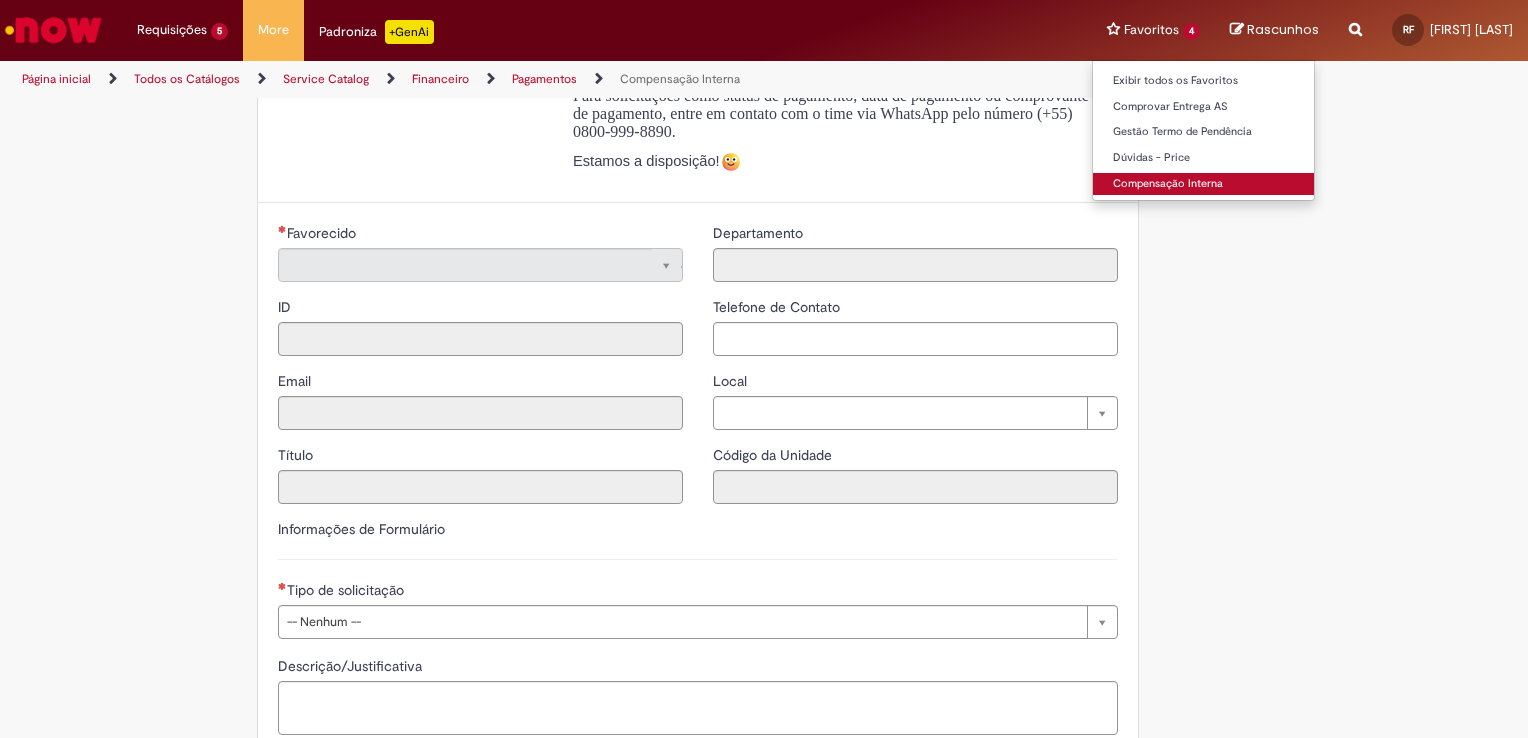scroll, scrollTop: 0, scrollLeft: 0, axis: both 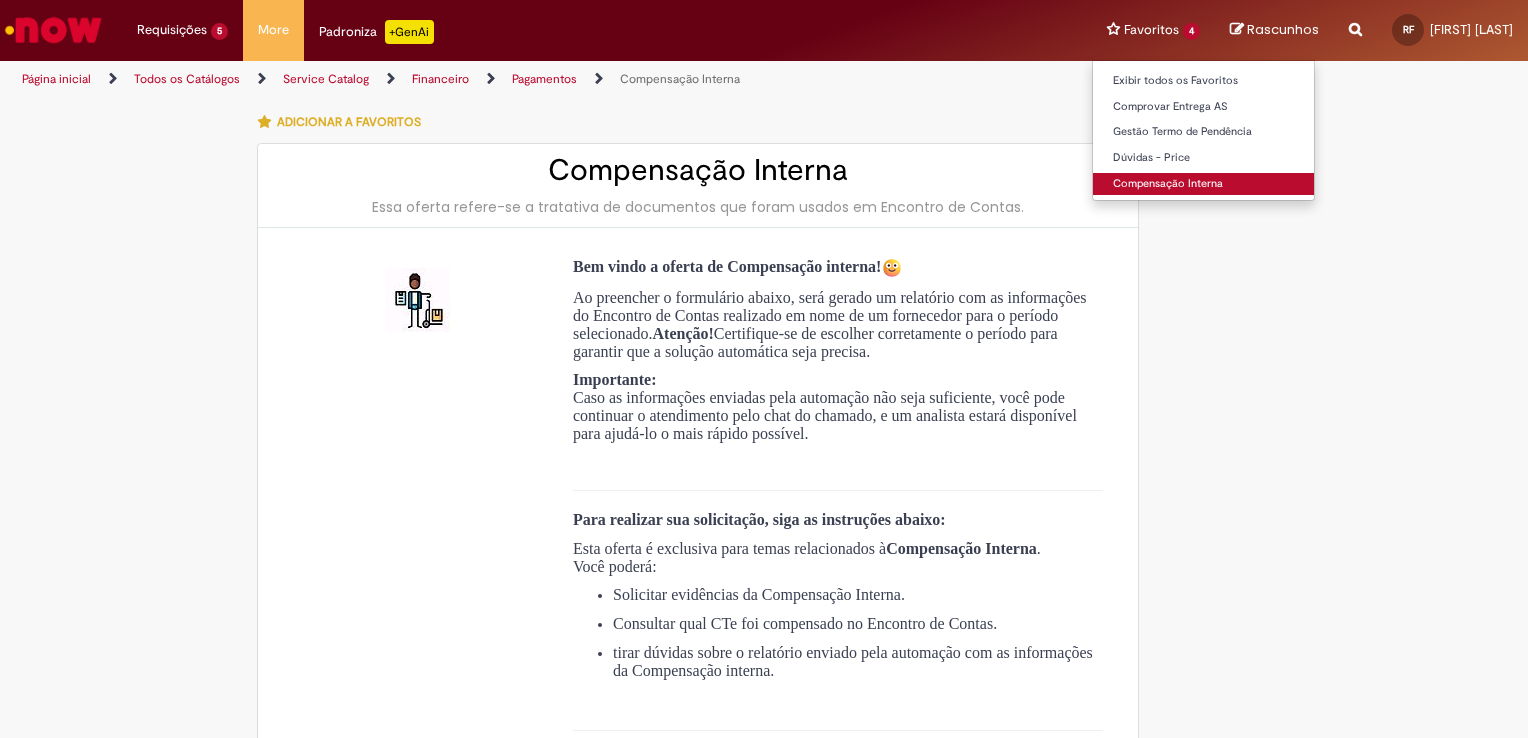 type on "**********" 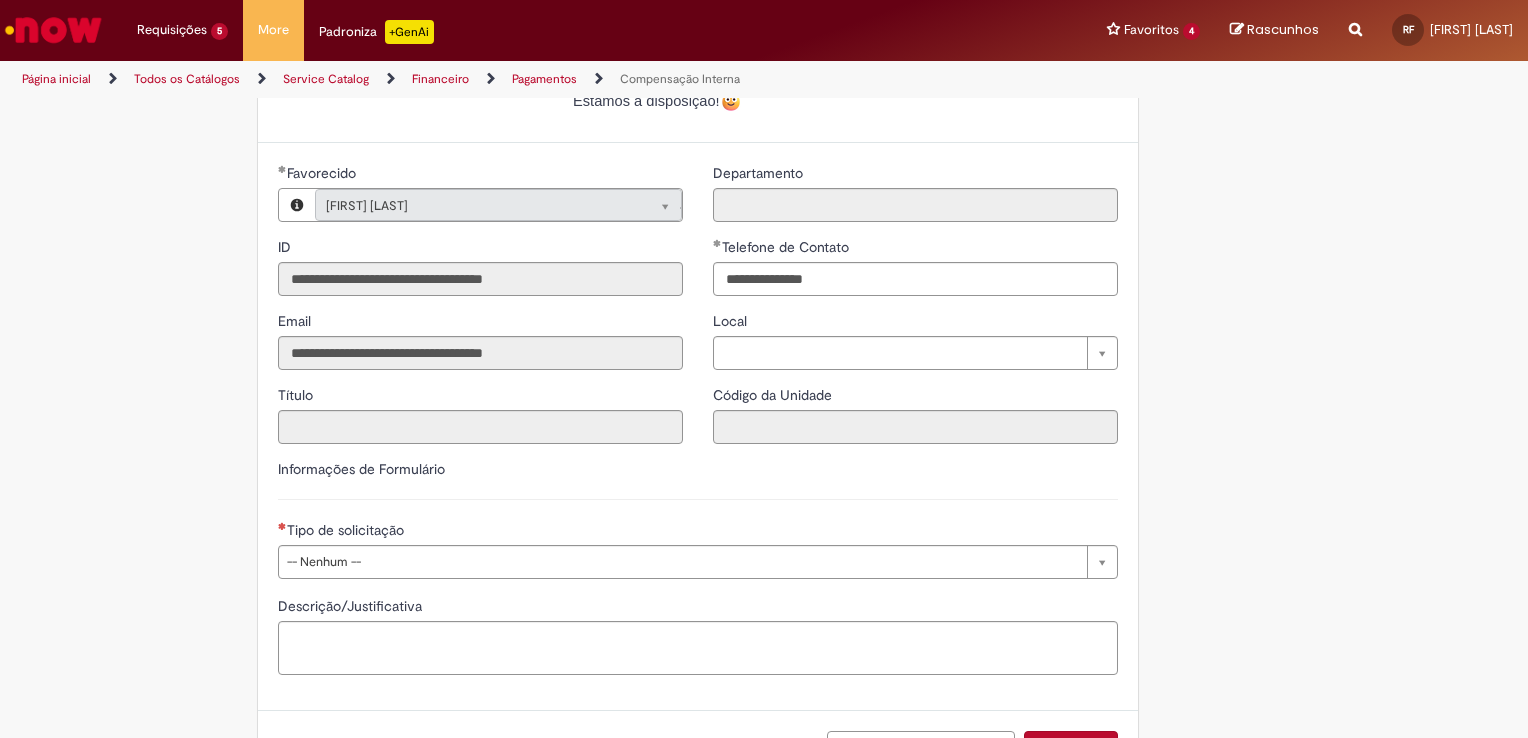 scroll, scrollTop: 911, scrollLeft: 0, axis: vertical 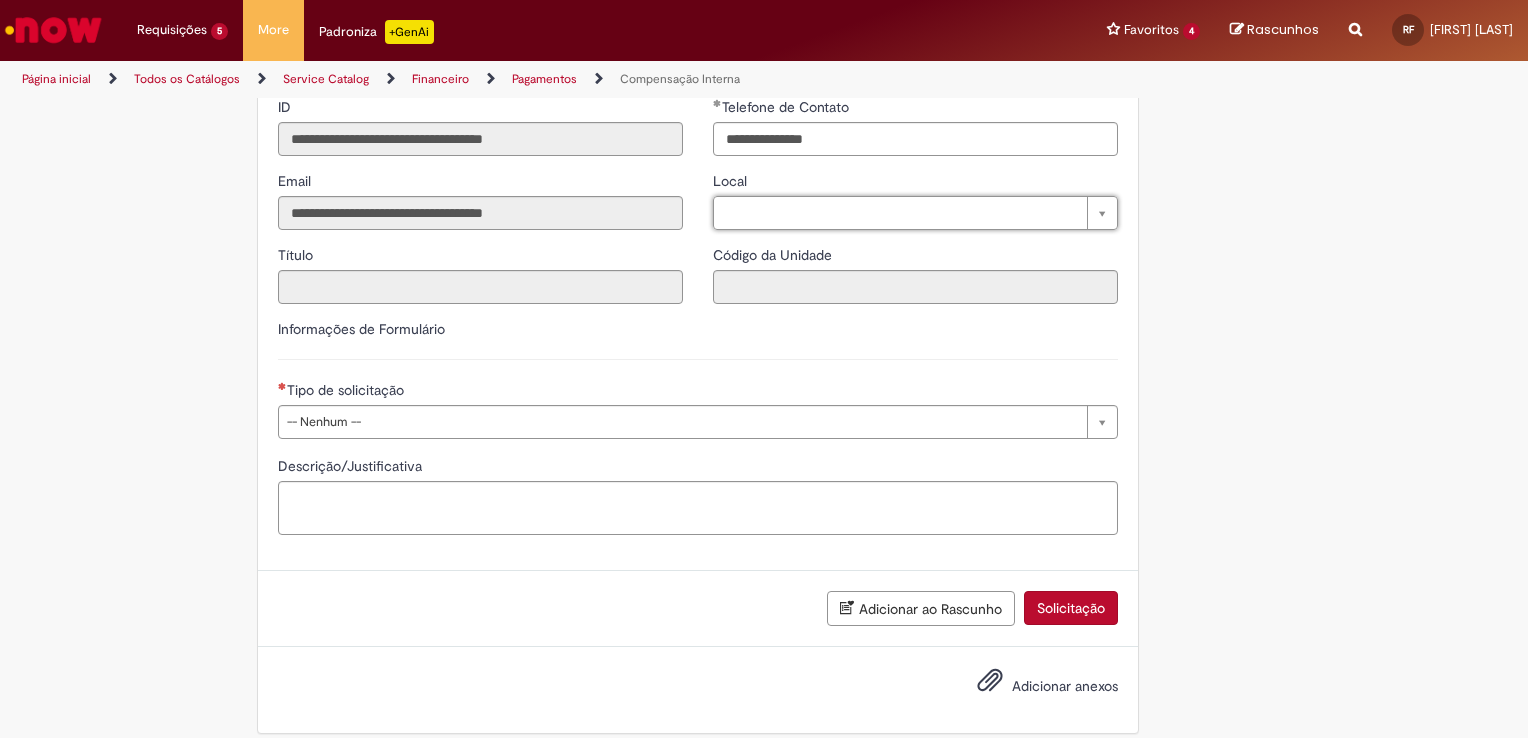 click on "Tipo de solicitação" at bounding box center [698, 392] 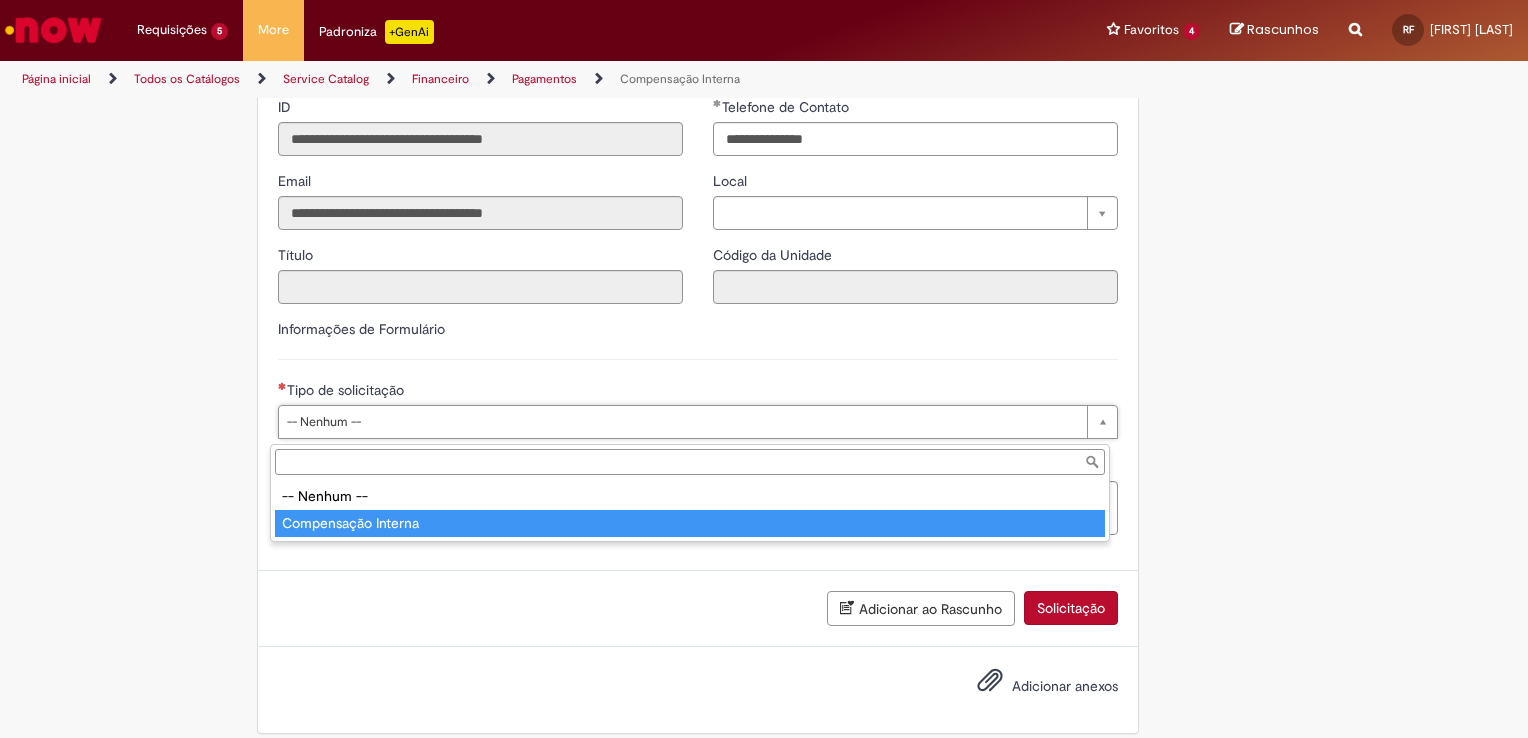 drag, startPoint x: 398, startPoint y: 506, endPoint x: 400, endPoint y: 519, distance: 13.152946 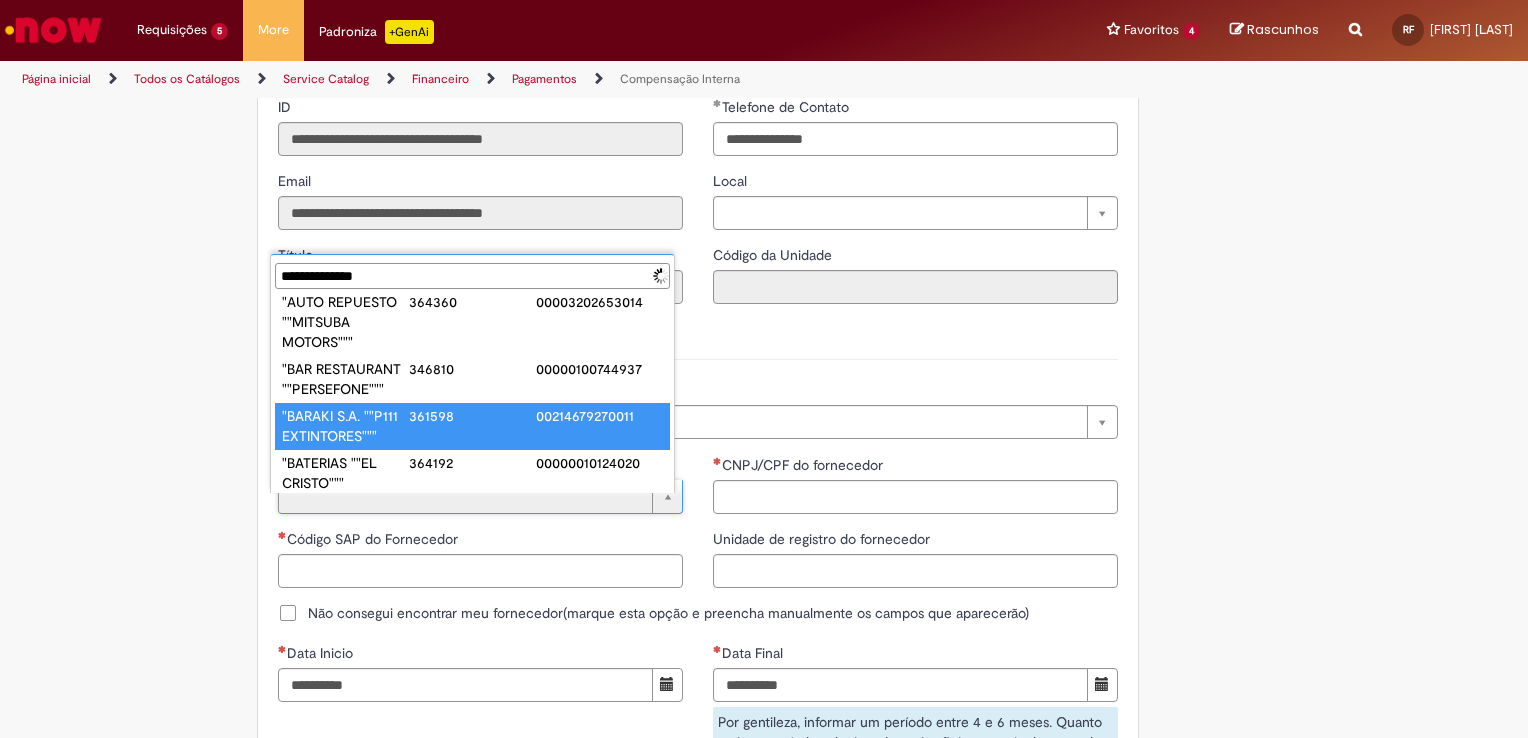scroll, scrollTop: 0, scrollLeft: 0, axis: both 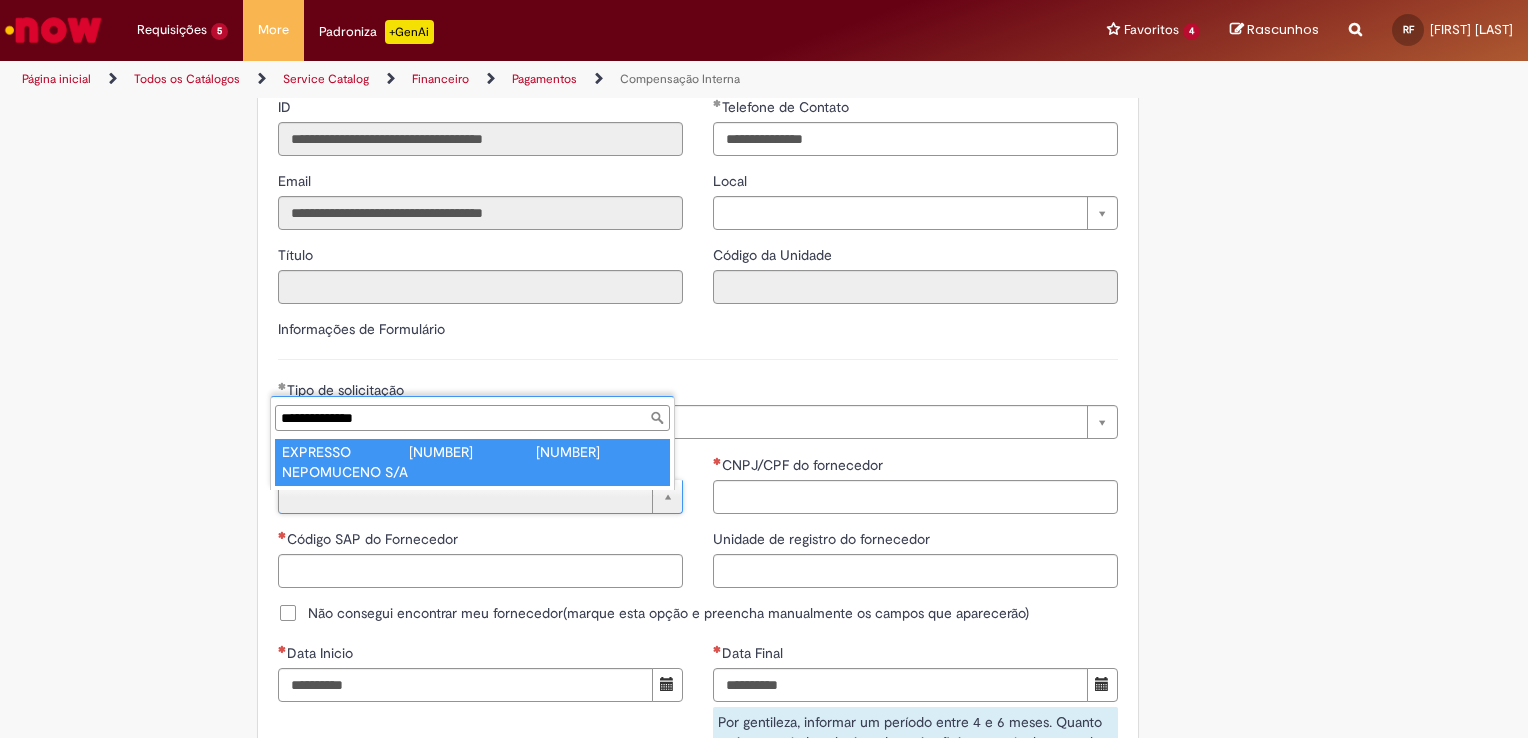 type on "**********" 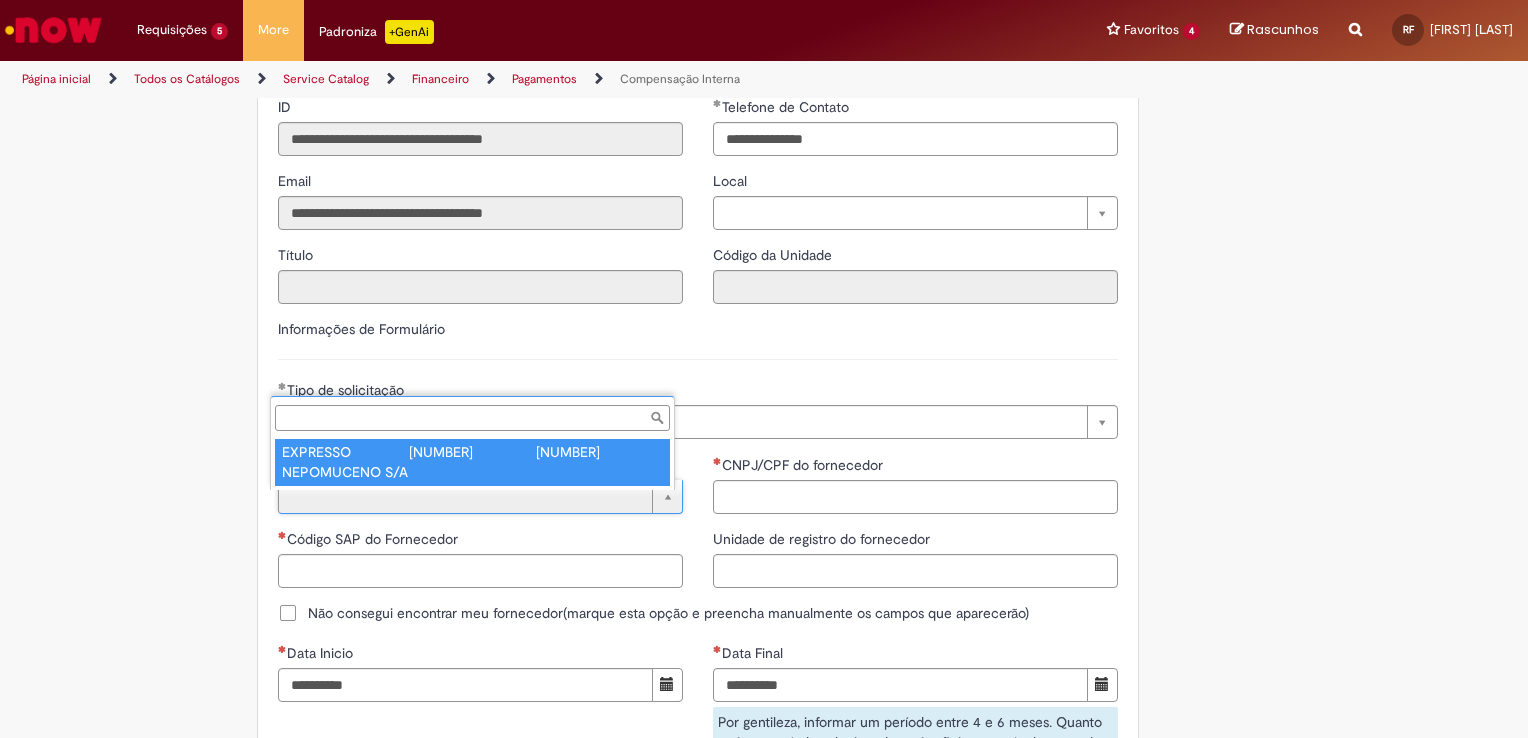 type on "******" 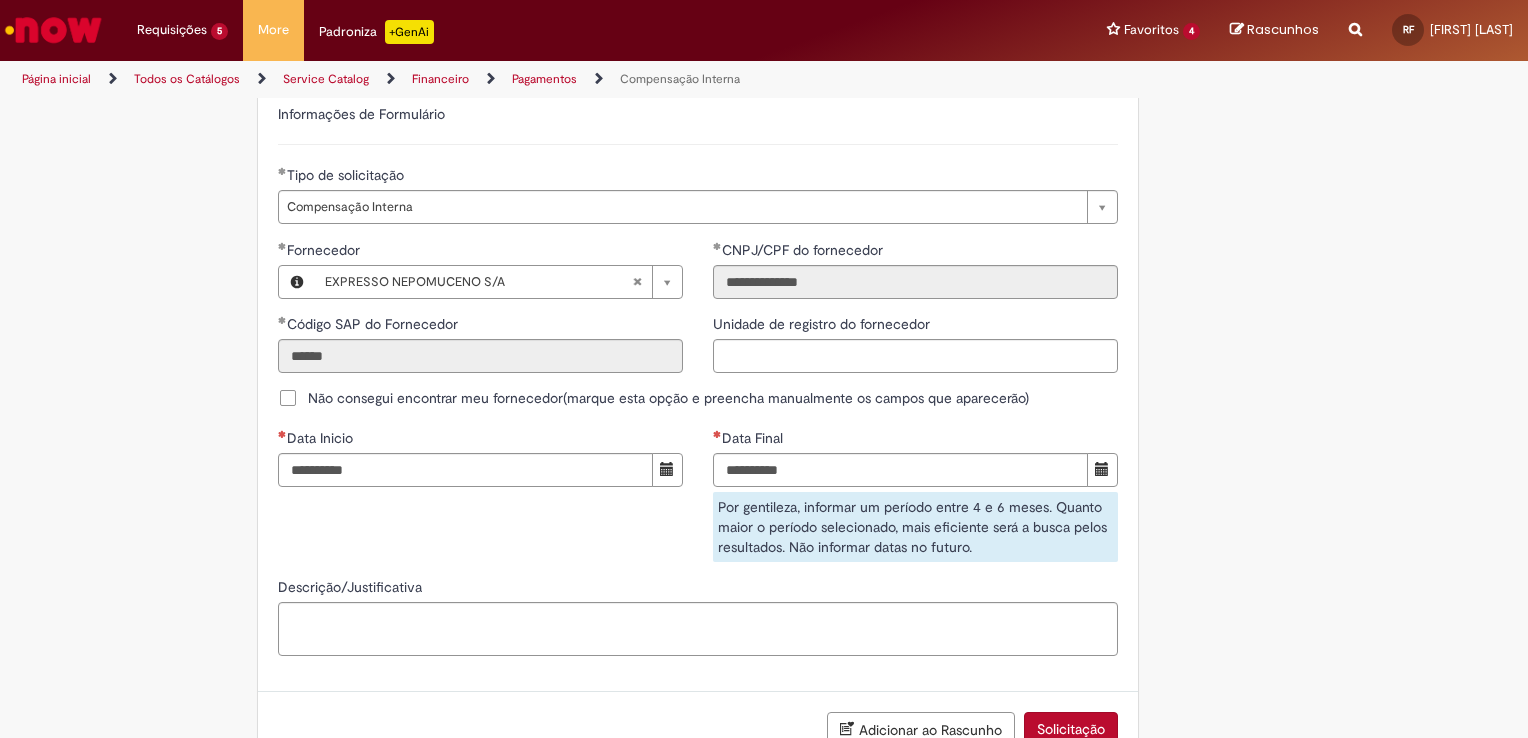 scroll, scrollTop: 1272, scrollLeft: 0, axis: vertical 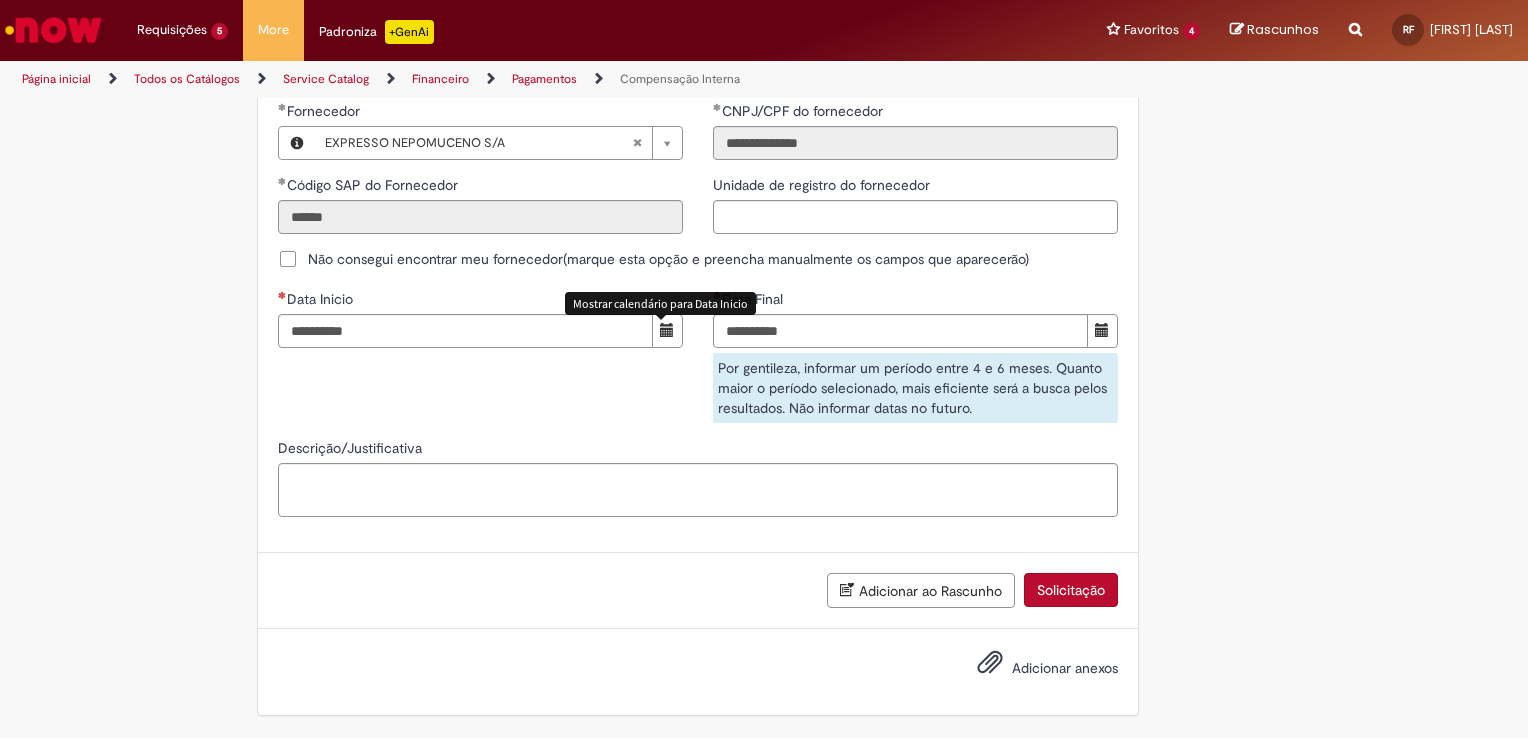 click at bounding box center (667, 331) 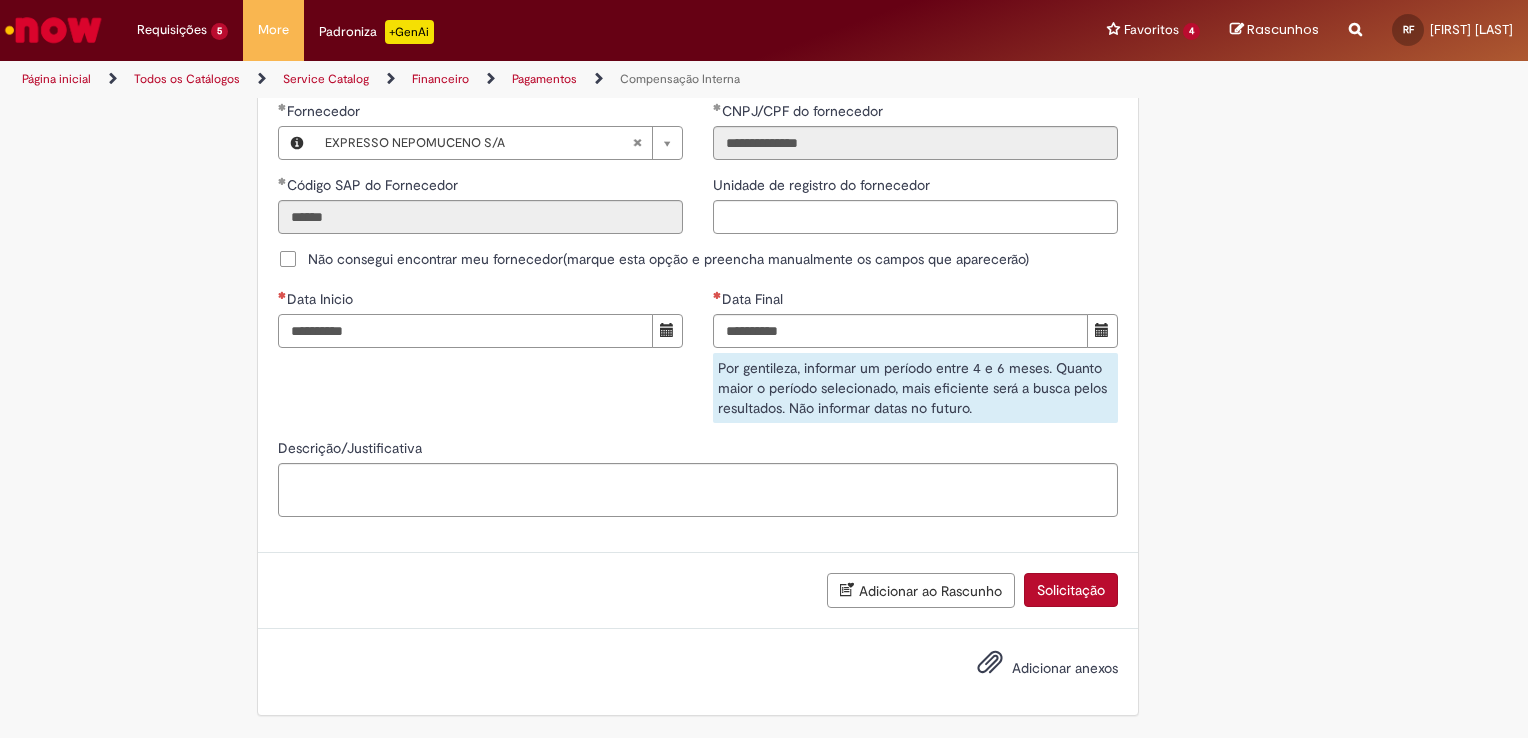 click on "Data Inicio" at bounding box center [465, 331] 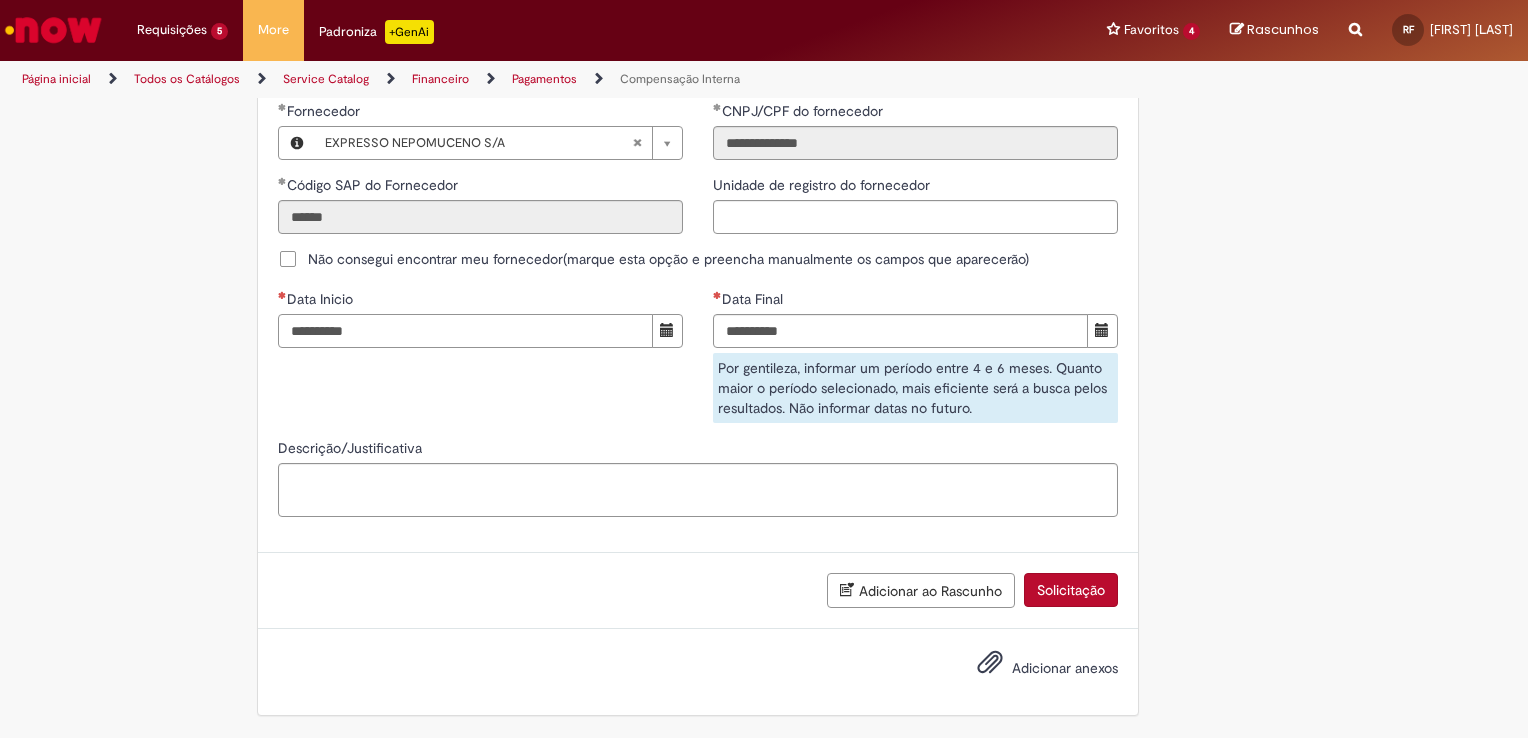 type on "**********" 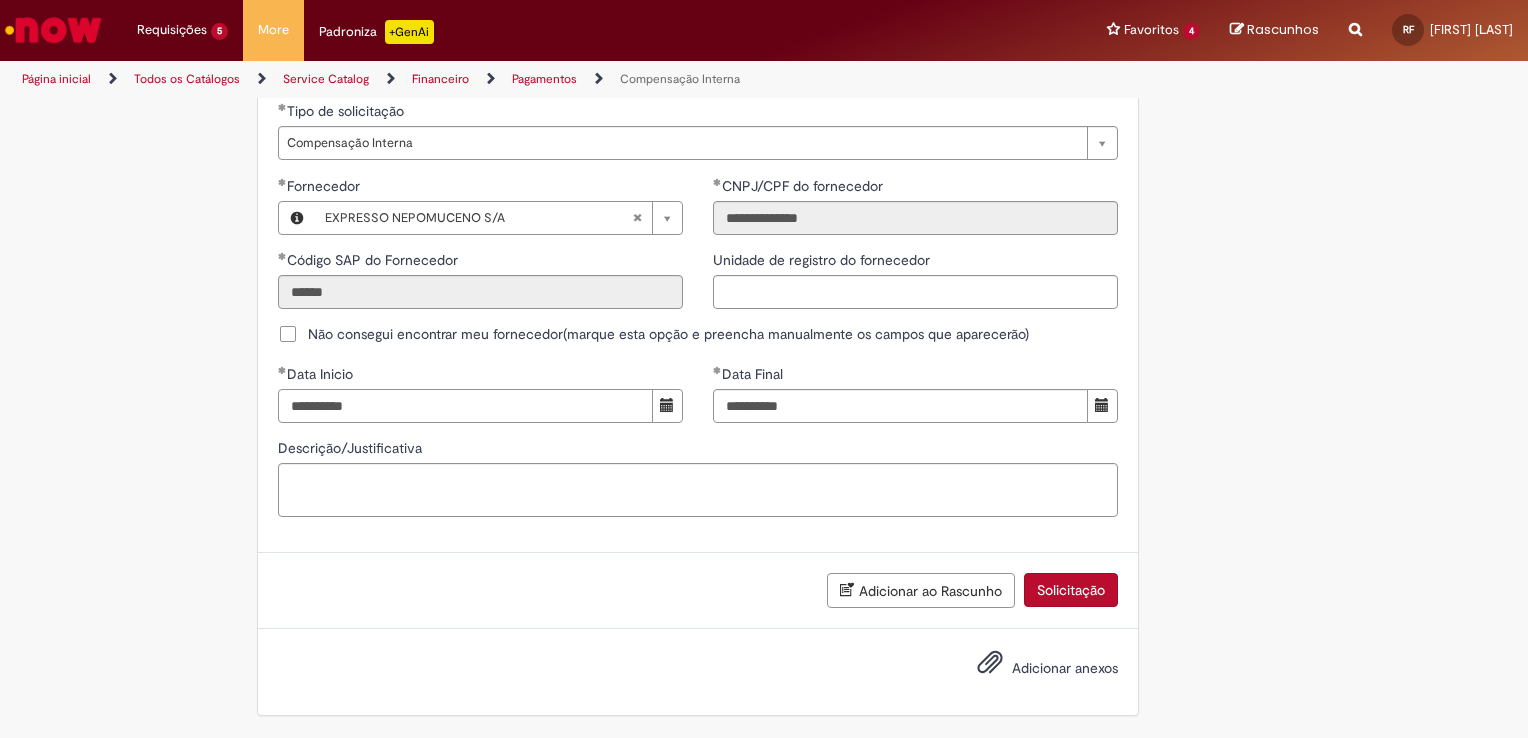 scroll, scrollTop: 1196, scrollLeft: 0, axis: vertical 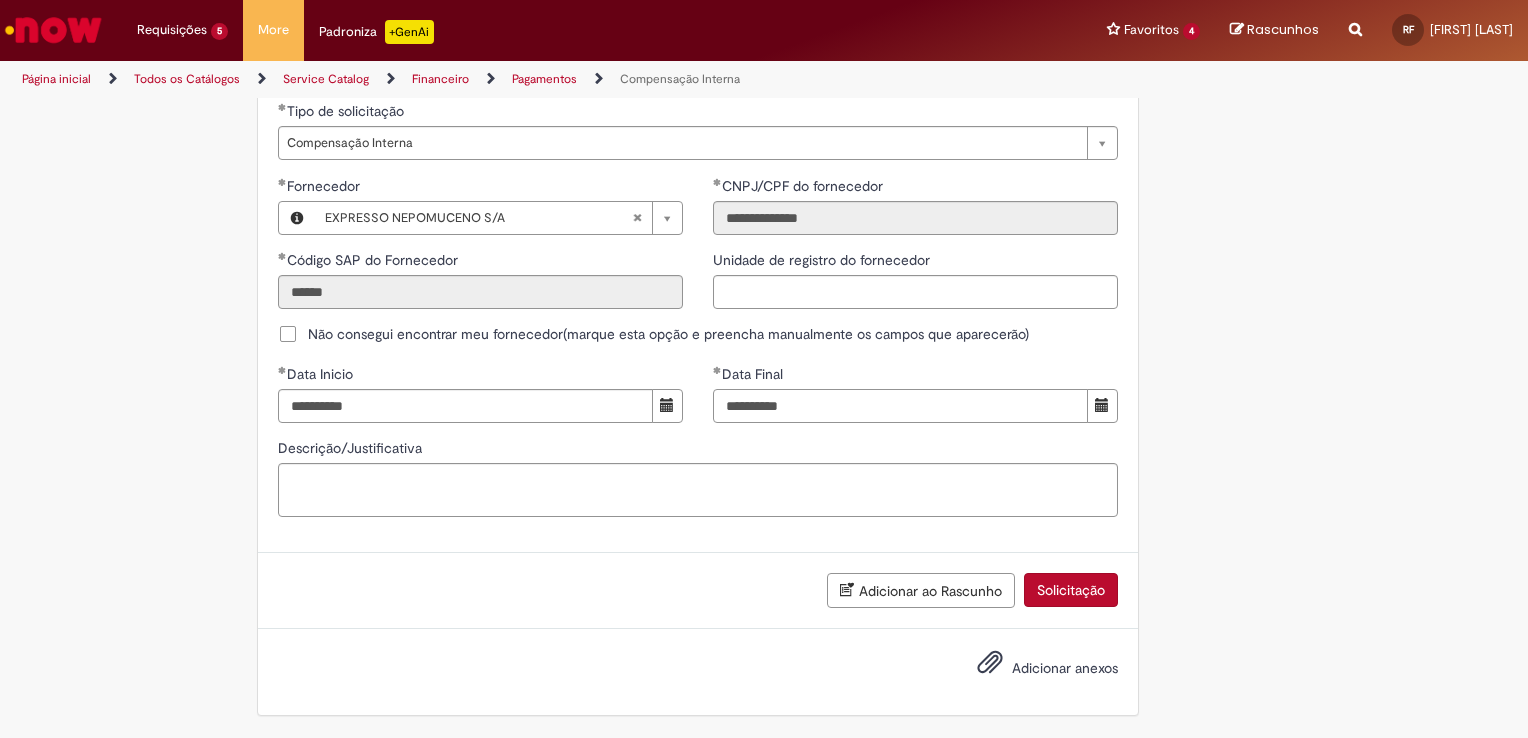 click on "**********" at bounding box center [900, 406] 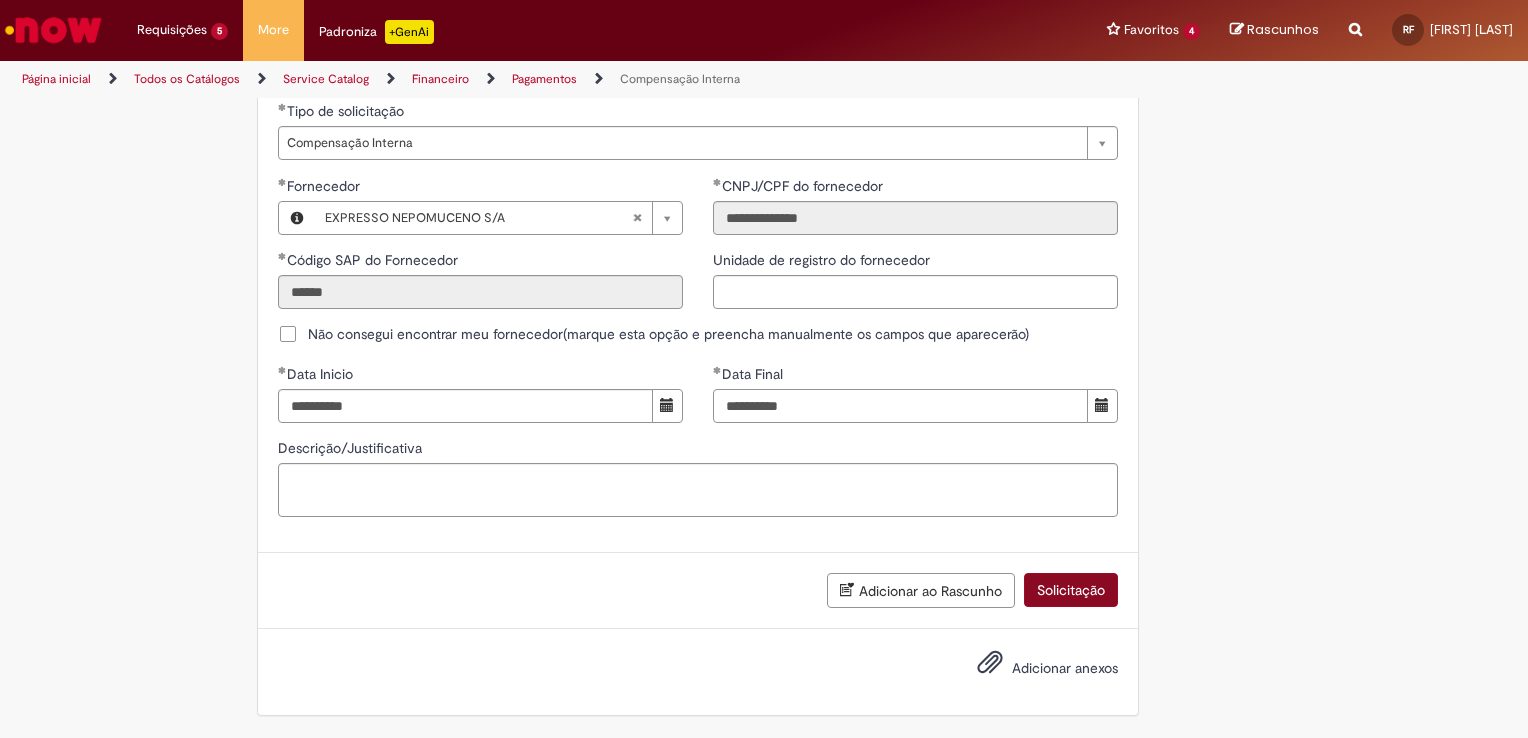 type on "**********" 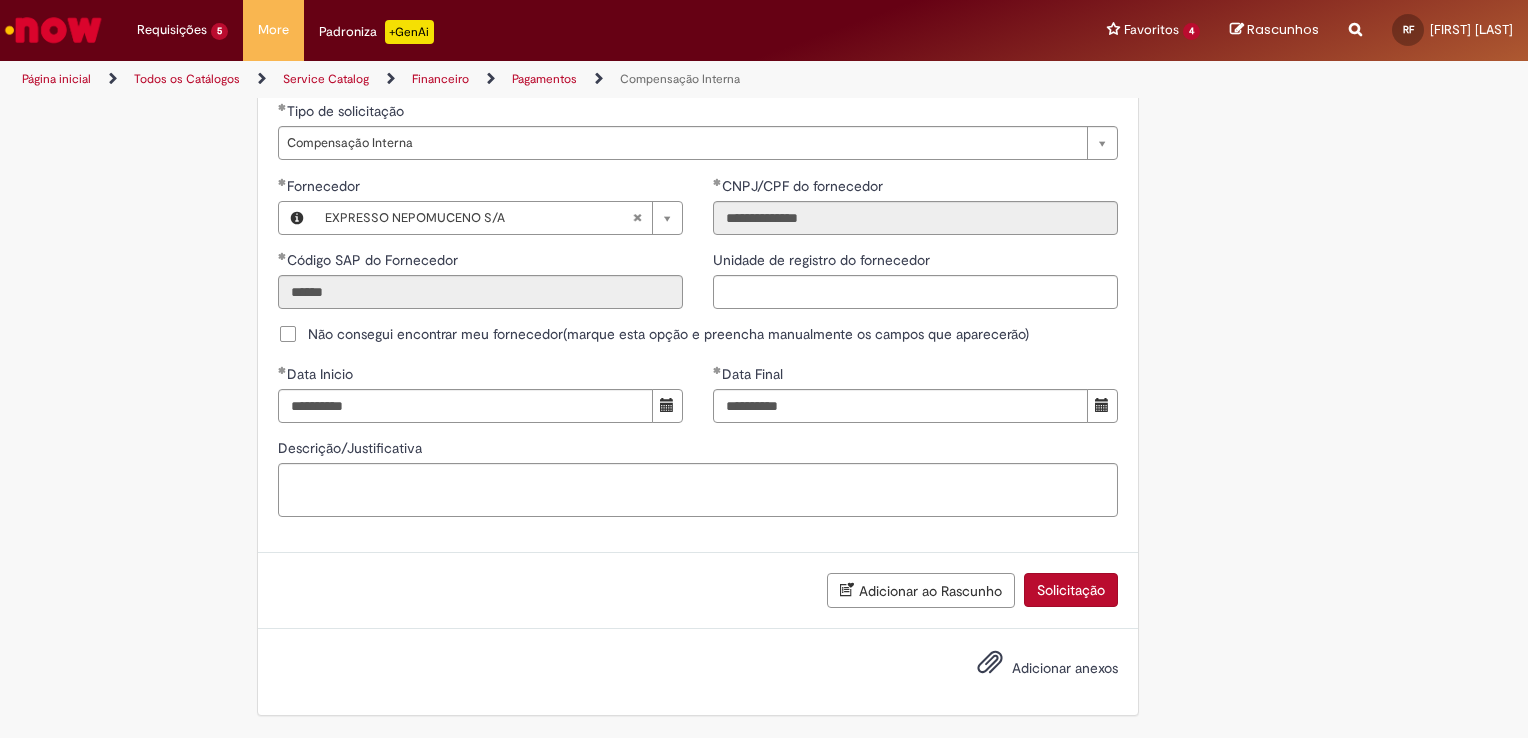 click on "Solicitação" at bounding box center (1071, 590) 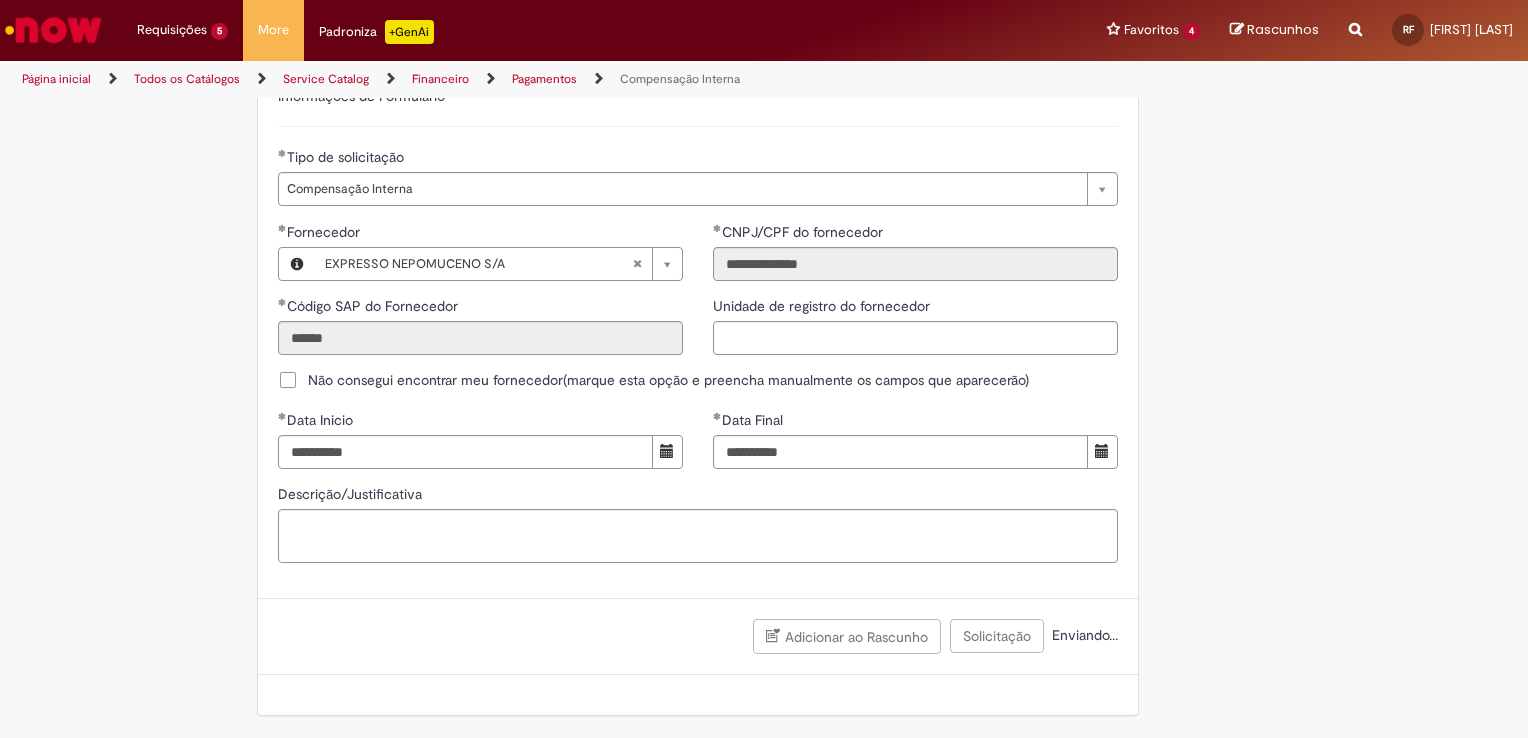 scroll, scrollTop: 1151, scrollLeft: 0, axis: vertical 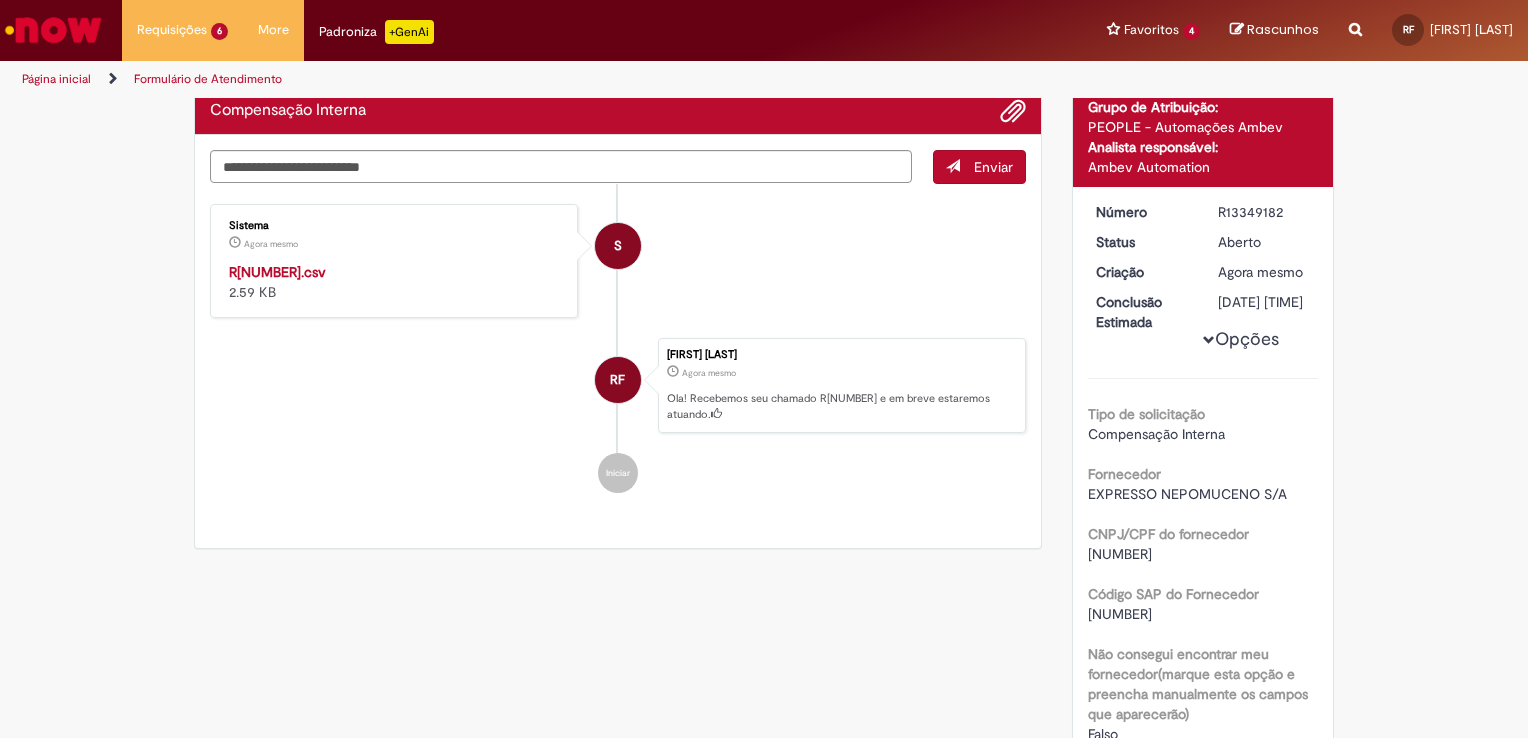 click on "R[NUMBER].csv" at bounding box center [277, 272] 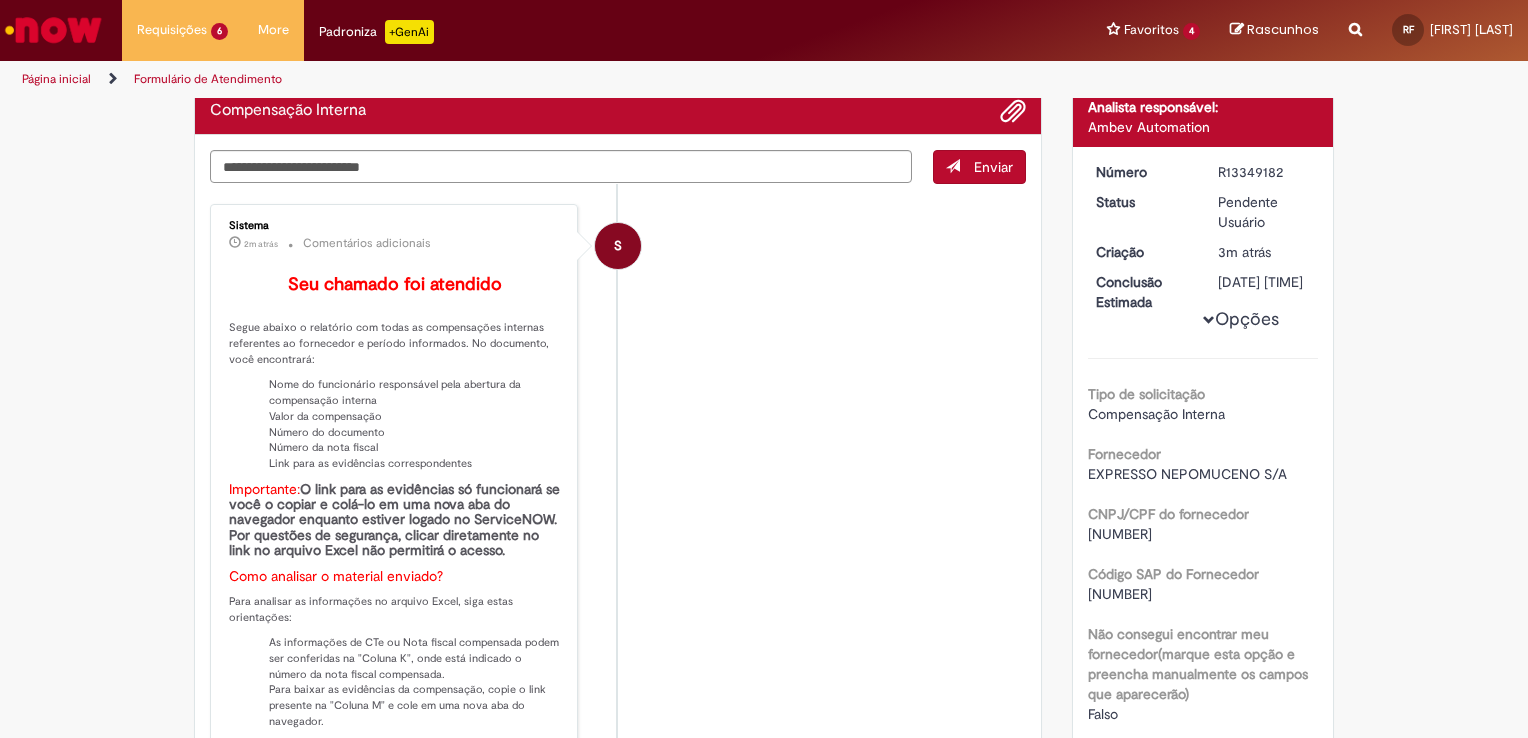 click on "Sistema
2m atrás 2 minutos atrás     Comentários adicionais
Seu chamado foi atendido
Segue abaixo o relatório com todas as compensações internas referentes ao fornecedor e período informados. No documento, você encontrará: Nome do funcionário responsável pela abertura da compensação interna Valor da compensação Número do documento Número da nota fiscal Link para as evidências correspondentes Importante:  O link para as evidências só funcionará se você o copiar e colá-lo em uma nova aba do navegador enquanto estiver logado no ServiceNOW. Por questões de segurança, clicar diretamente no link no arquivo Excel não permitirá o acesso. Como analisar o material enviado? Para analisar as informações no arquivo Excel, siga estas orientações: Observação:  Para outras solicitações, como:" at bounding box center (618, 605) 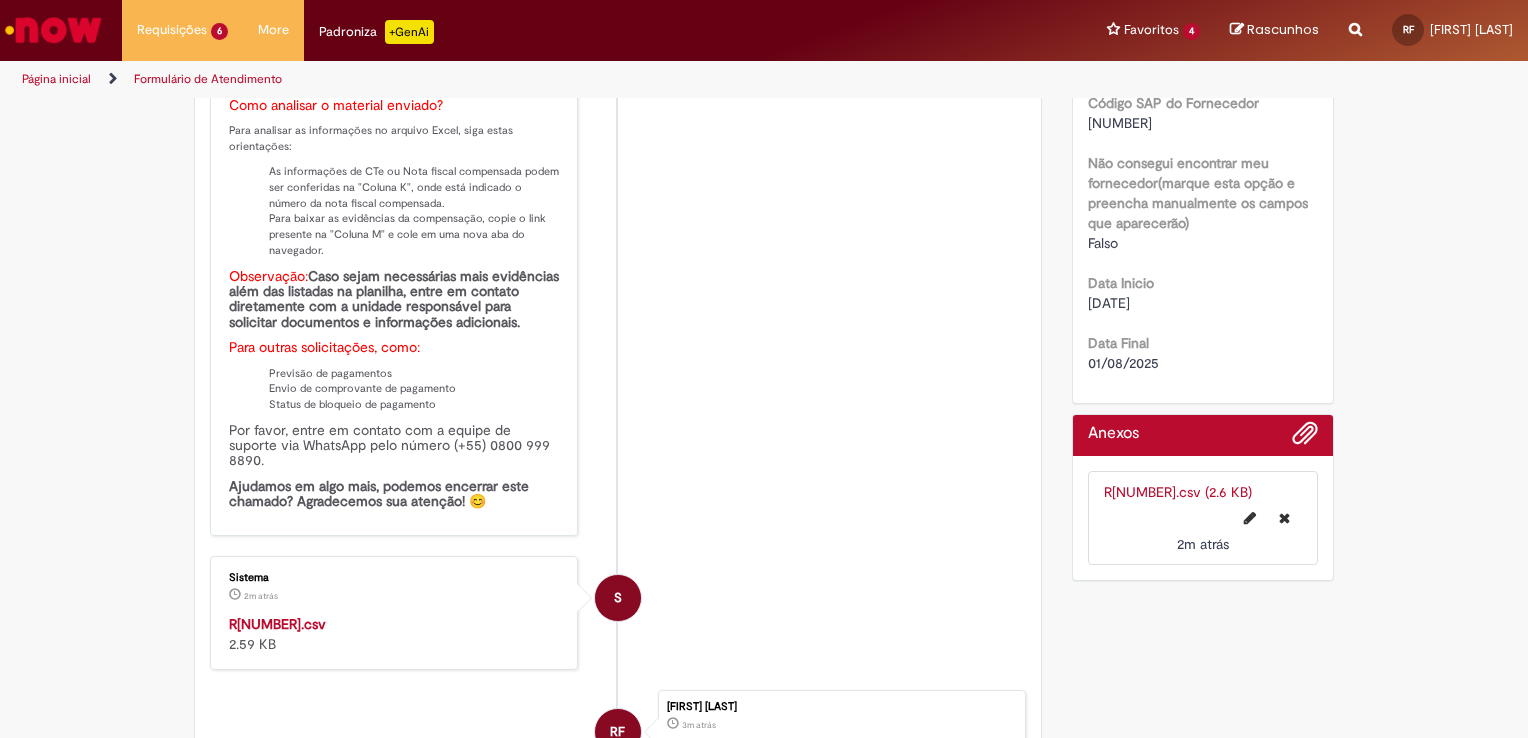 scroll, scrollTop: 643, scrollLeft: 0, axis: vertical 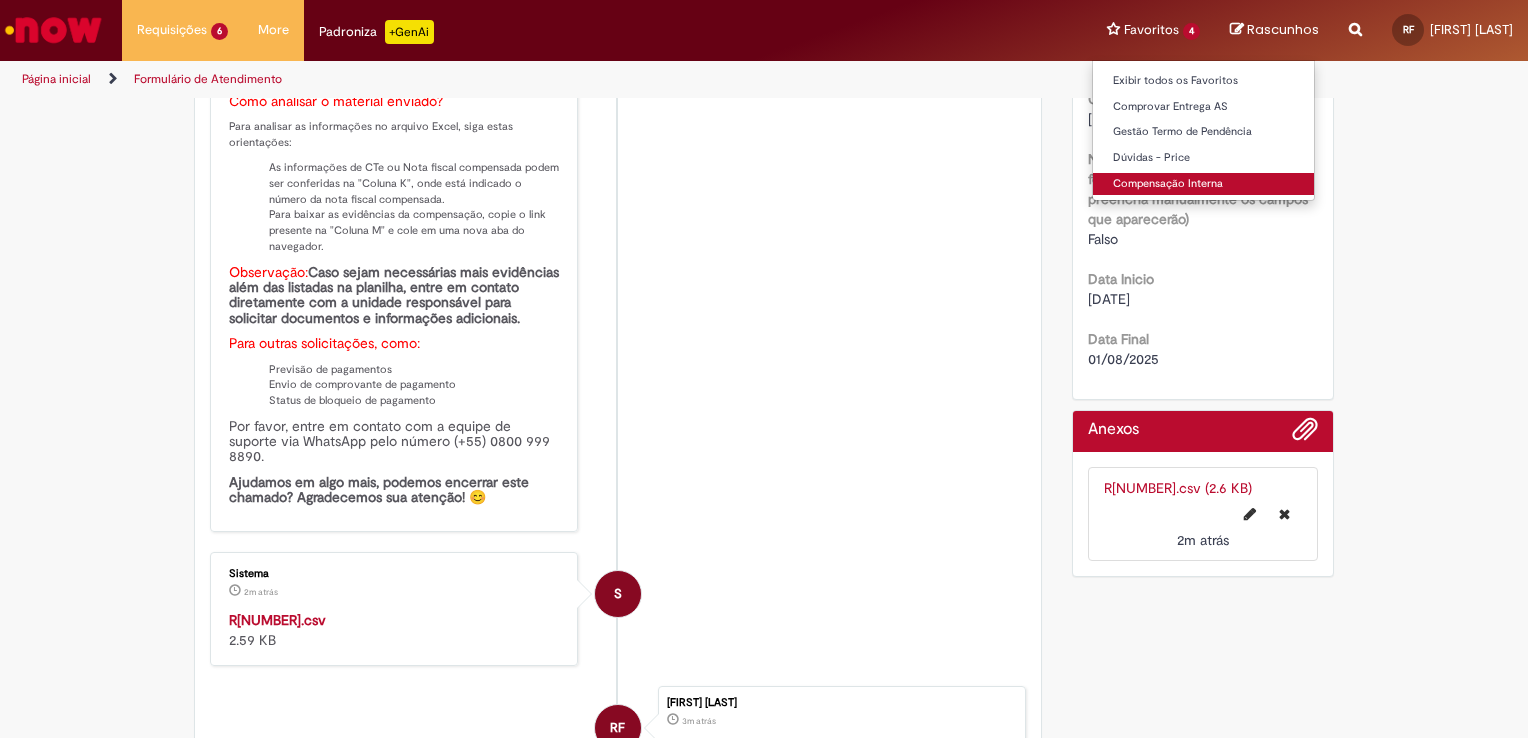 click on "Compensação Interna" at bounding box center [1203, 184] 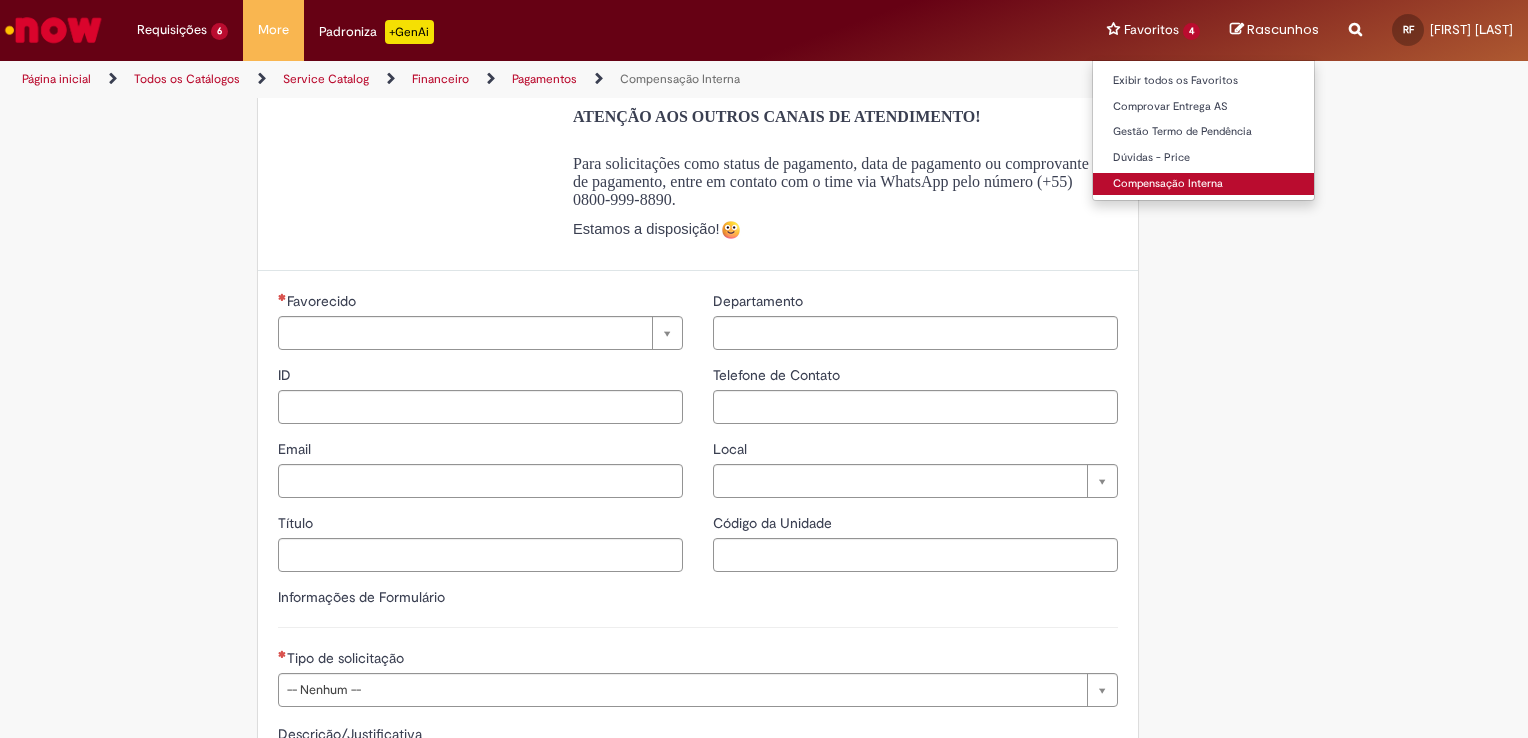 type on "**********" 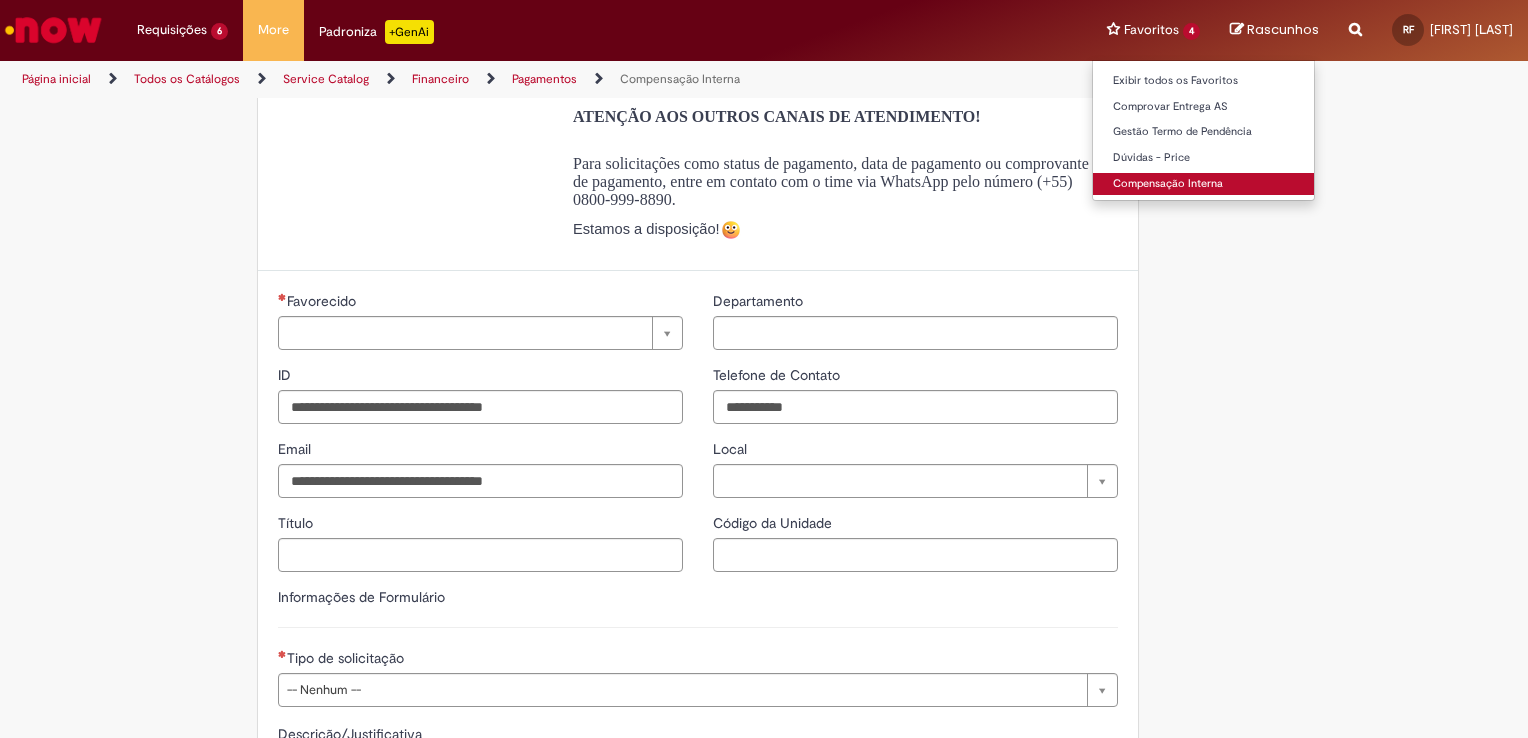 scroll, scrollTop: 0, scrollLeft: 0, axis: both 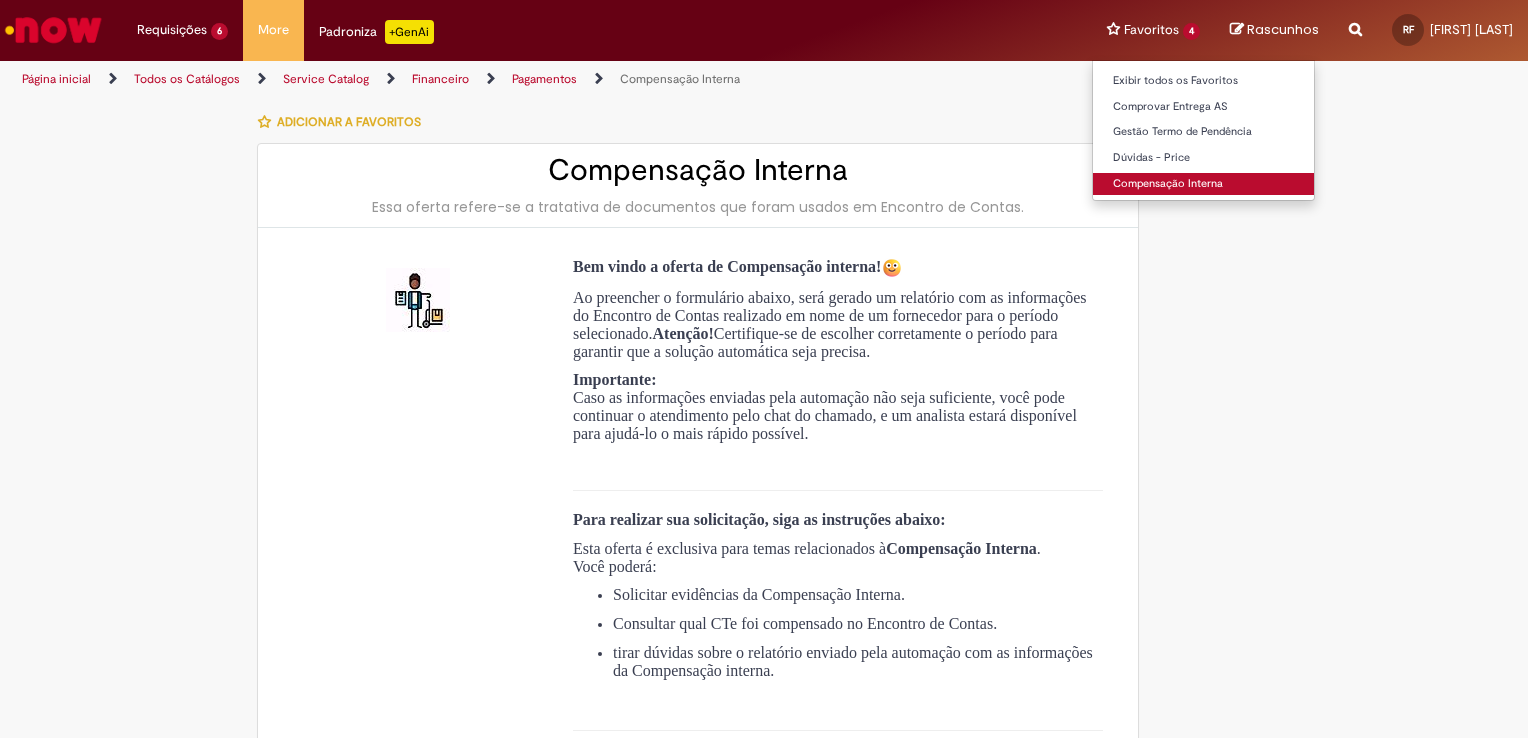 type on "**********" 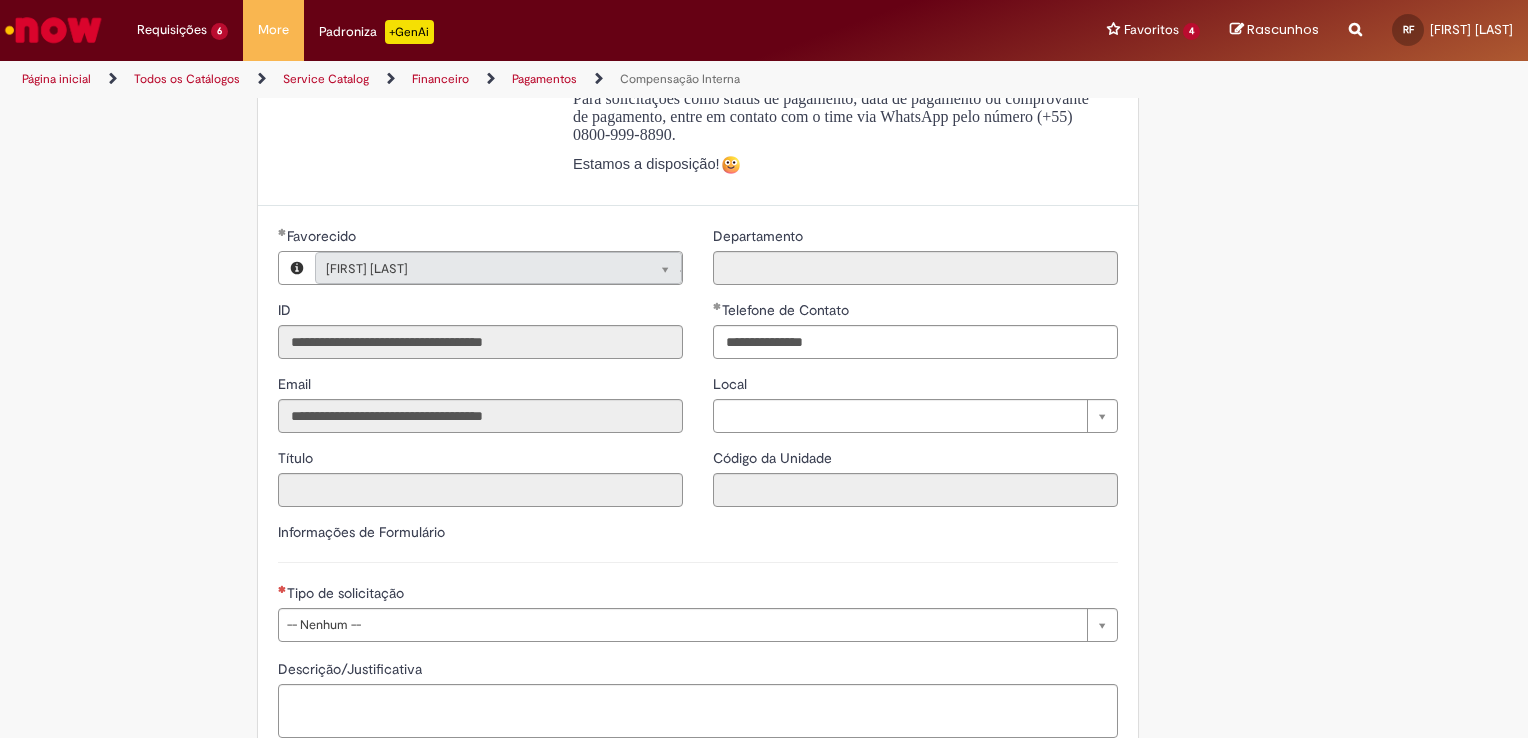 scroll, scrollTop: 748, scrollLeft: 0, axis: vertical 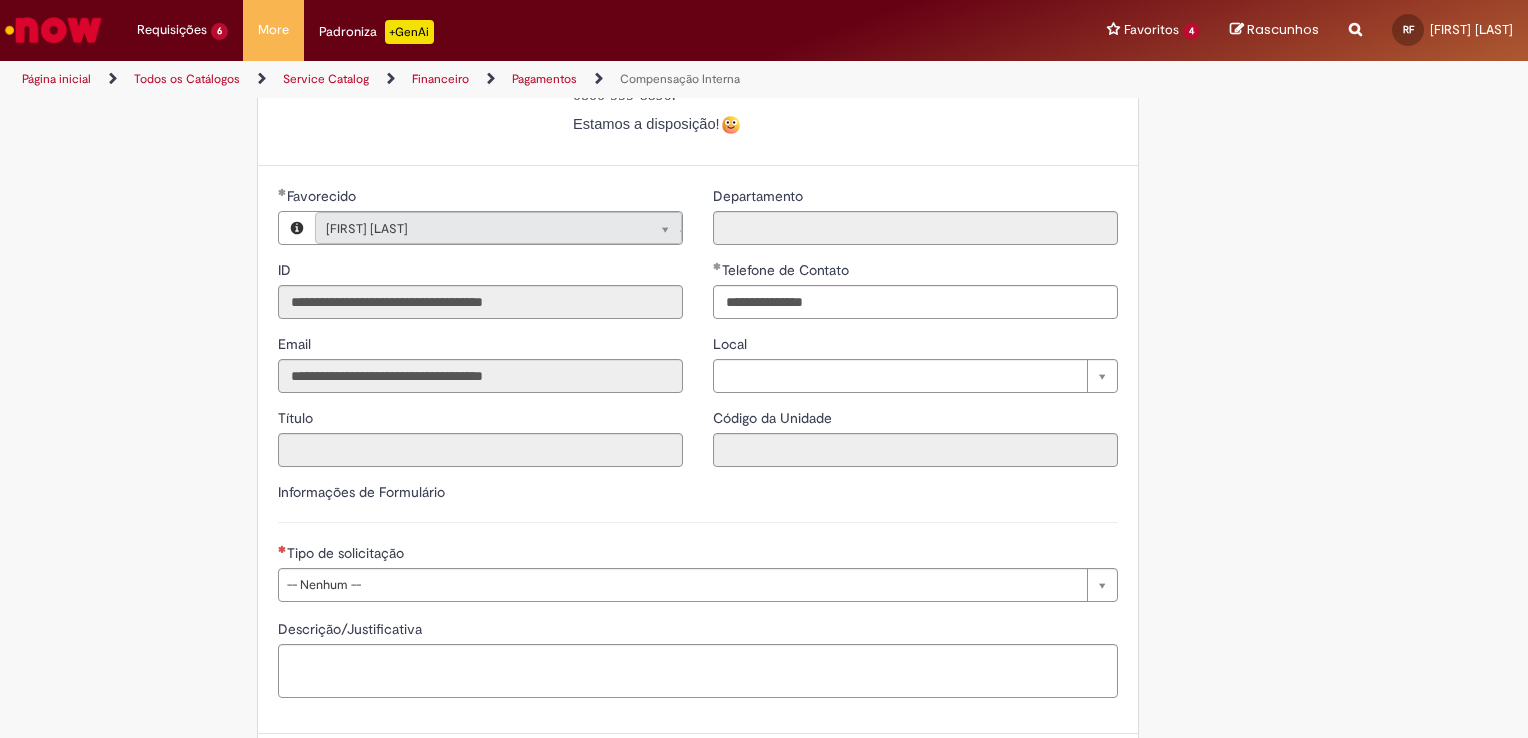 click on "**********" at bounding box center (915, 334) 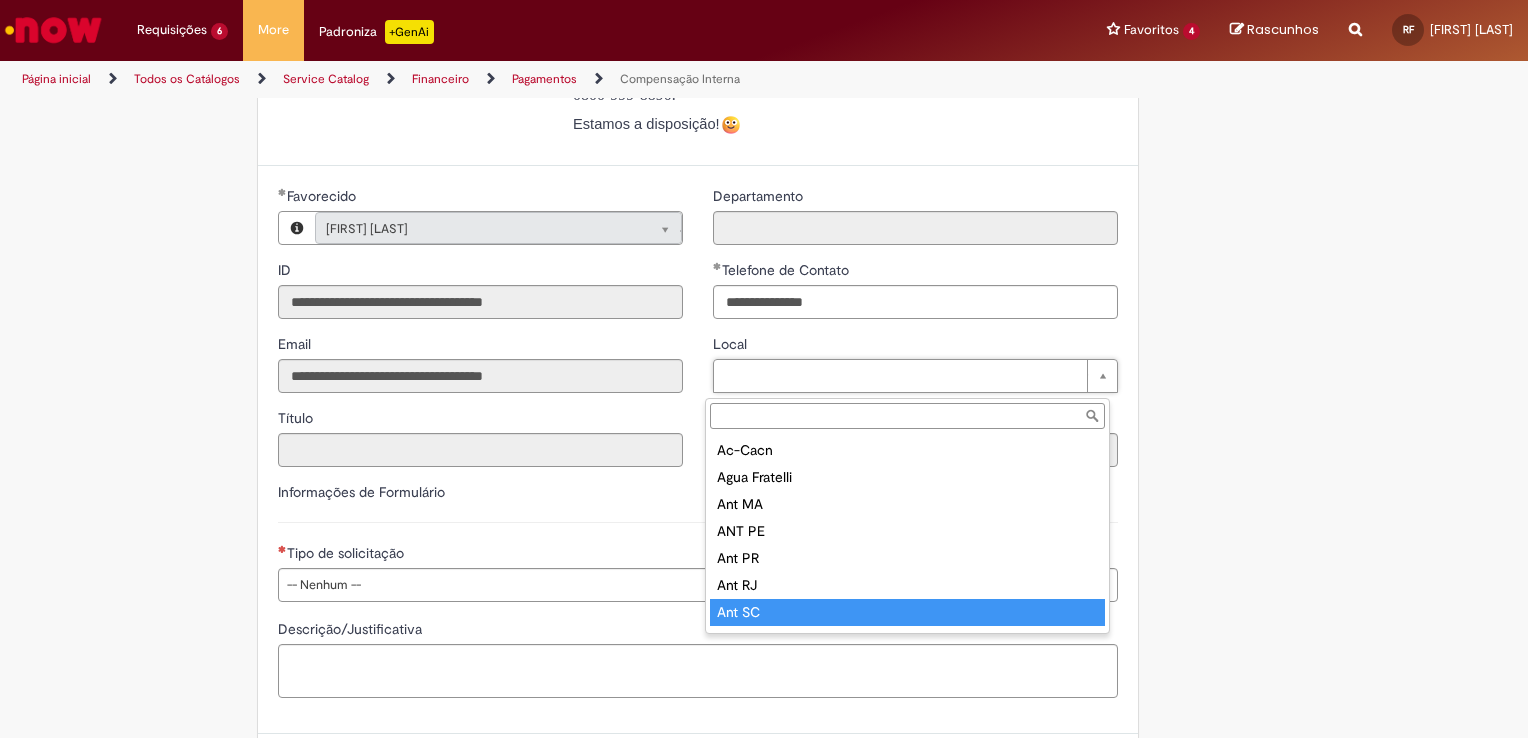 scroll, scrollTop: 16, scrollLeft: 0, axis: vertical 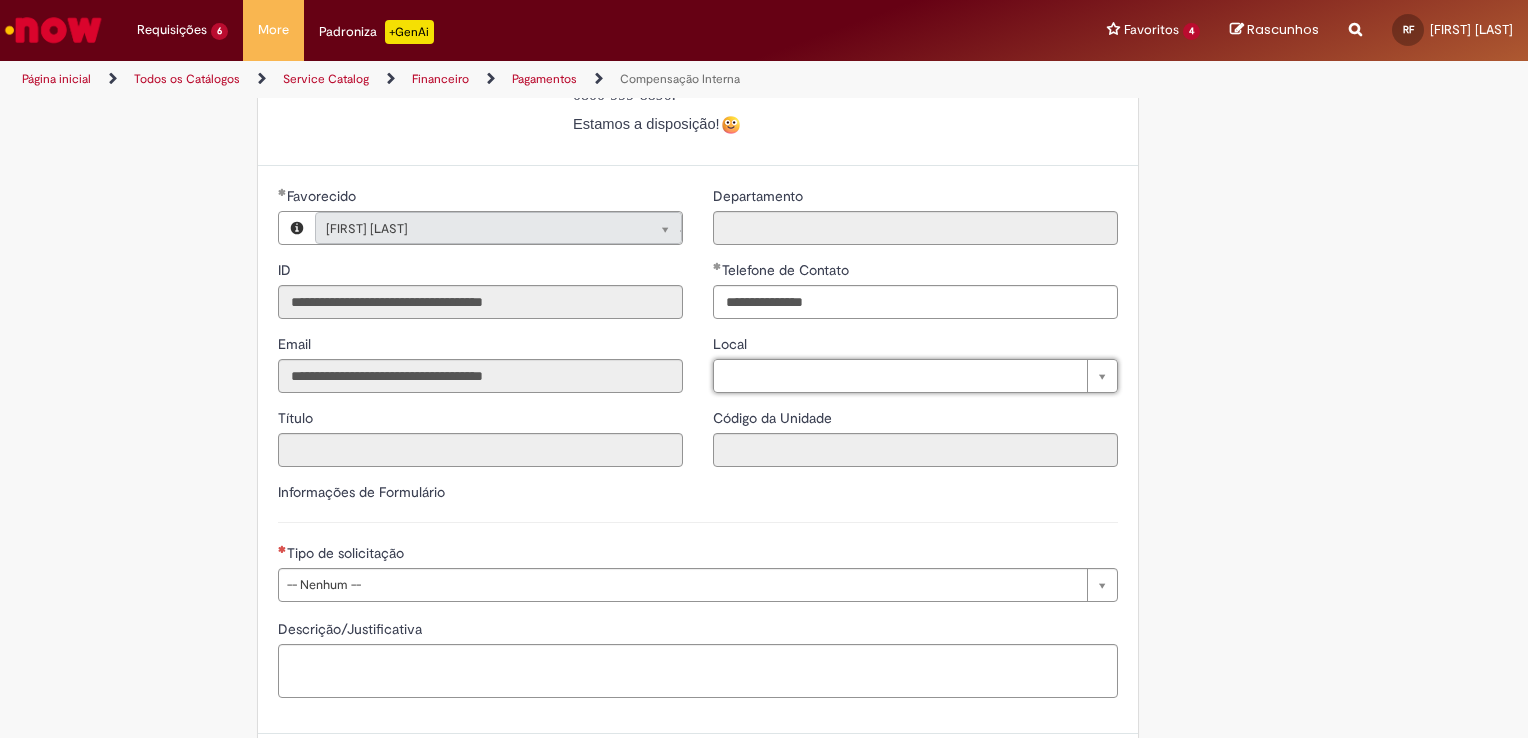 drag, startPoint x: 1527, startPoint y: 493, endPoint x: 1531, endPoint y: 578, distance: 85.09406 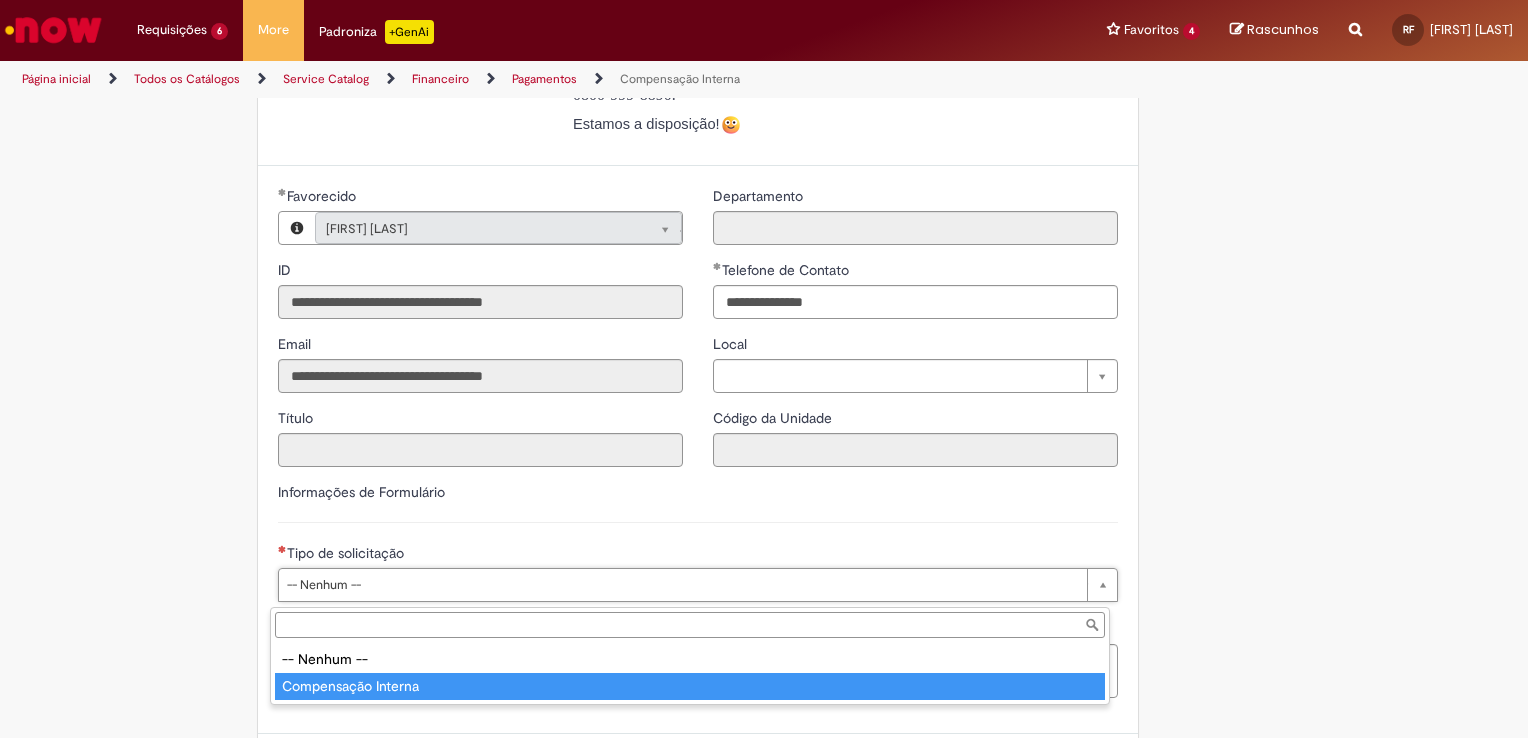 type on "**********" 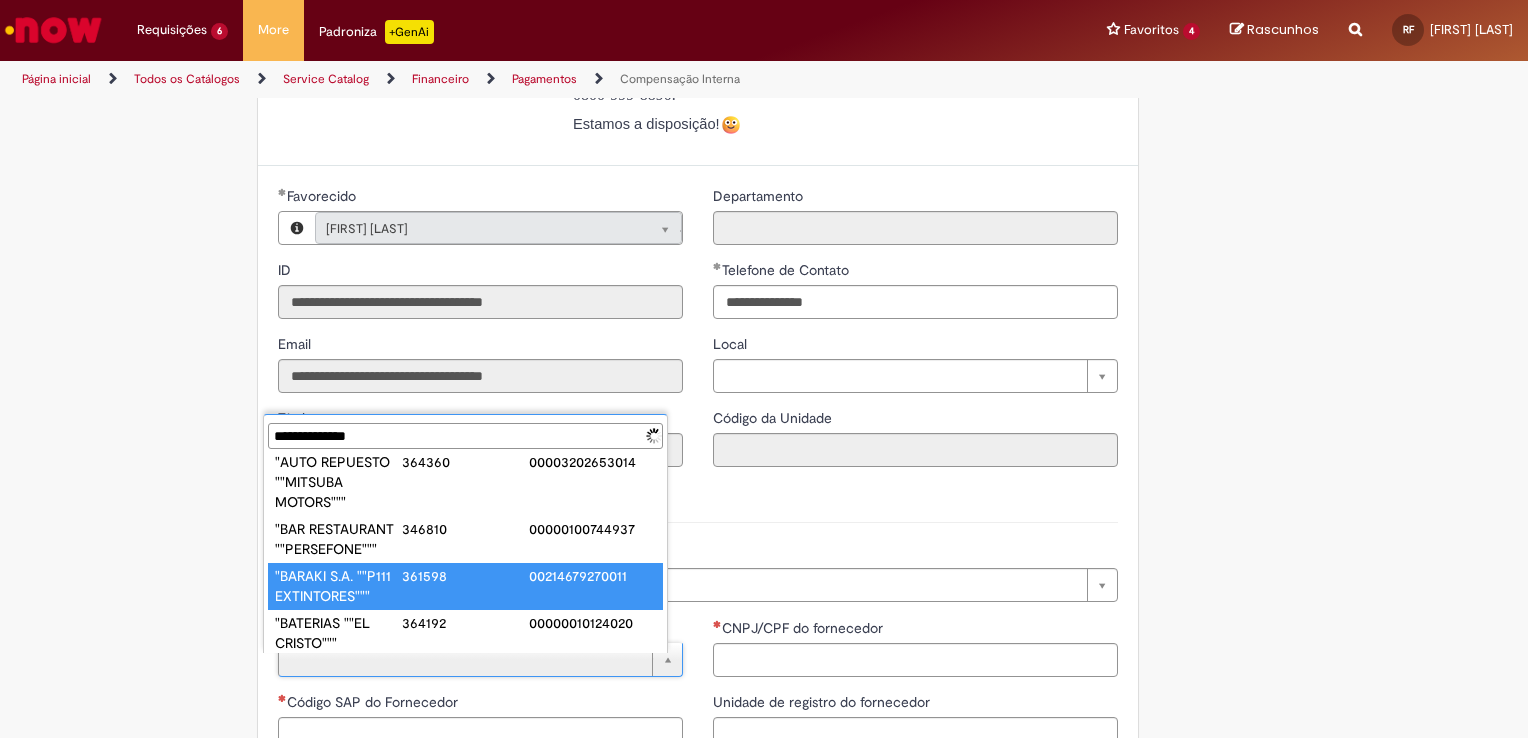 scroll, scrollTop: 0, scrollLeft: 0, axis: both 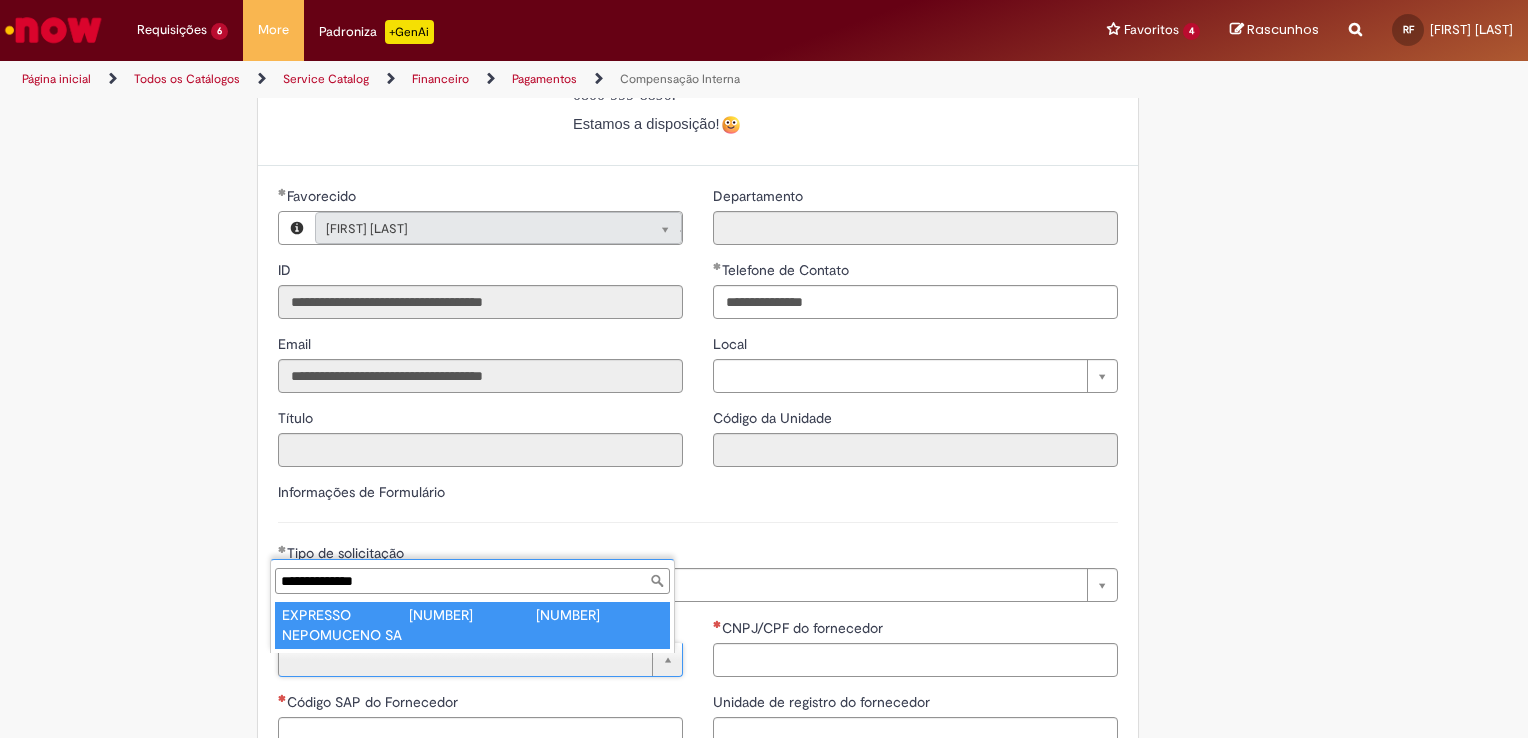 type on "**********" 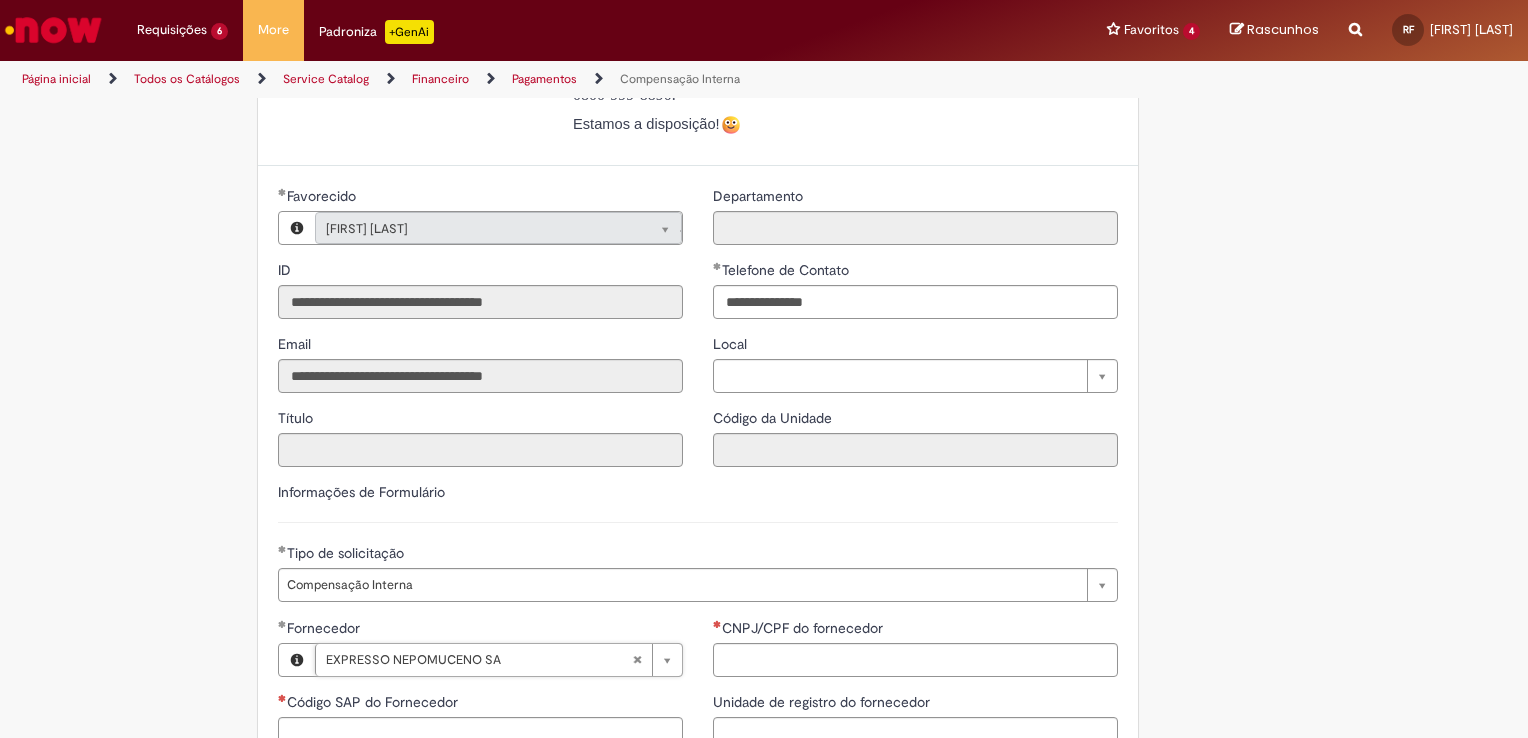 type on "******" 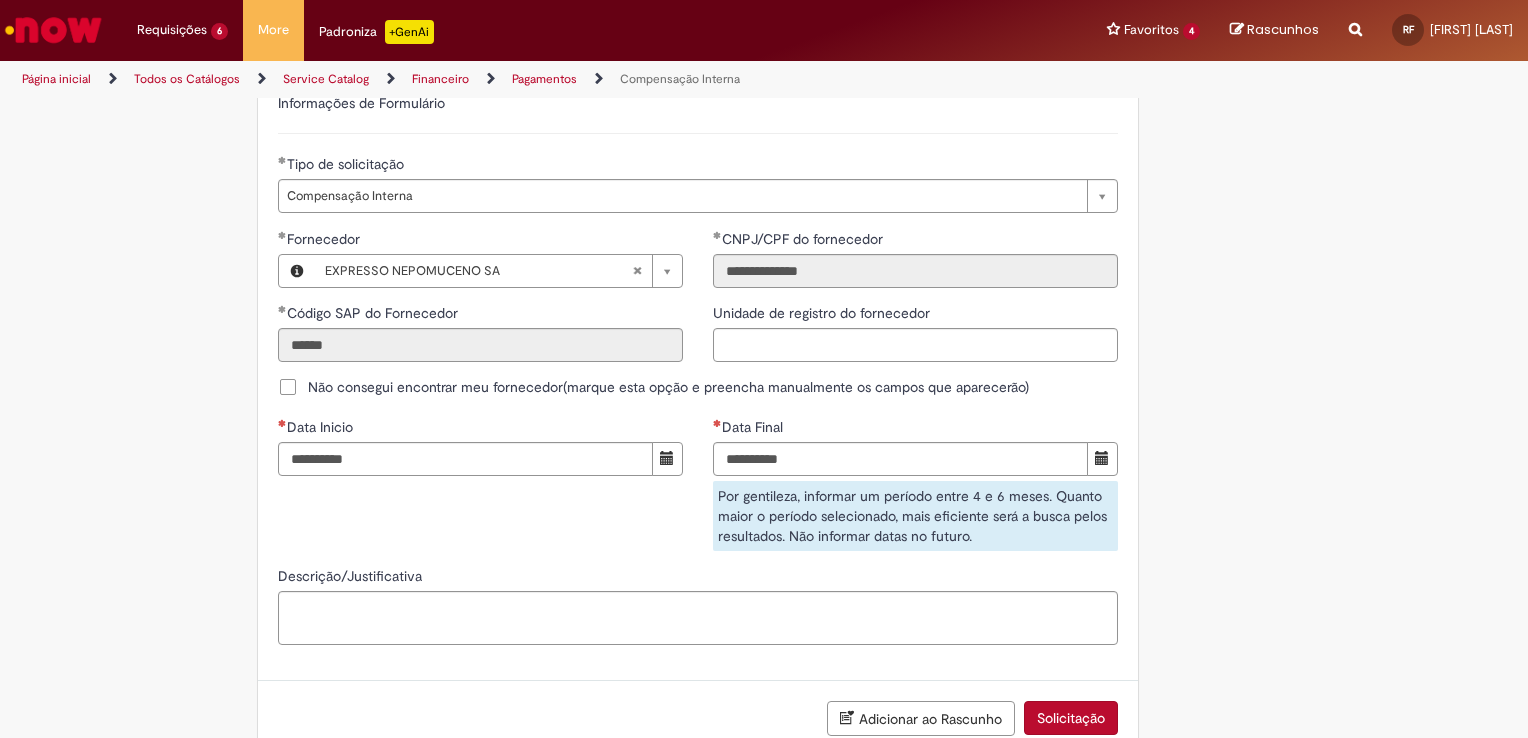 scroll, scrollTop: 1194, scrollLeft: 0, axis: vertical 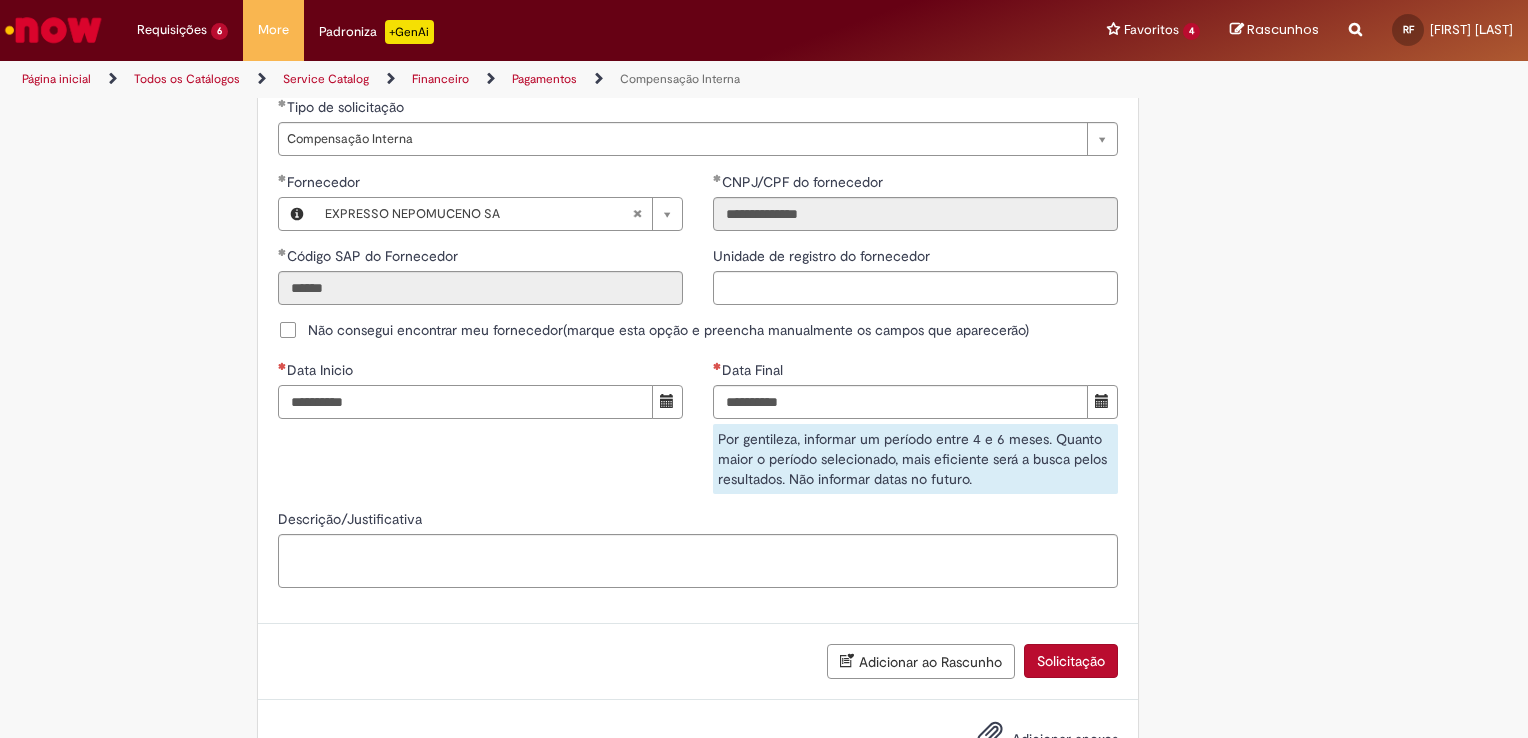 click on "Data Inicio" at bounding box center [465, 402] 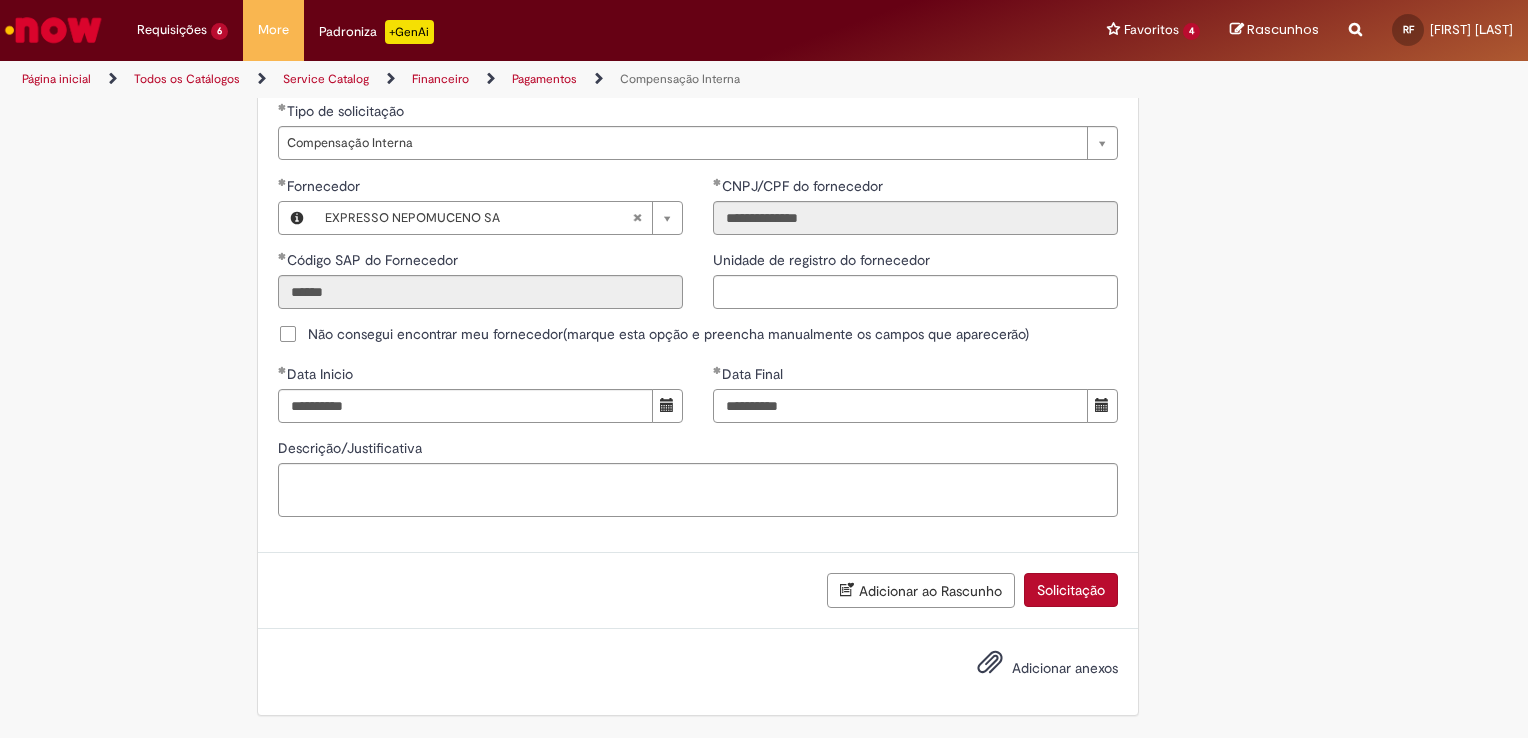 click on "**********" at bounding box center [900, 406] 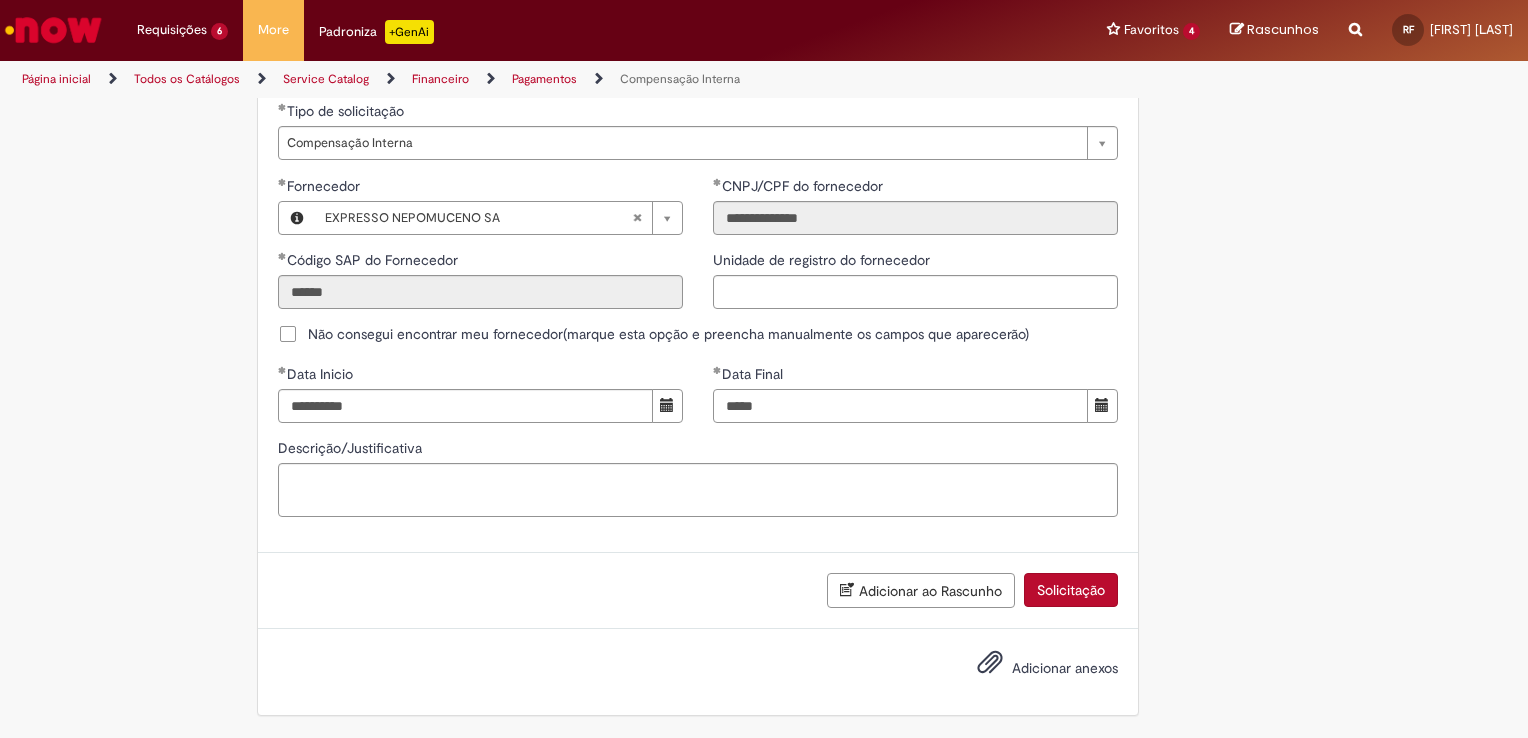 type on "**********" 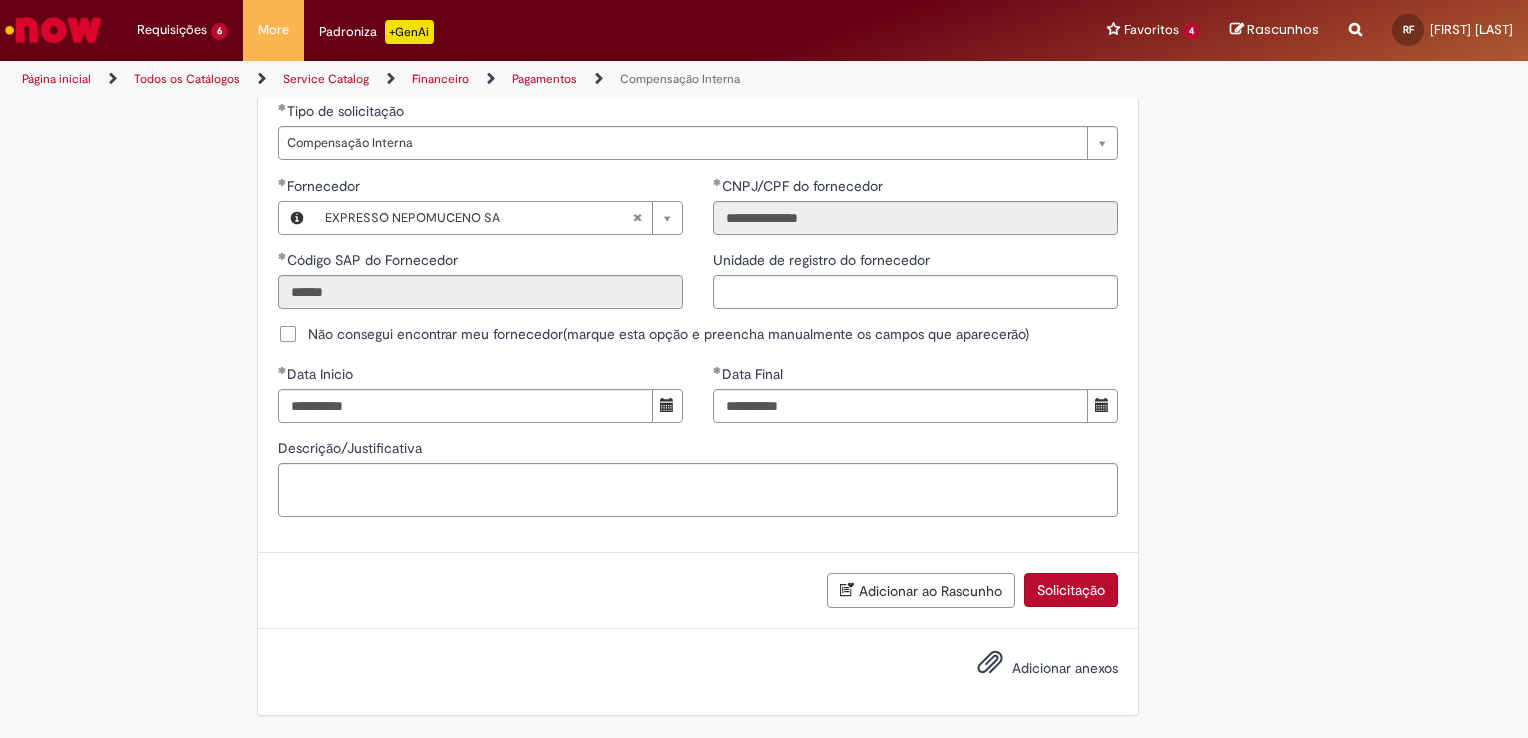 click on "Solicitação" at bounding box center (1071, 590) 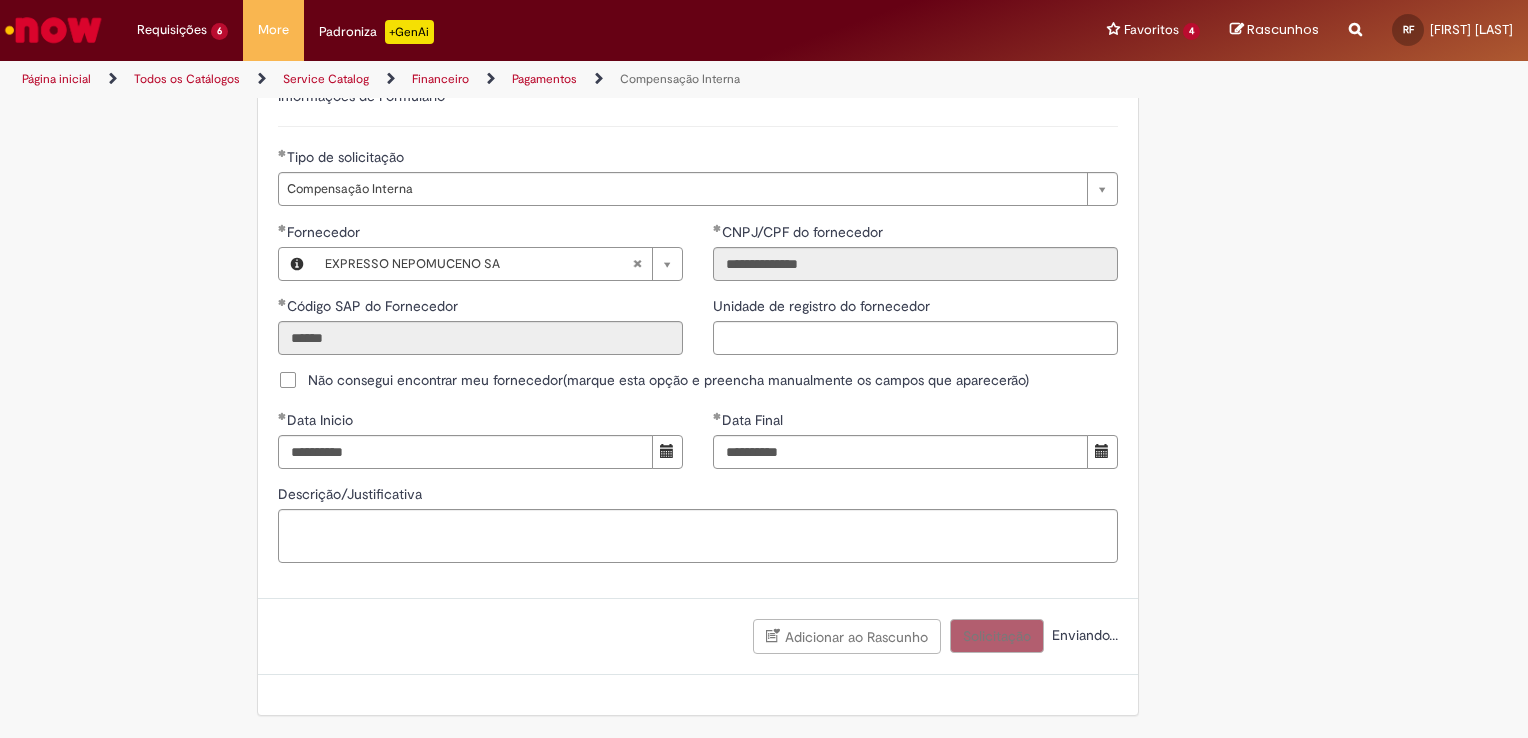 scroll, scrollTop: 1151, scrollLeft: 0, axis: vertical 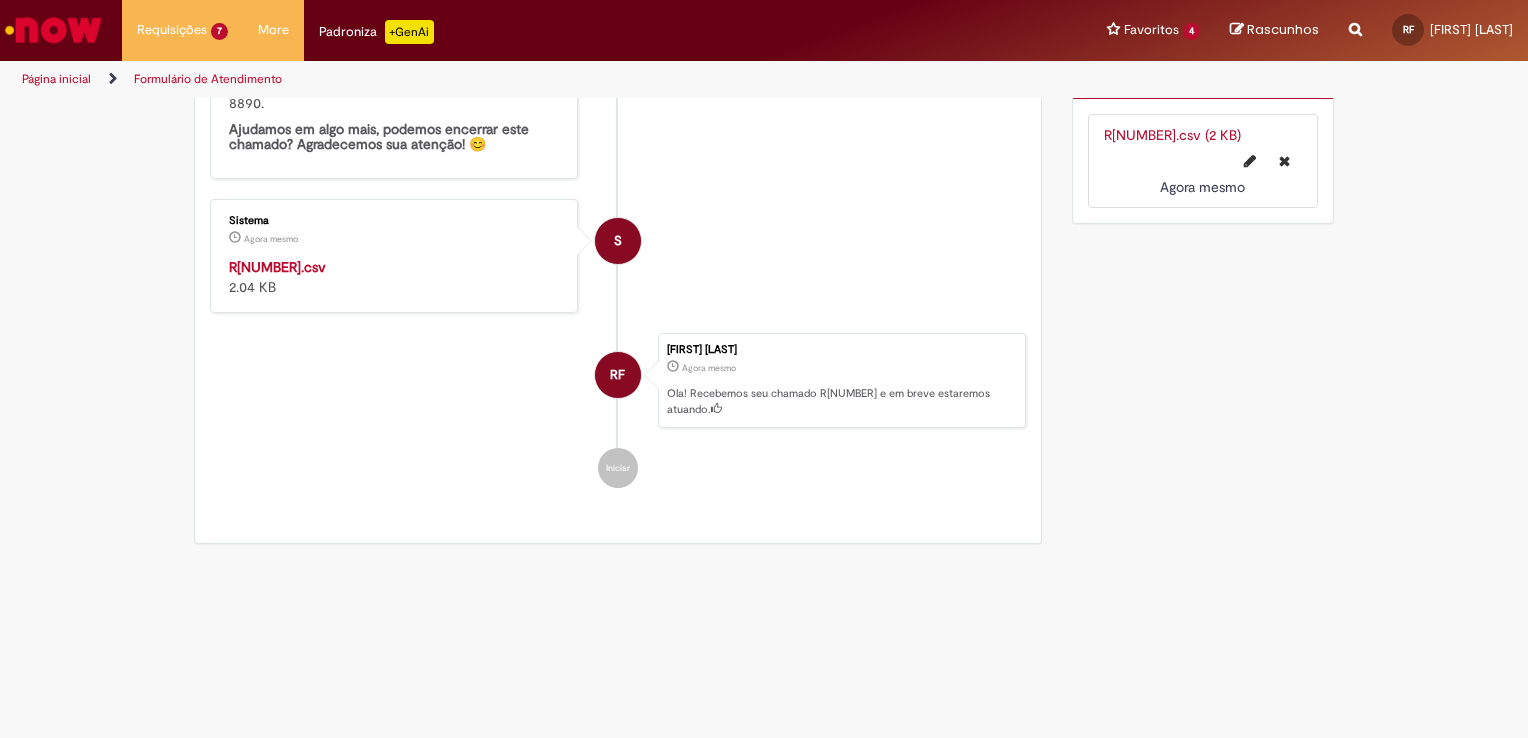 click on "R[NUMBER].csv" at bounding box center (277, 267) 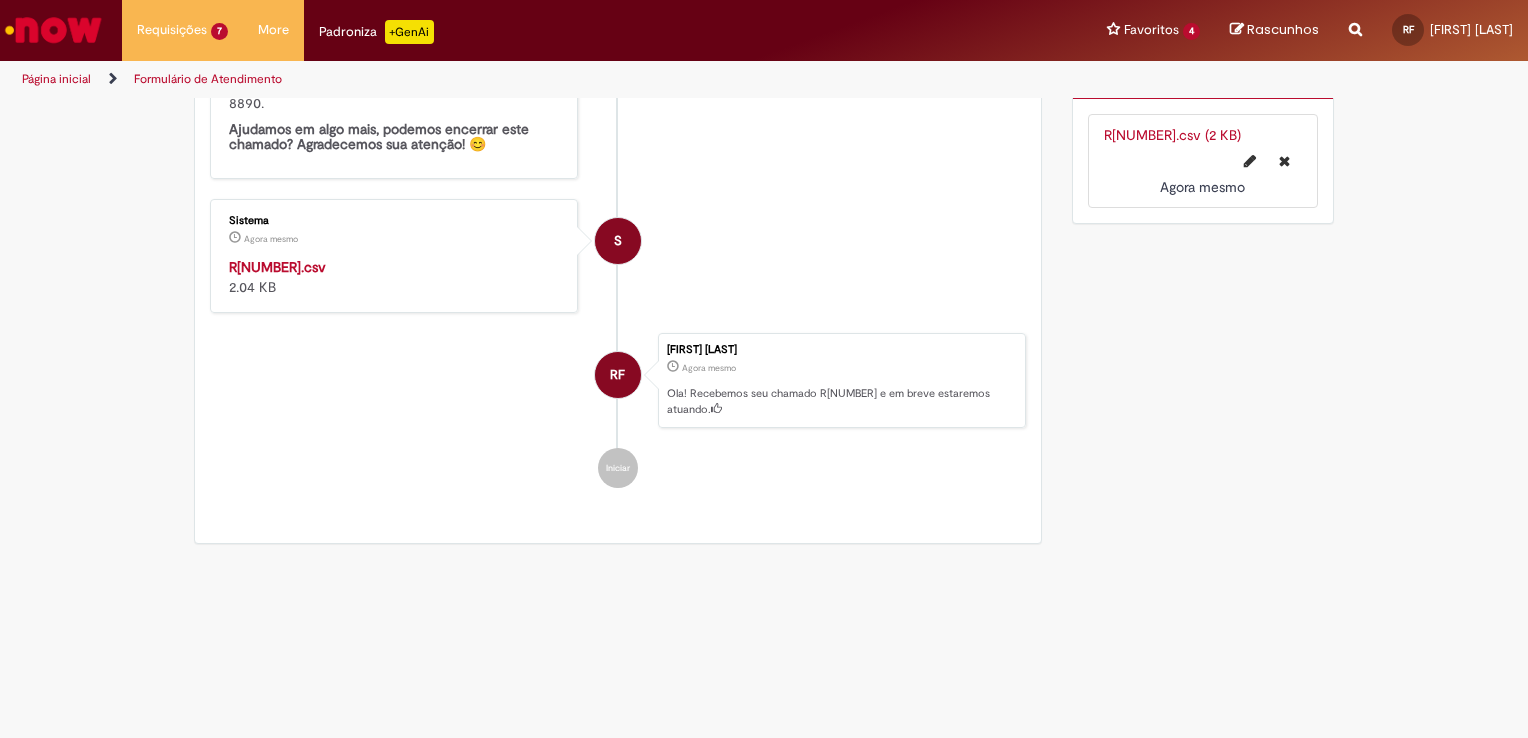scroll, scrollTop: 436, scrollLeft: 0, axis: vertical 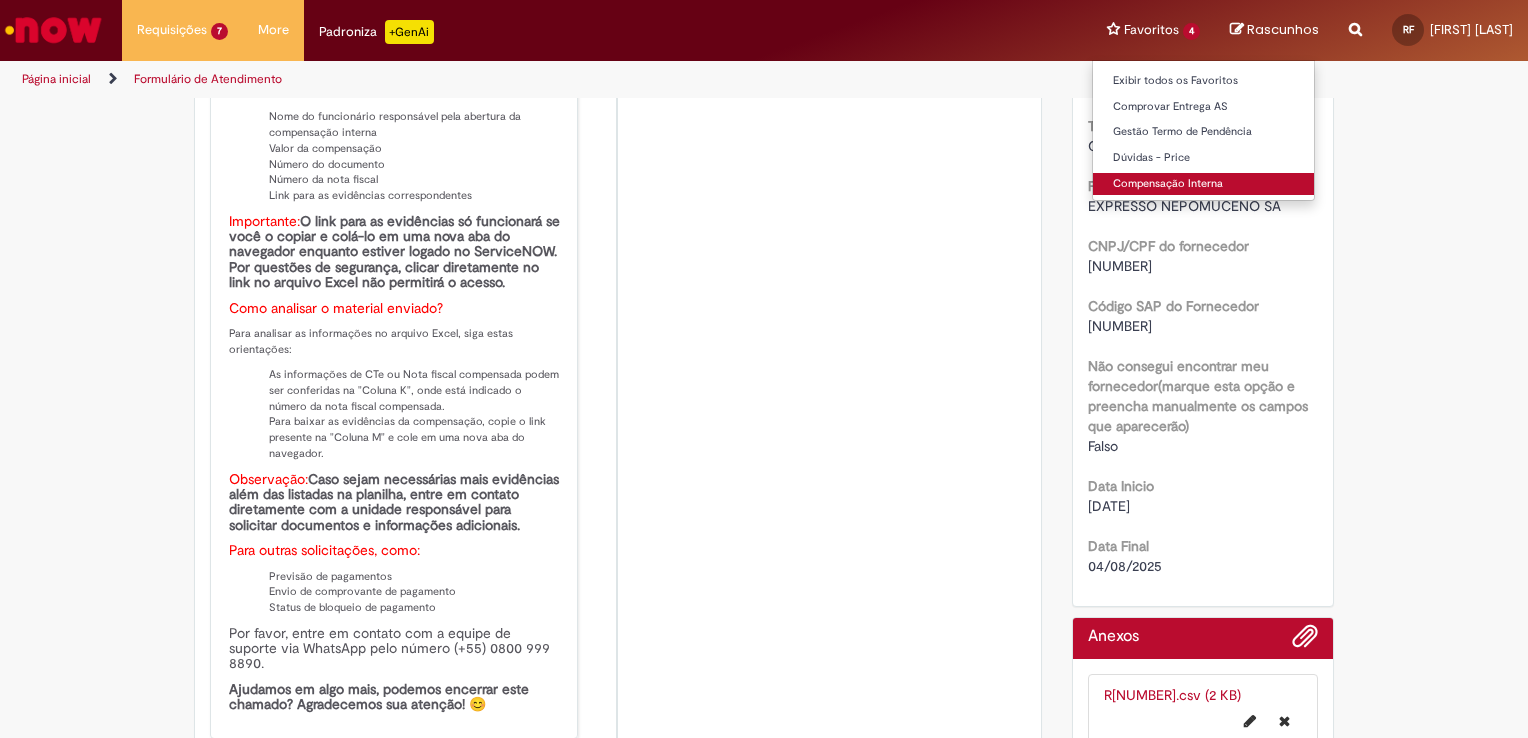 click on "Compensação Interna" at bounding box center [1203, 184] 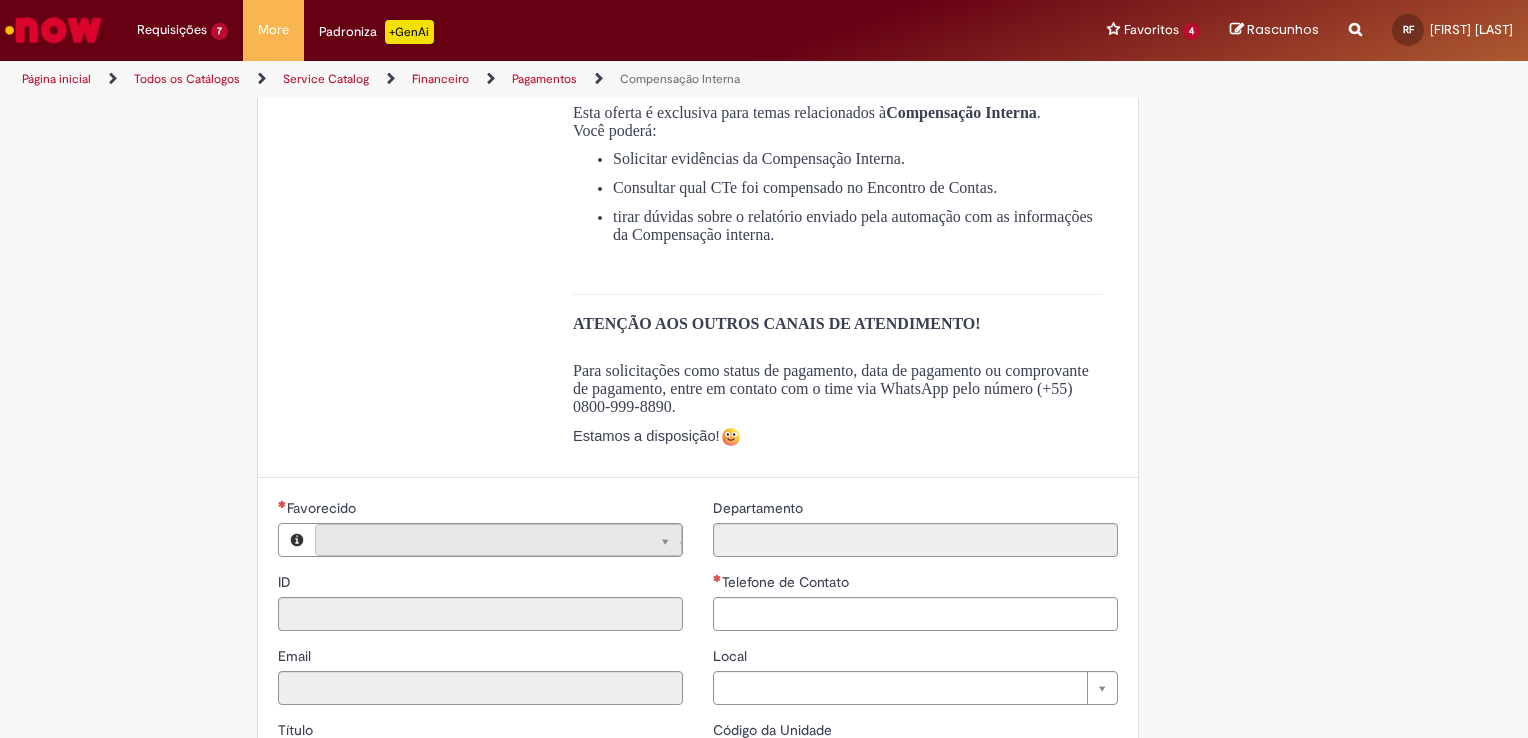 type on "**********" 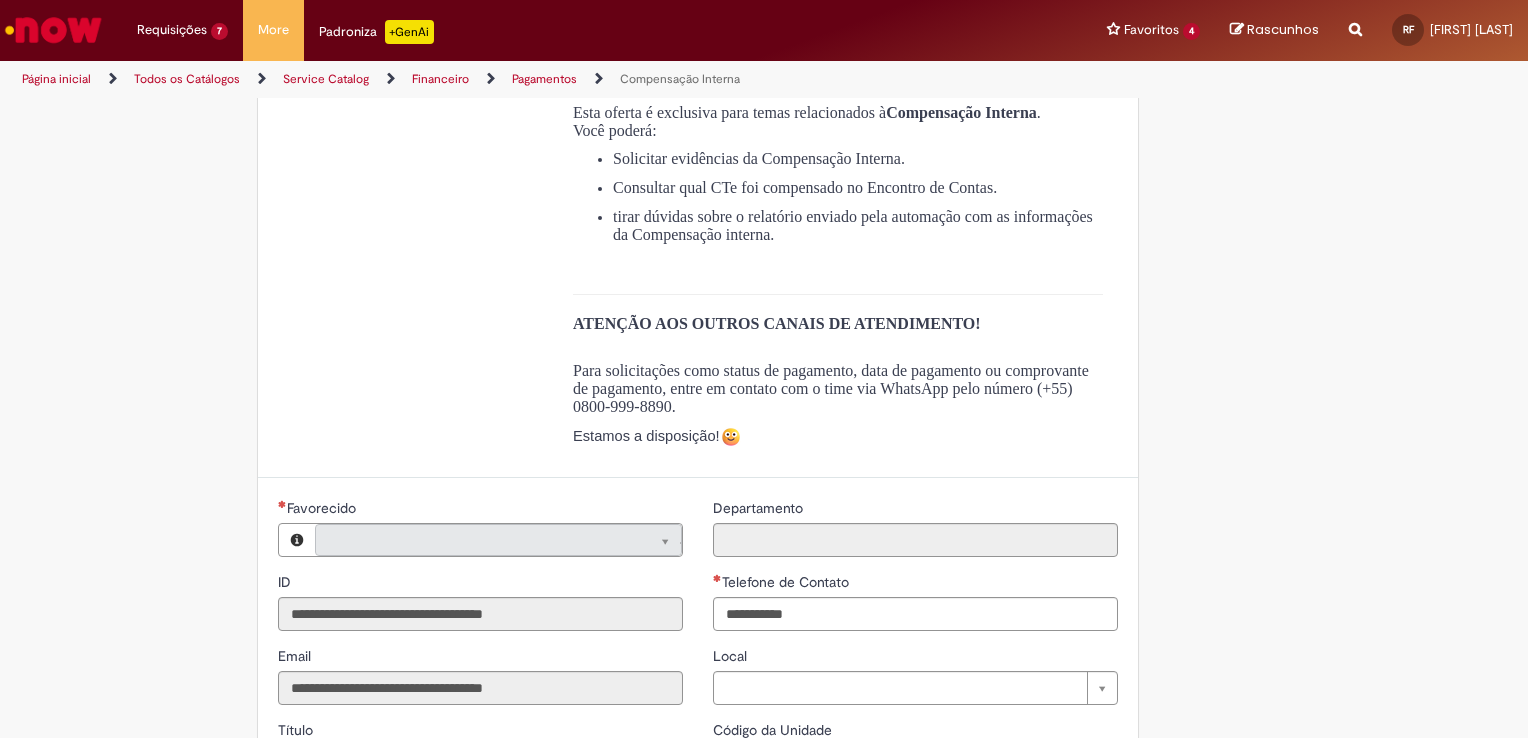 scroll, scrollTop: 0, scrollLeft: 0, axis: both 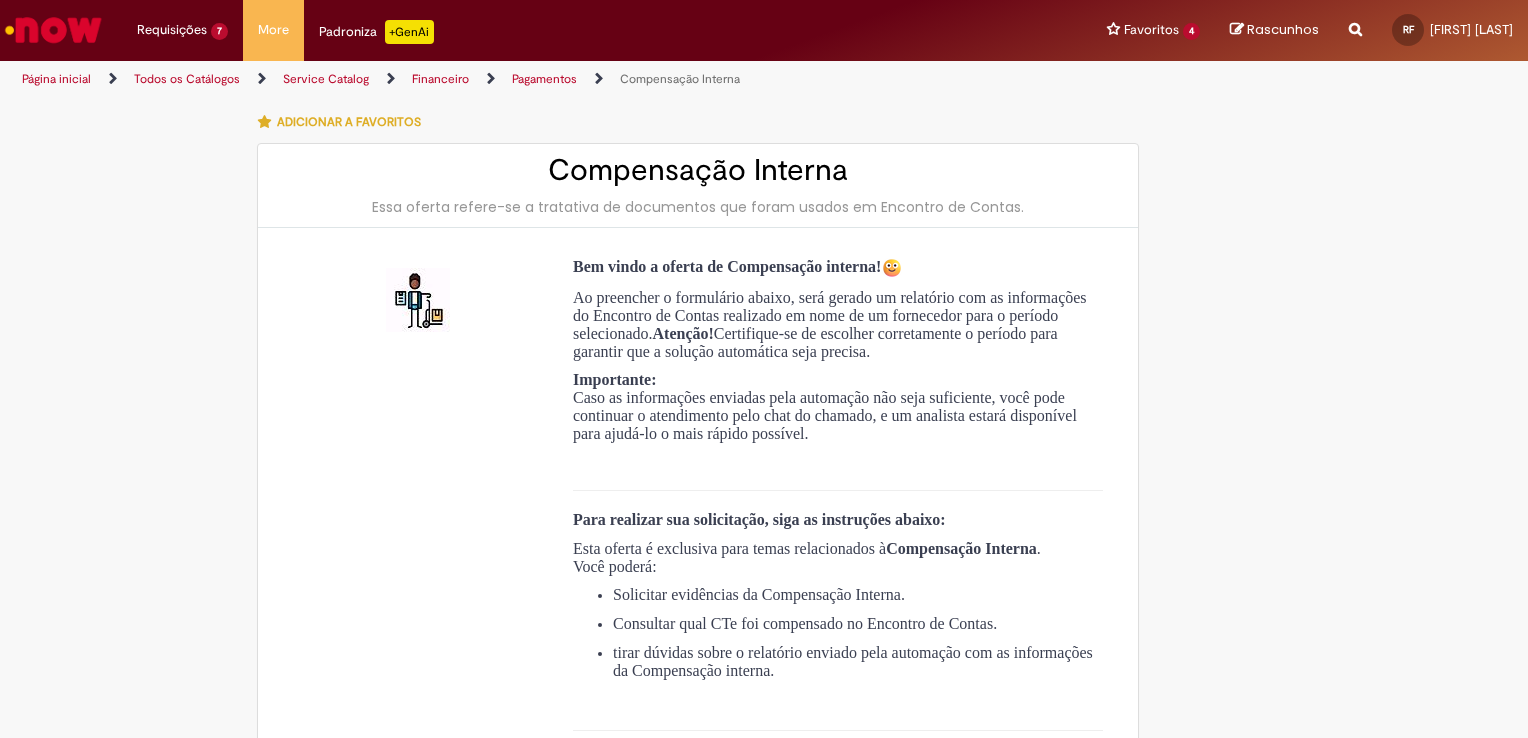 type on "**********" 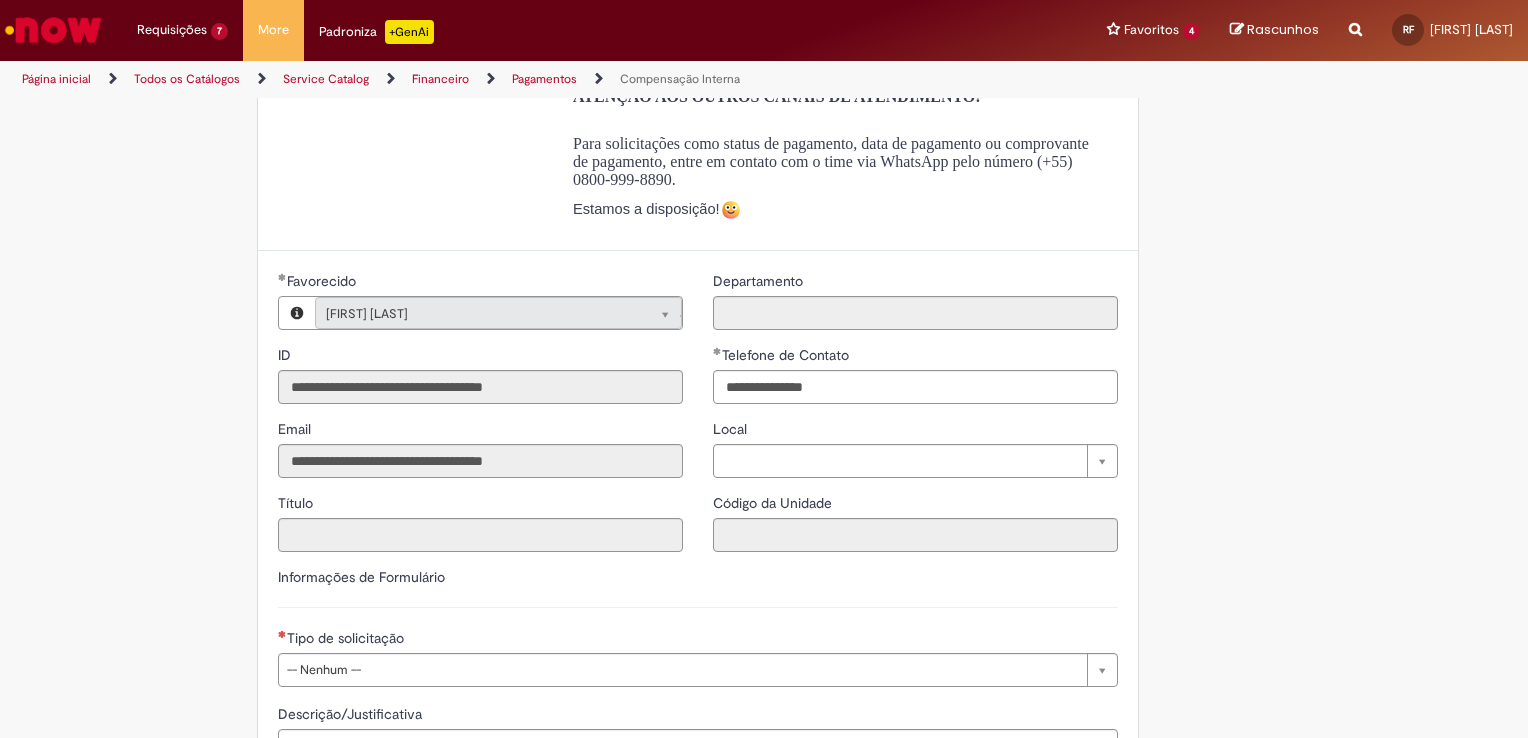 scroll, scrollTop: 748, scrollLeft: 0, axis: vertical 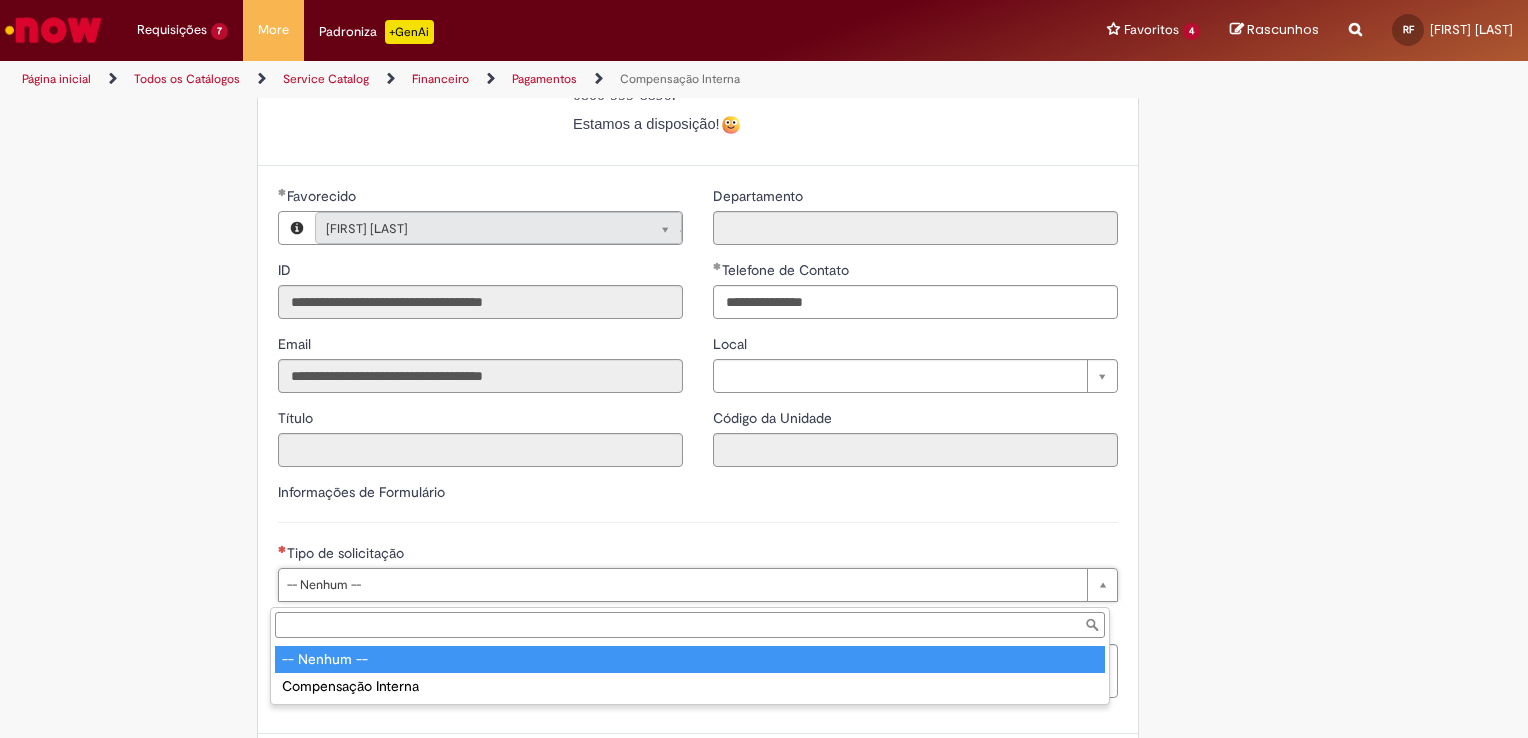 drag, startPoint x: 428, startPoint y: 662, endPoint x: 424, endPoint y: 685, distance: 23.345236 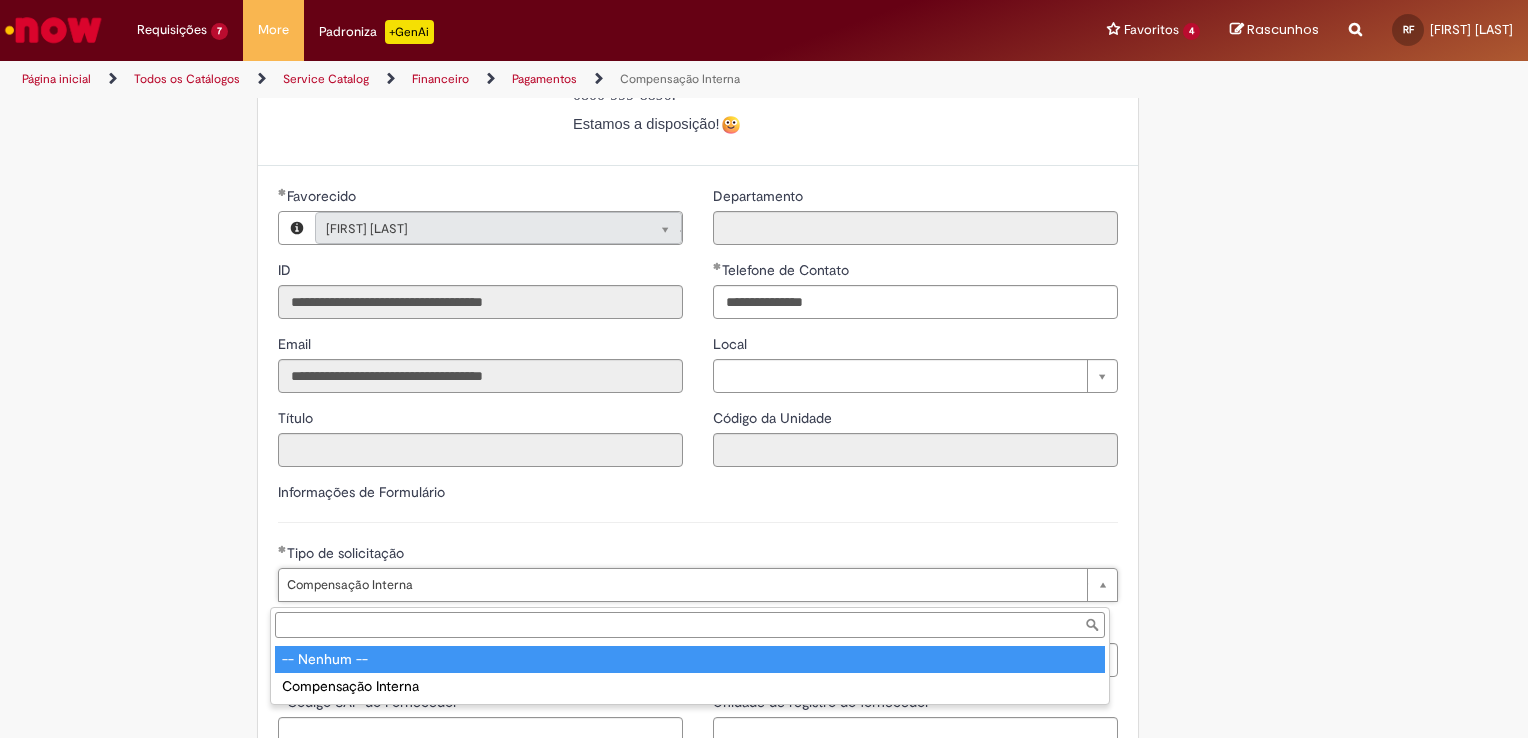 type on "**********" 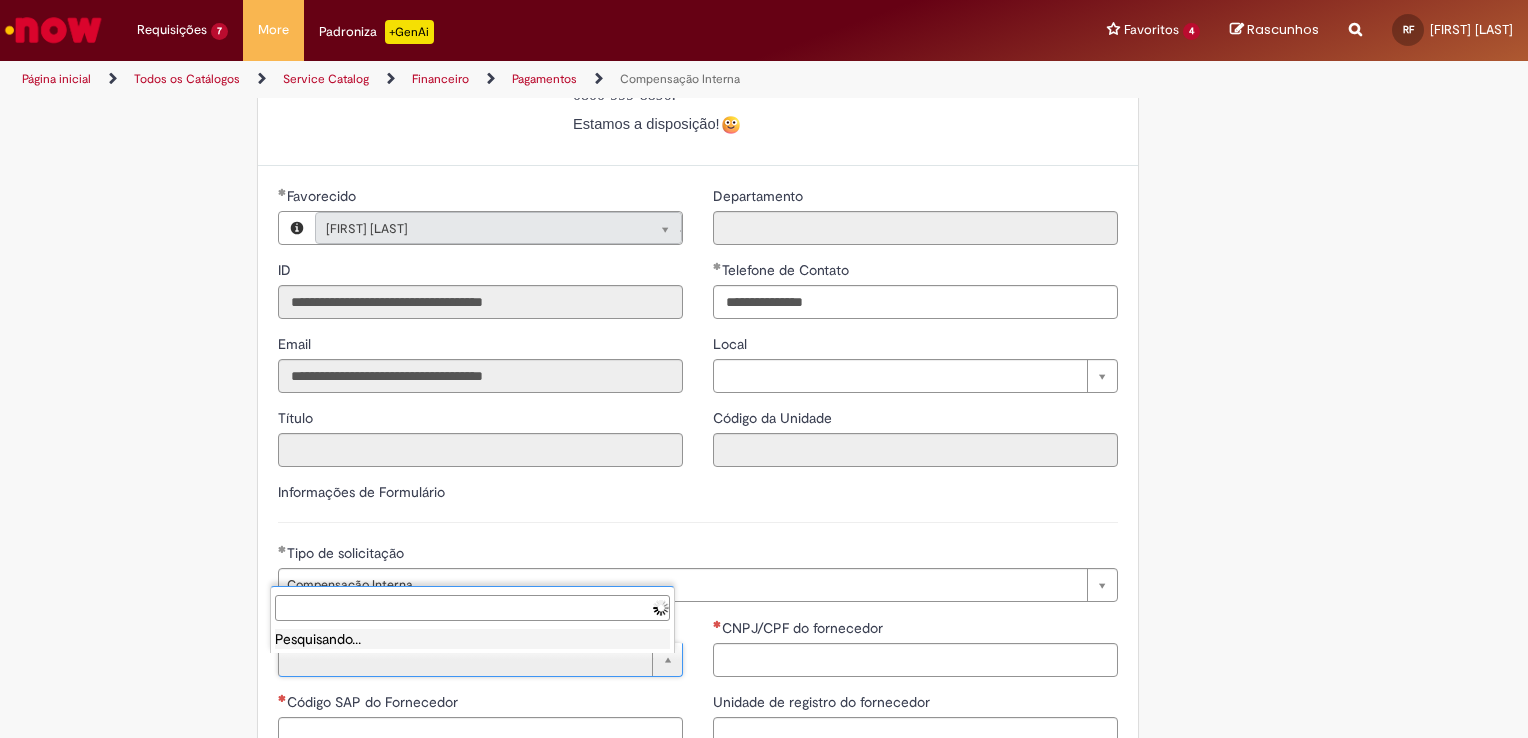 scroll, scrollTop: 0, scrollLeft: 0, axis: both 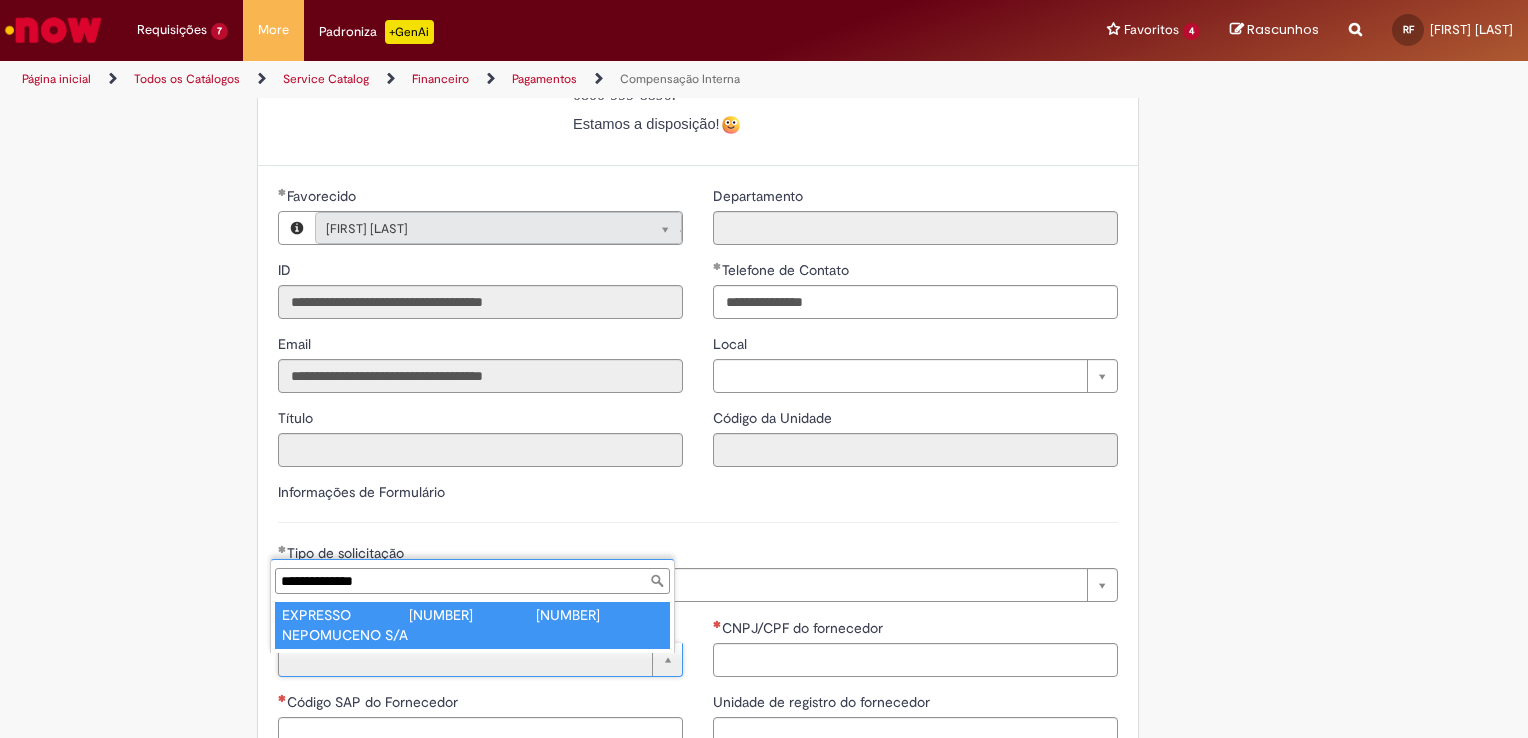 type on "**********" 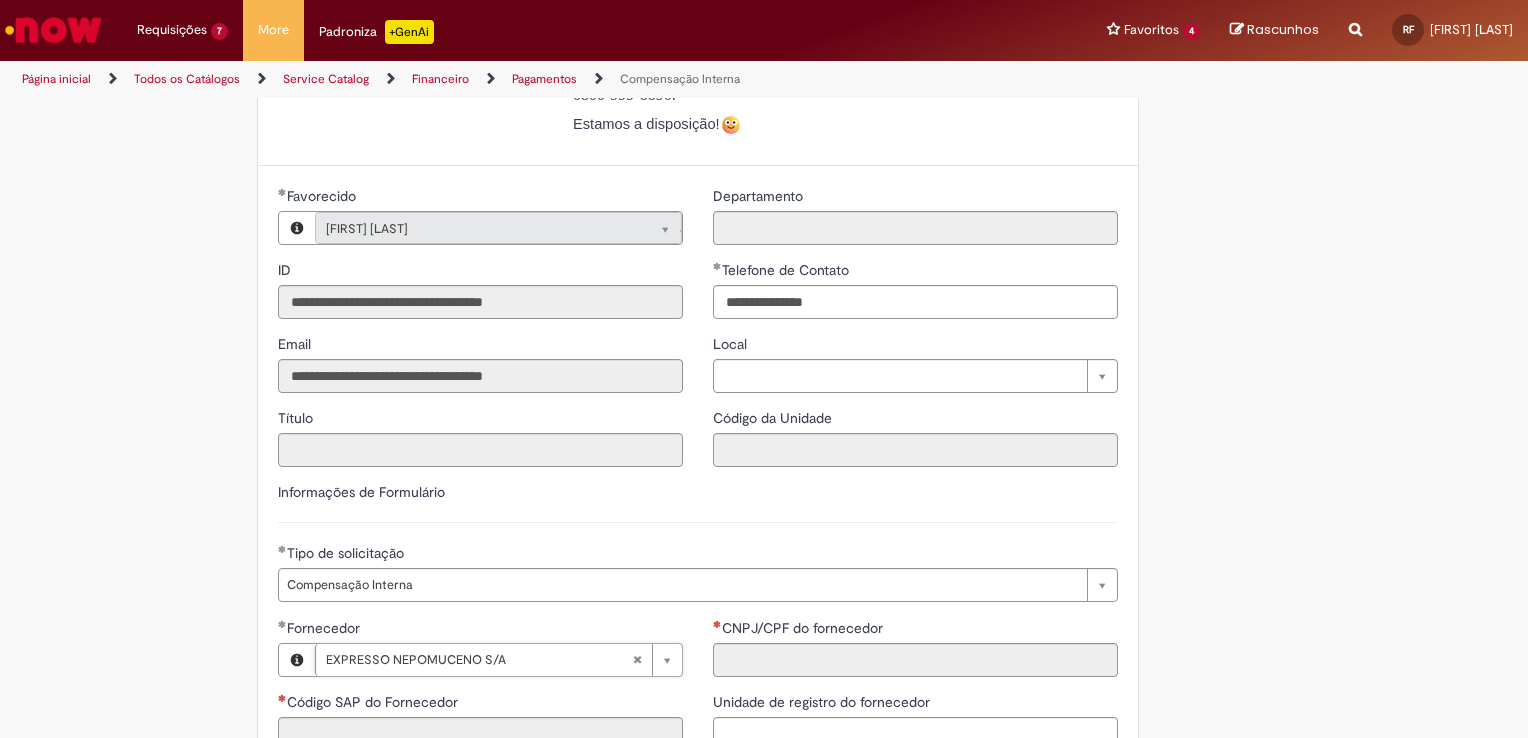 type on "******" 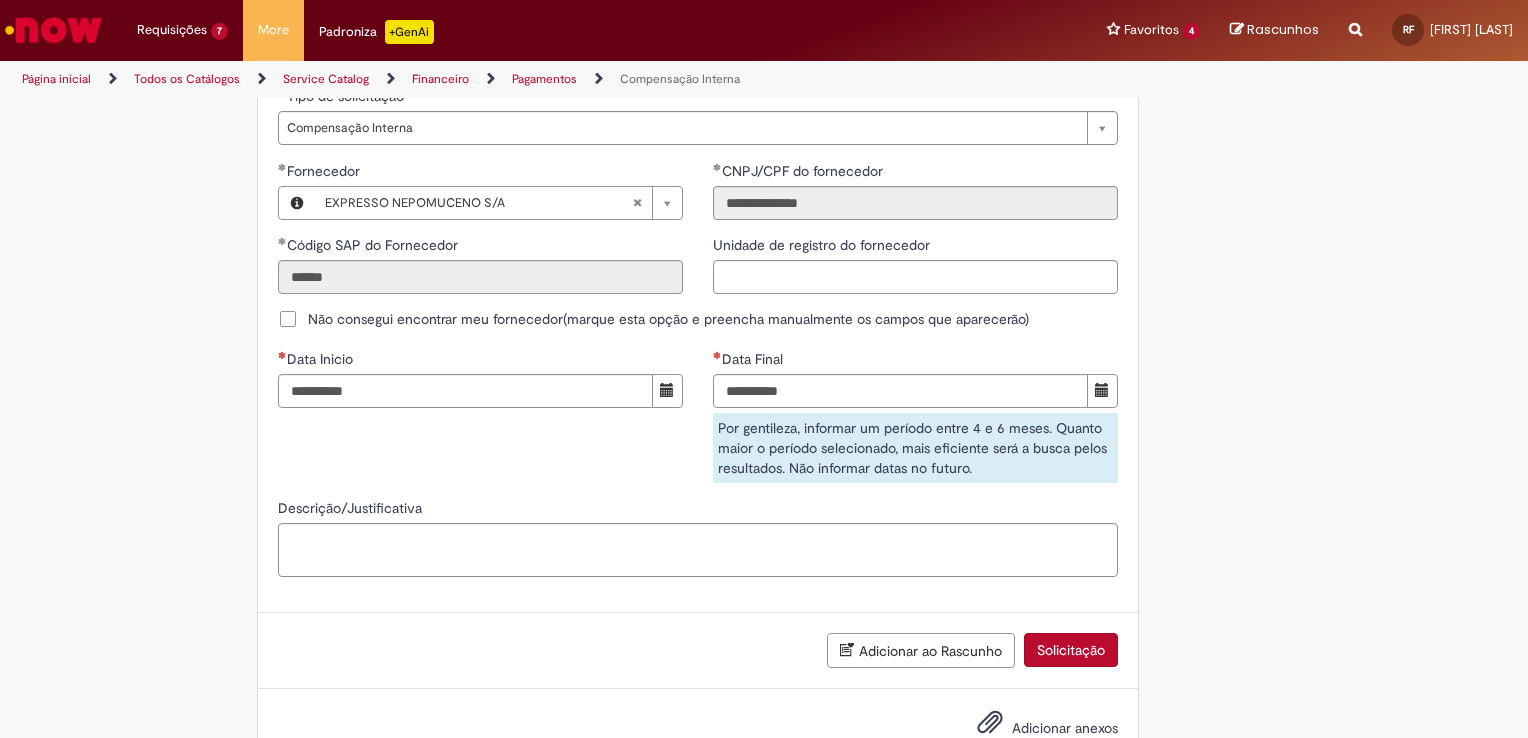 scroll, scrollTop: 1272, scrollLeft: 0, axis: vertical 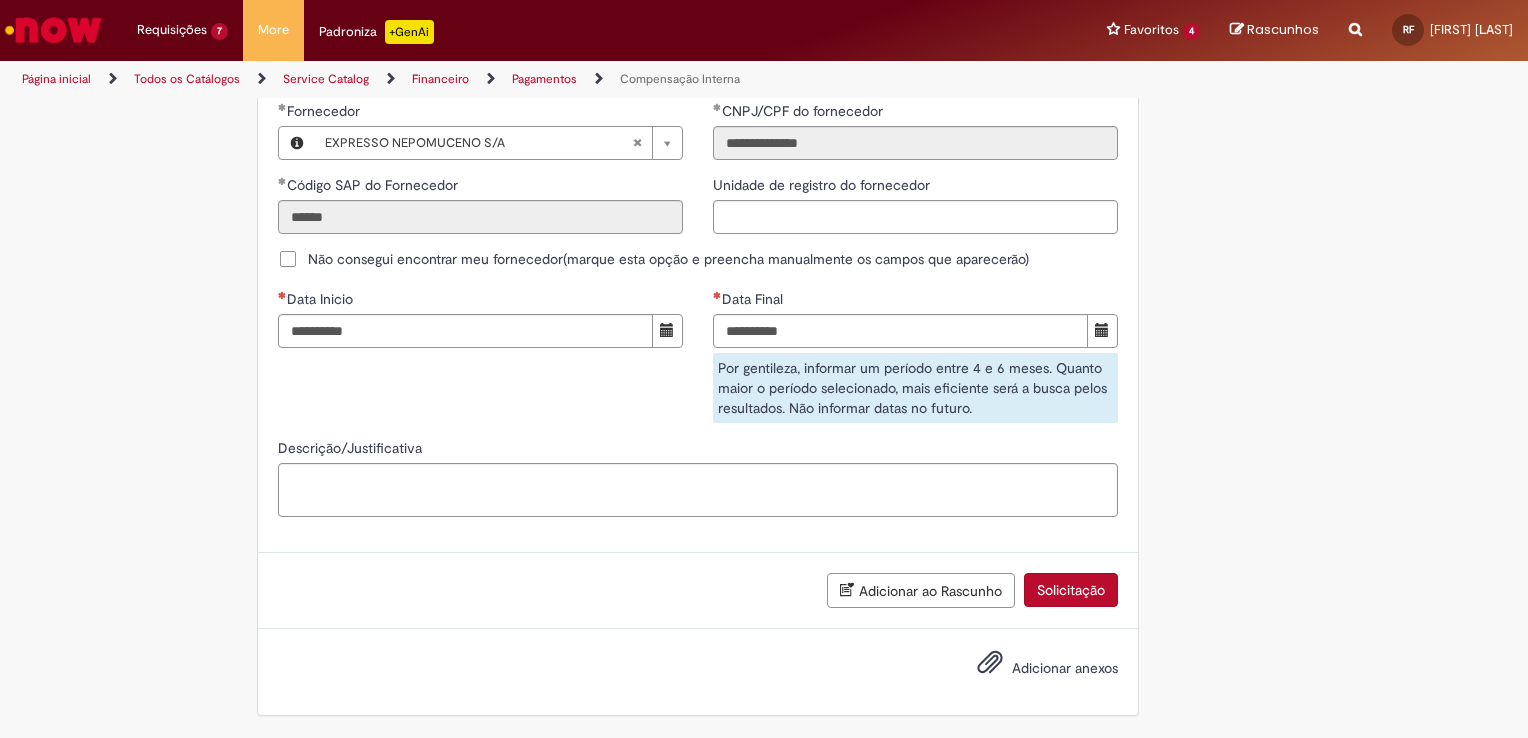 click on "Data Inicio Número do chamado (Encontro de Contas)" at bounding box center (480, 326) 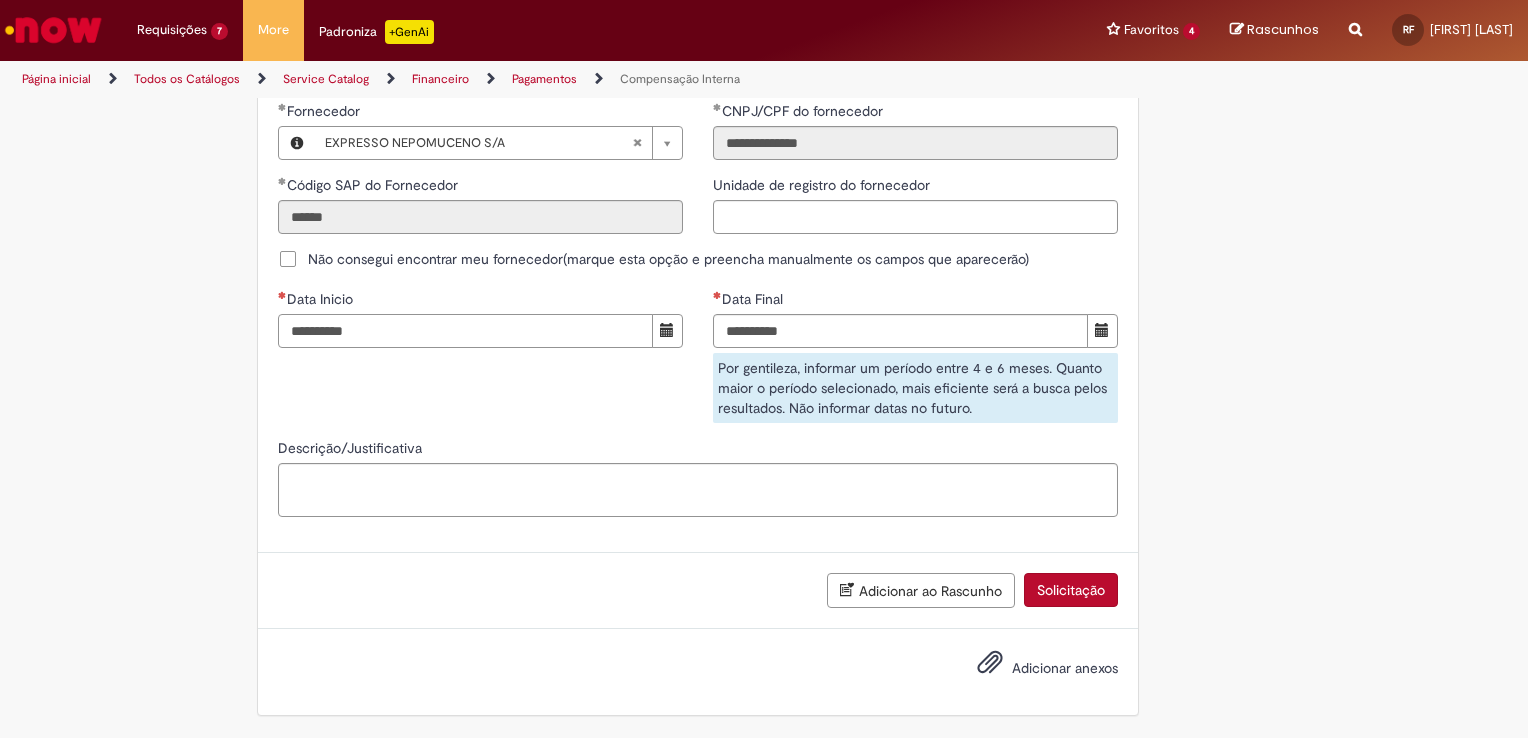 click on "Data Inicio" at bounding box center (465, 331) 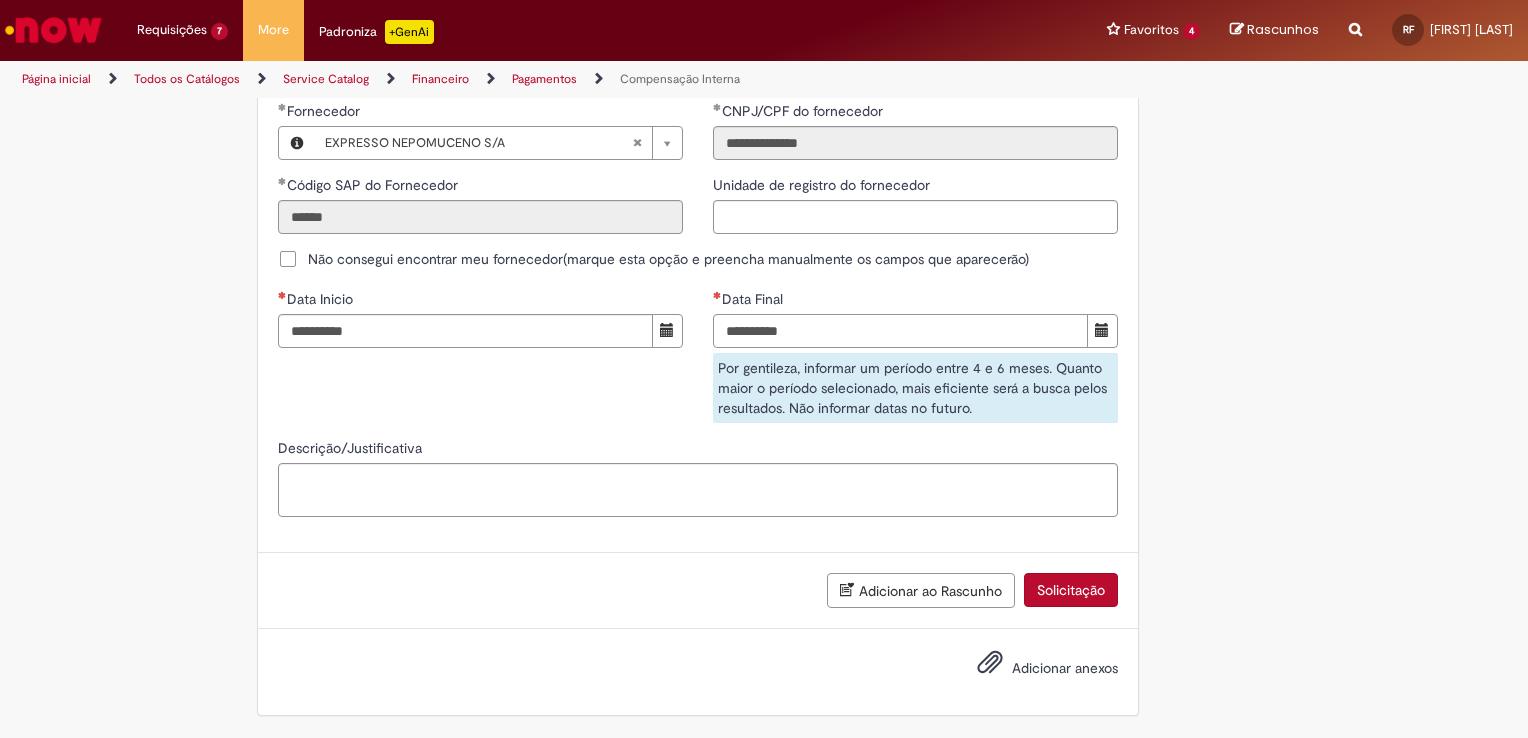 type on "**********" 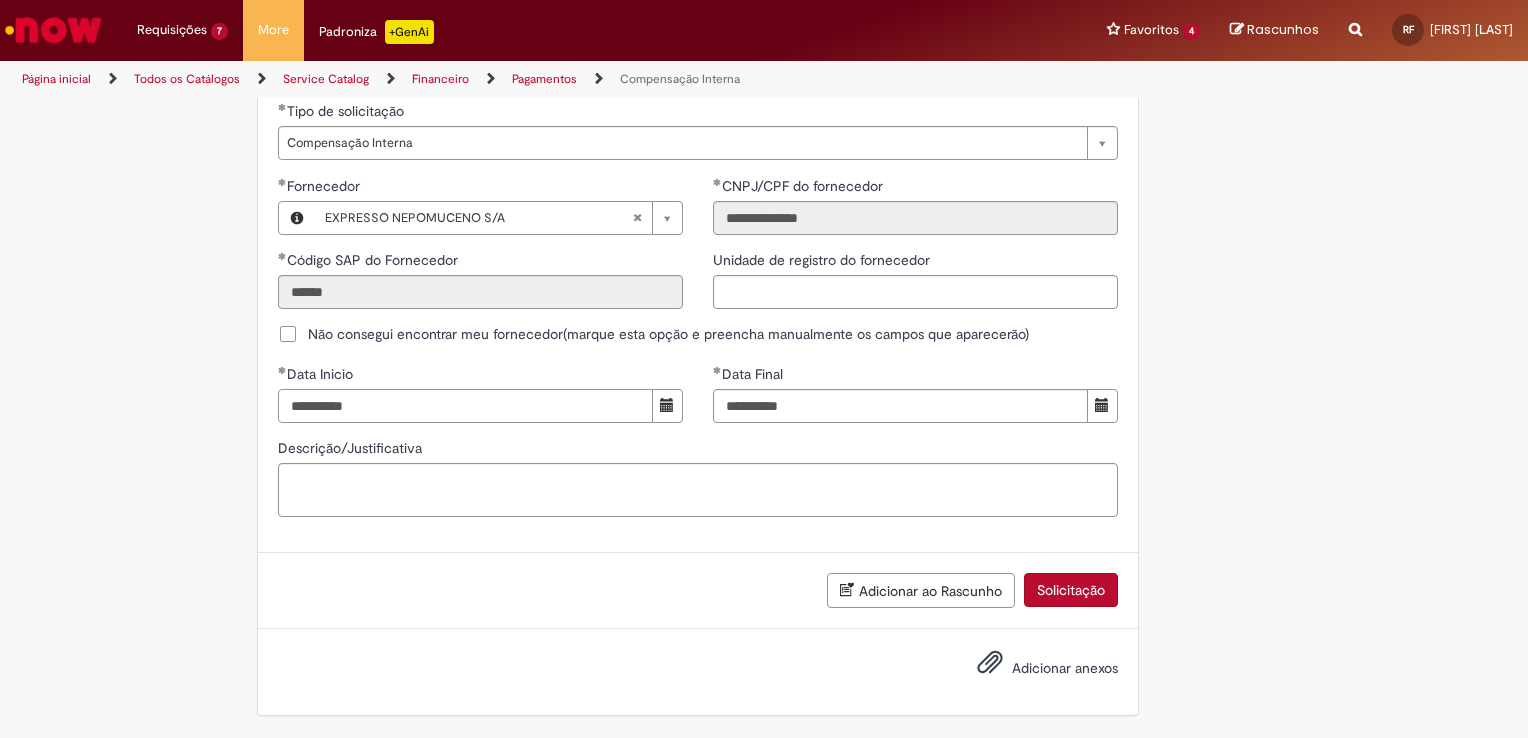 scroll, scrollTop: 1196, scrollLeft: 0, axis: vertical 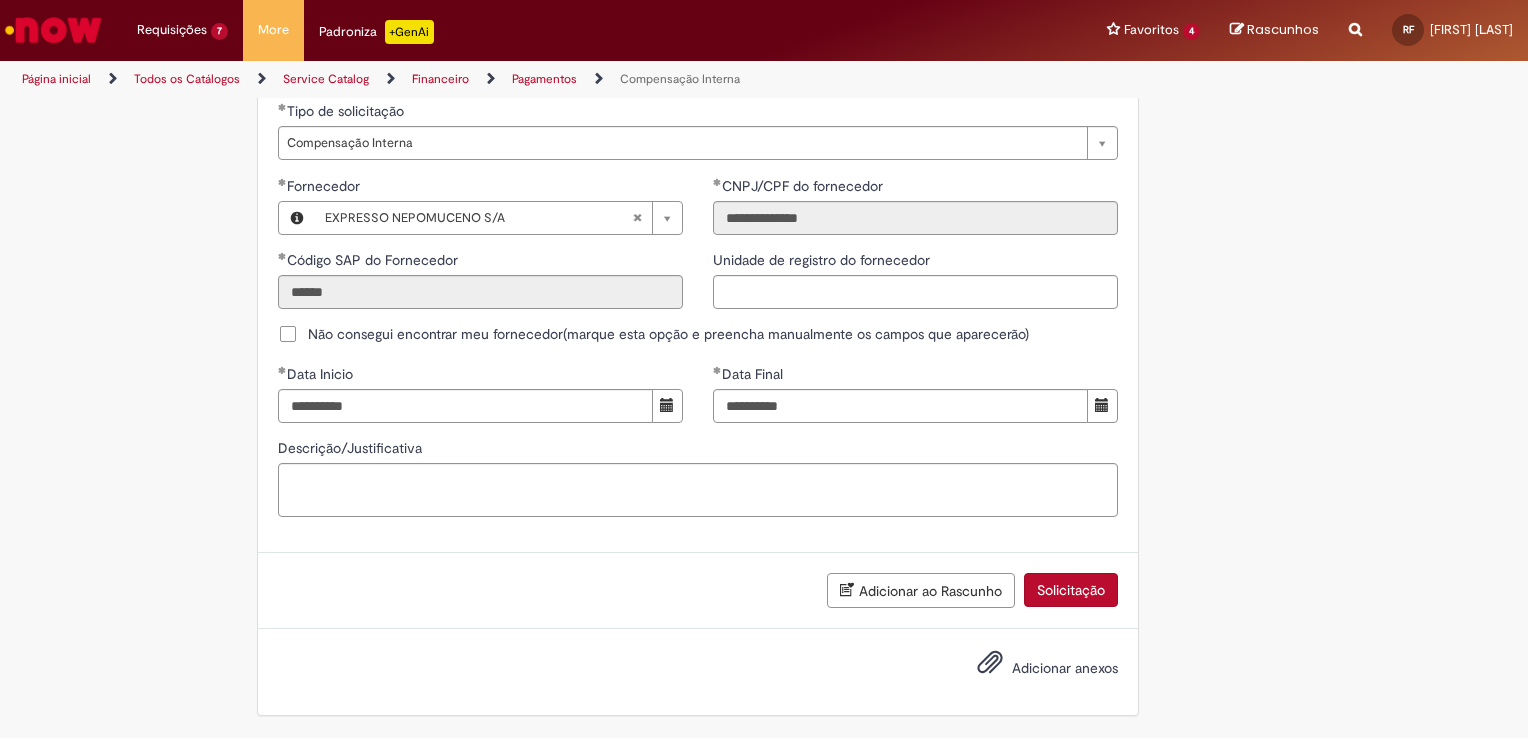 click on "**********" at bounding box center [915, 250] 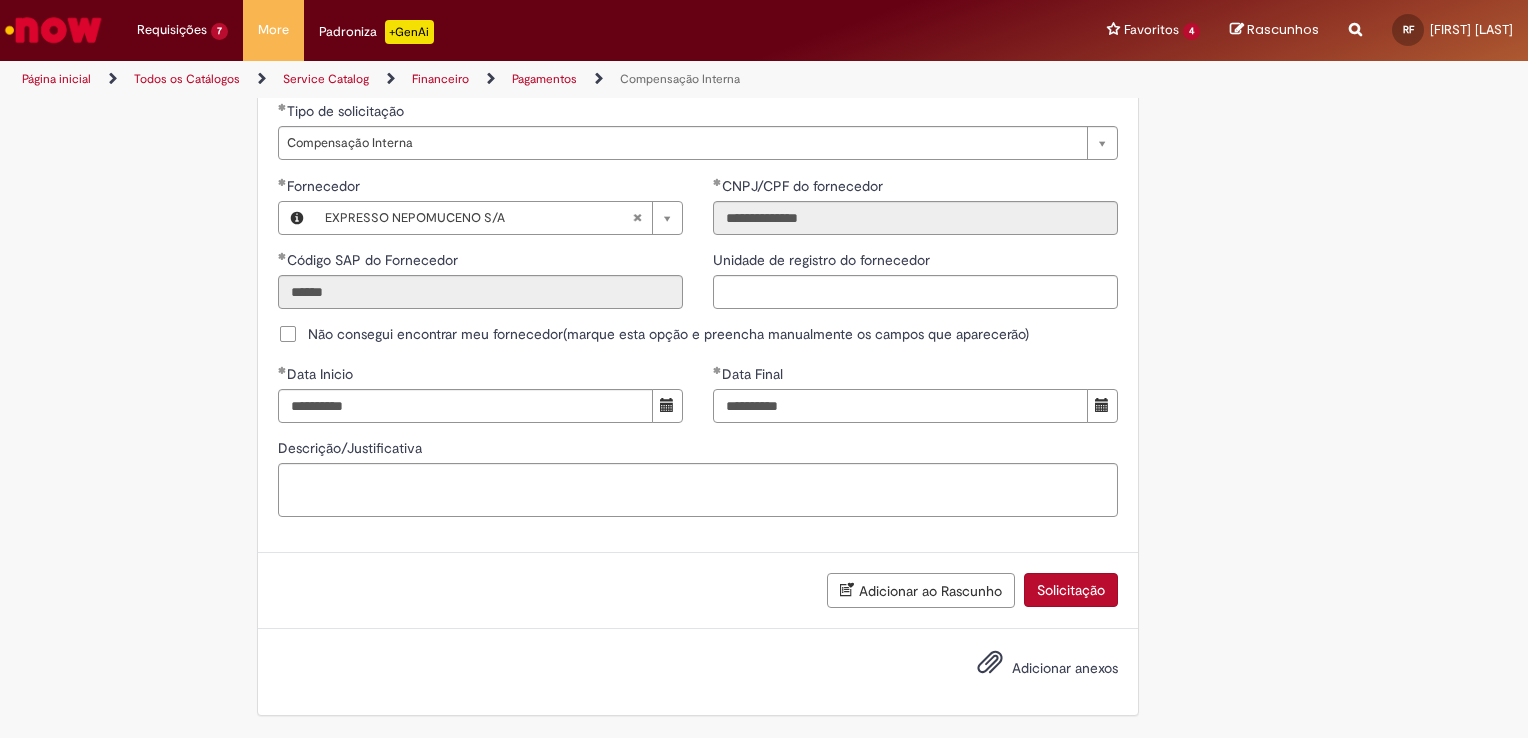 click on "**********" at bounding box center (900, 406) 